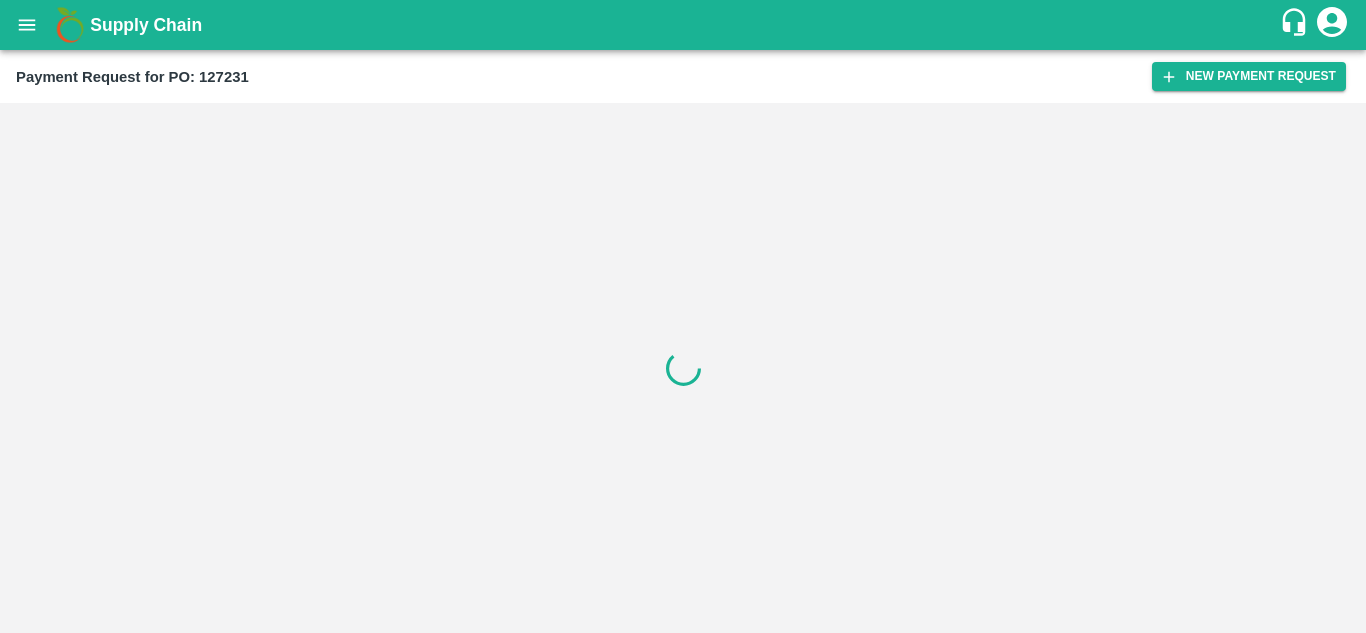 scroll, scrollTop: 0, scrollLeft: 0, axis: both 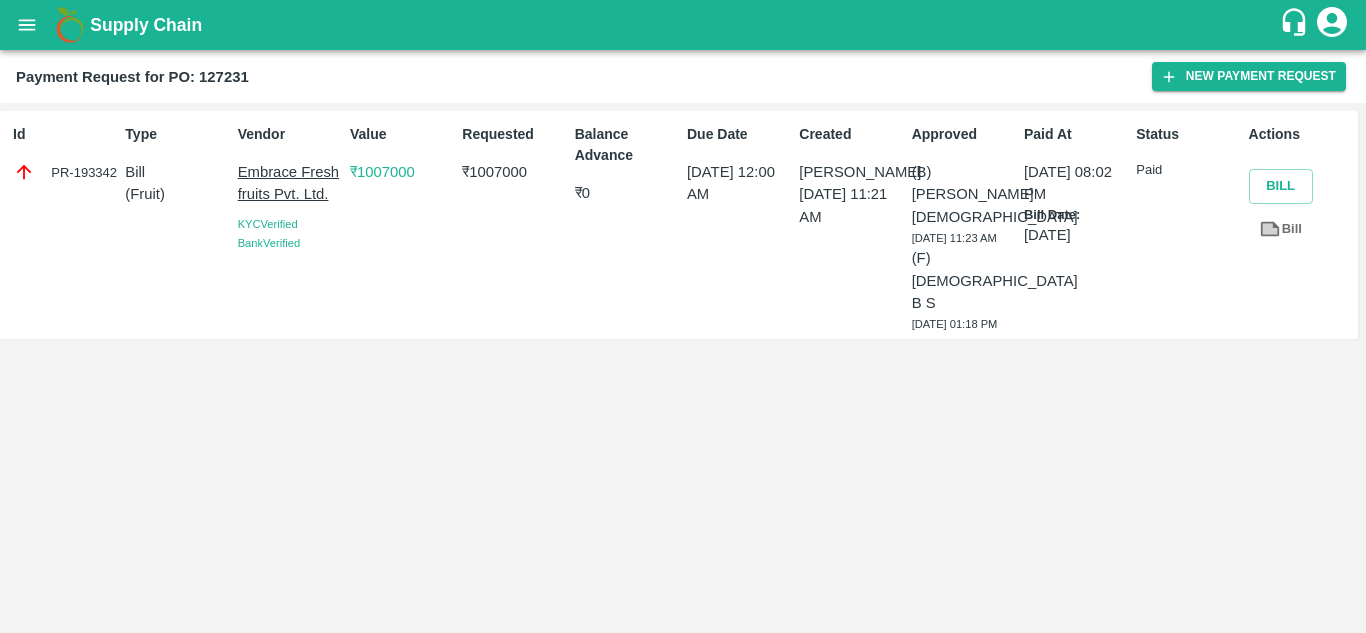 click on "Bill" at bounding box center (1281, 229) 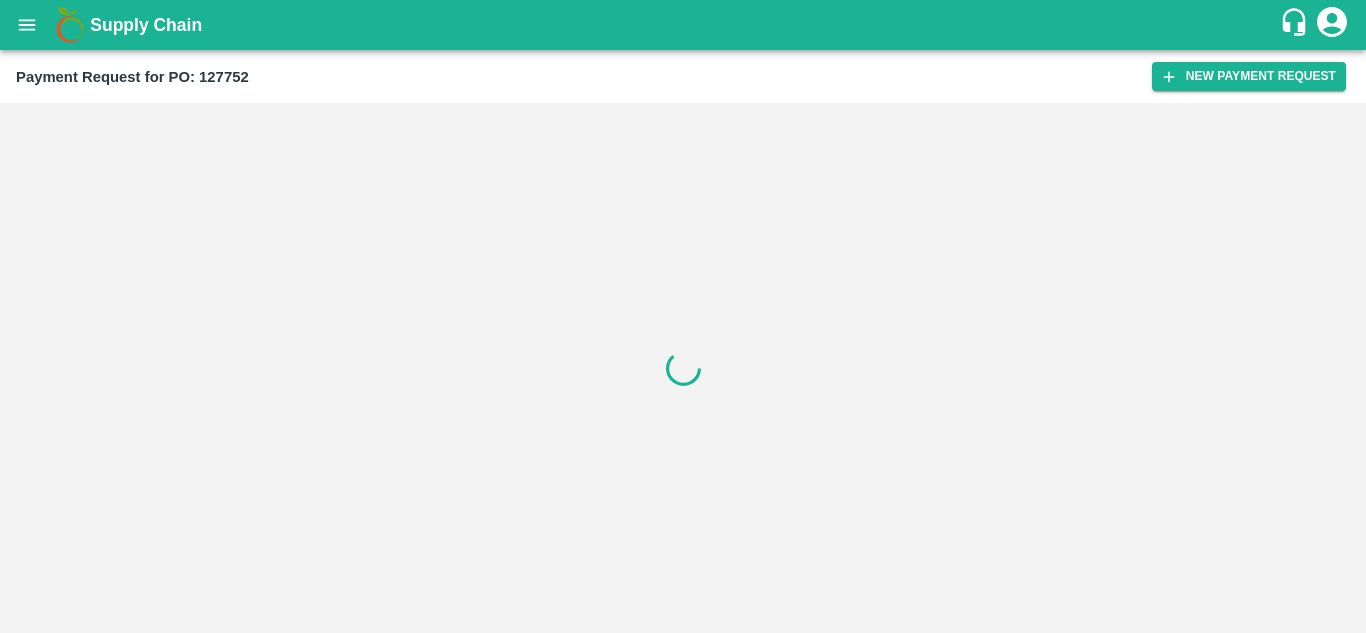 scroll, scrollTop: 0, scrollLeft: 0, axis: both 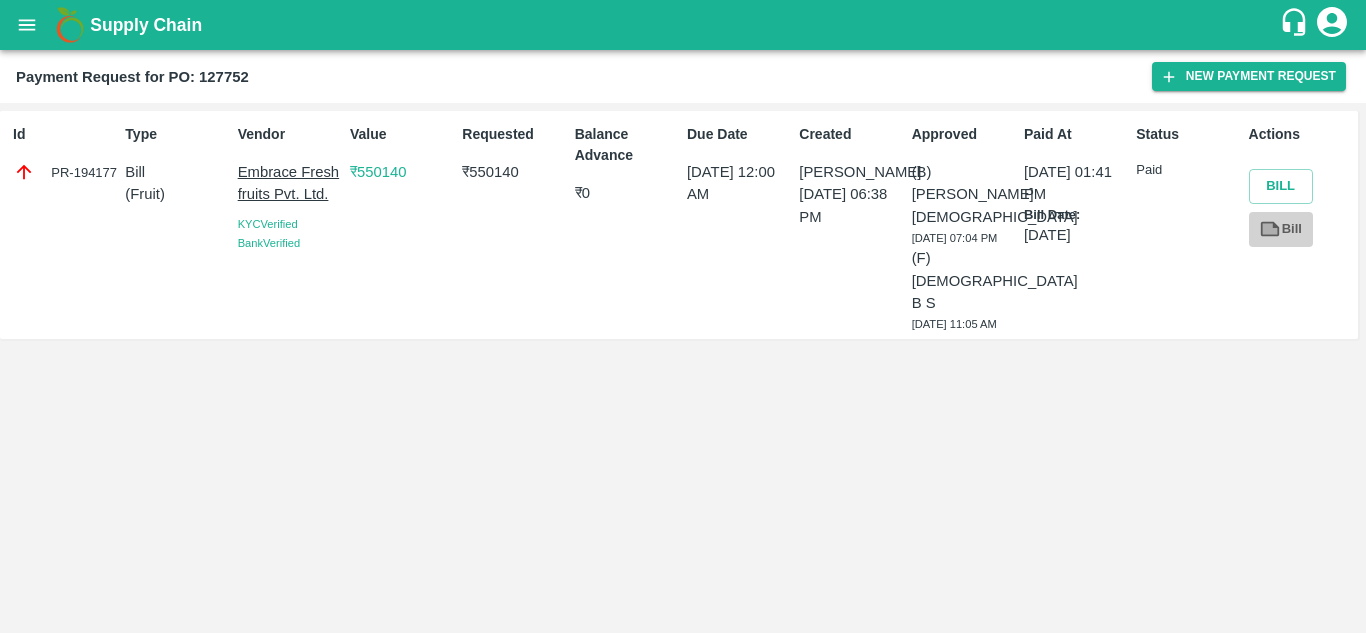 click on "Bill" at bounding box center [1281, 229] 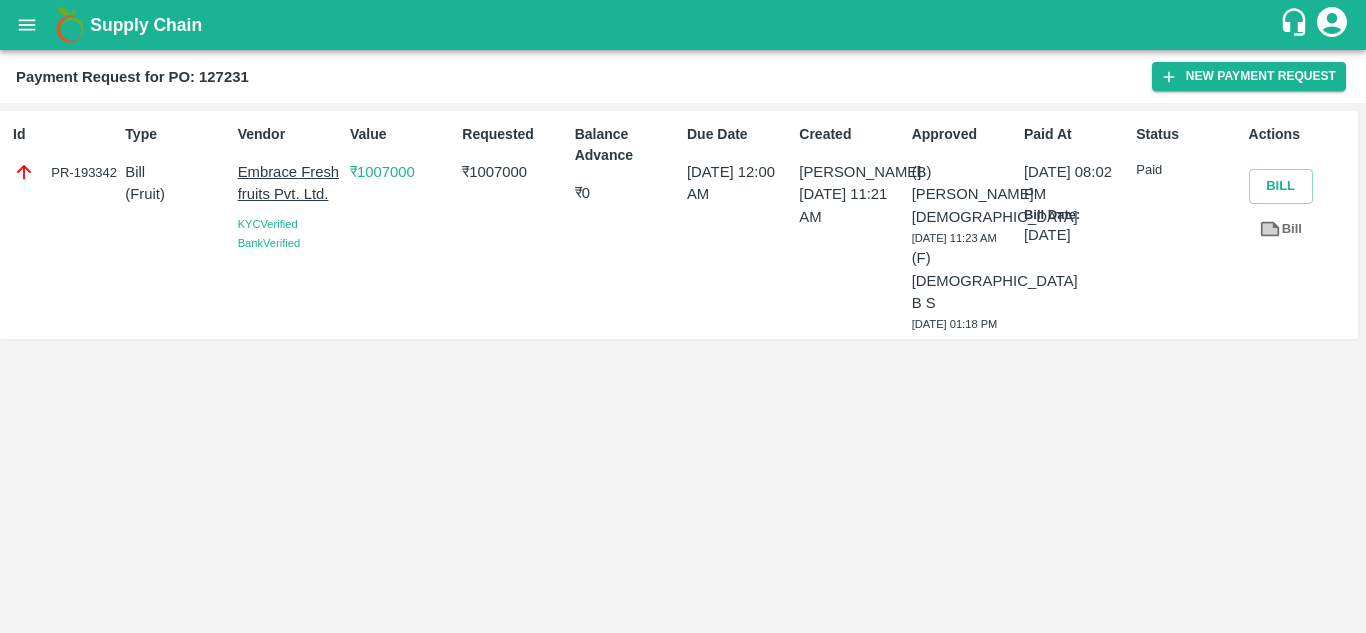 scroll, scrollTop: 0, scrollLeft: 0, axis: both 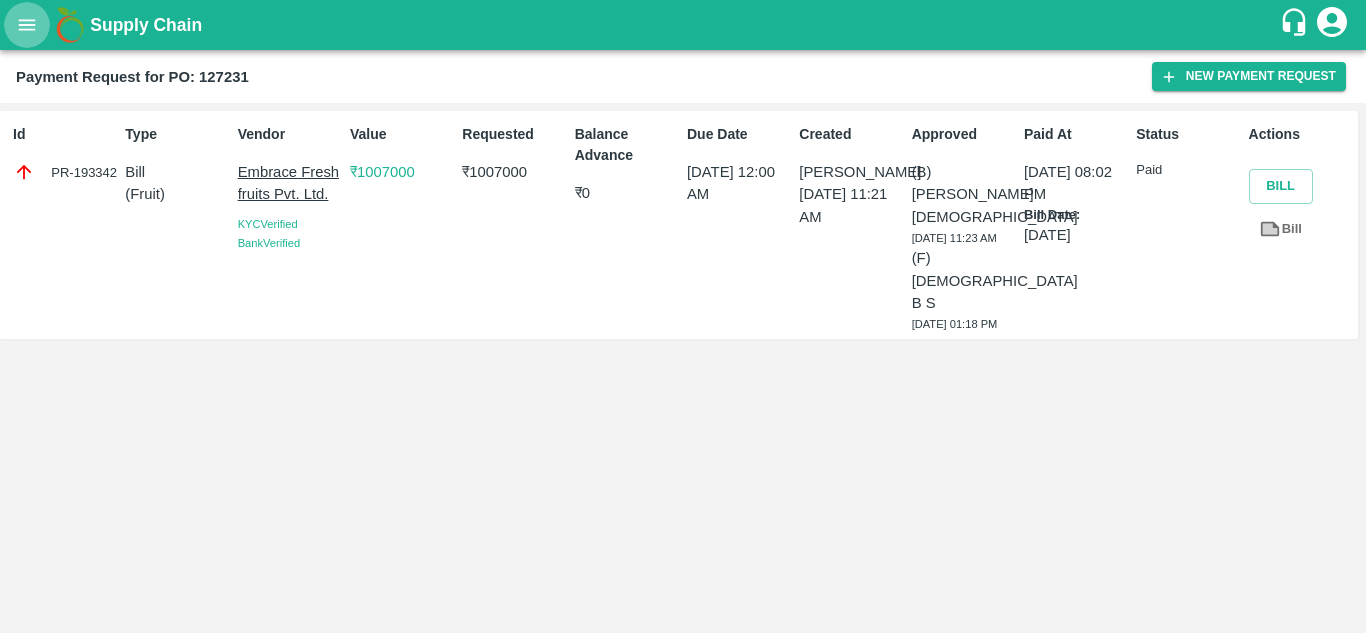 click 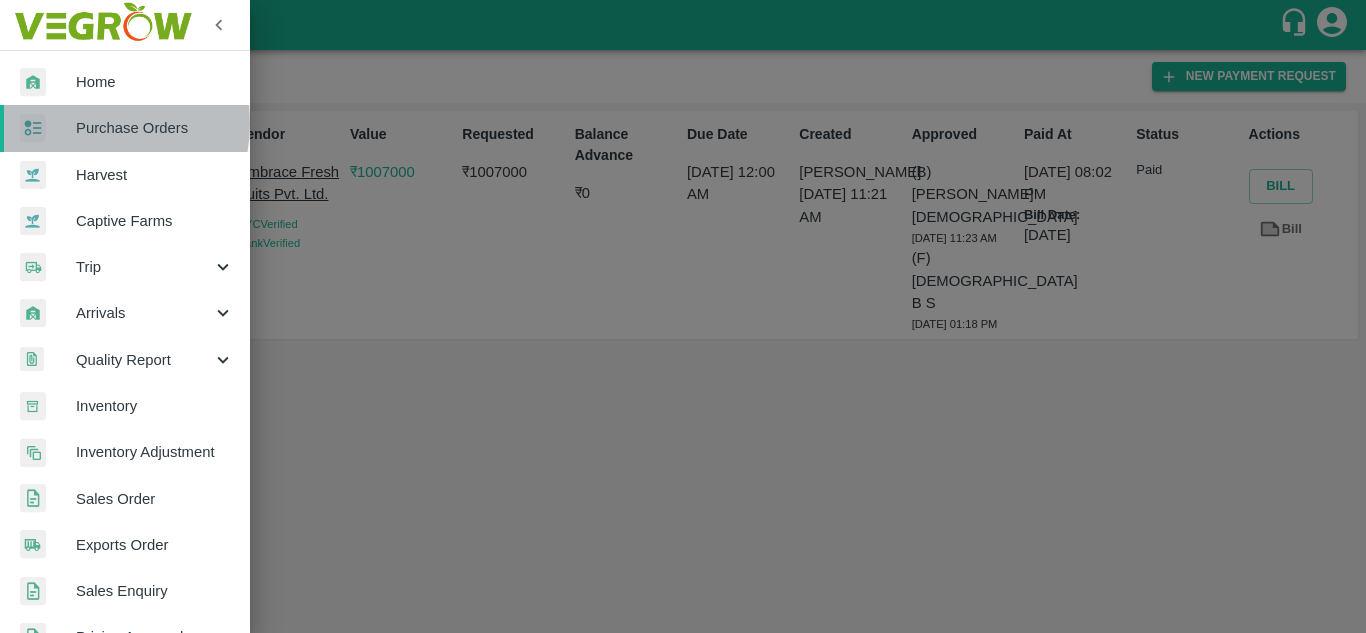 click on "Purchase Orders" at bounding box center [155, 128] 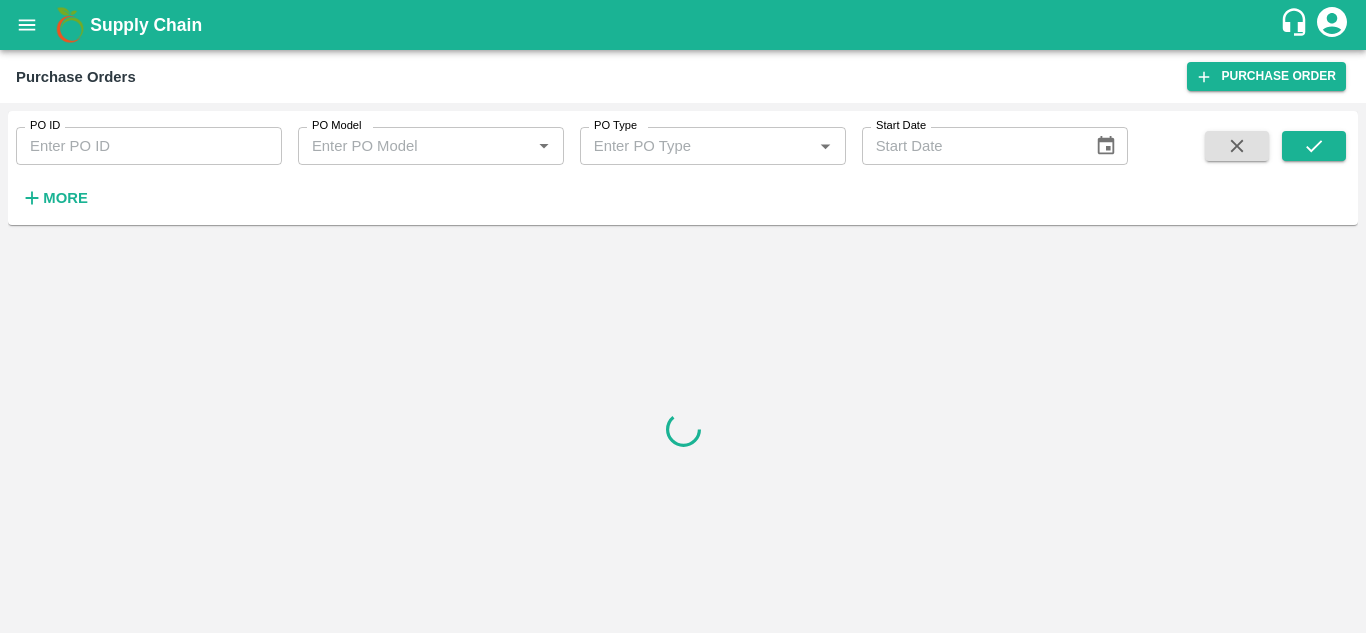 click on "PO ID PO ID" at bounding box center [141, 138] 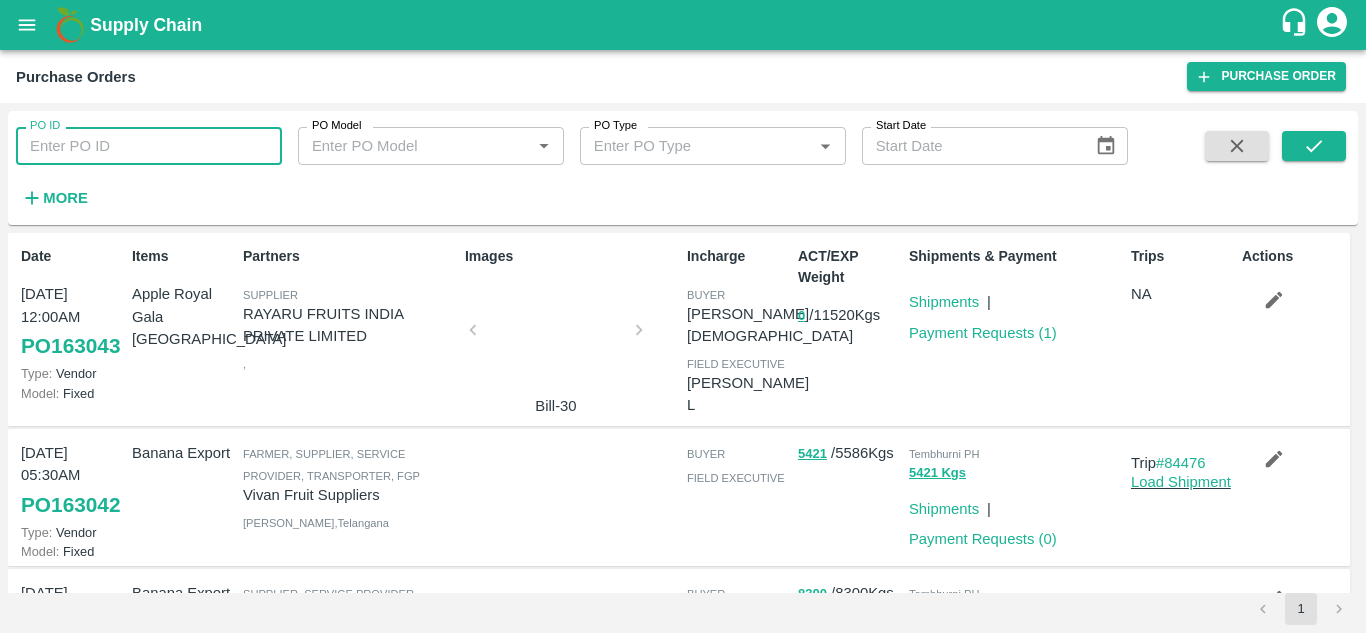 click on "PO ID" at bounding box center [149, 146] 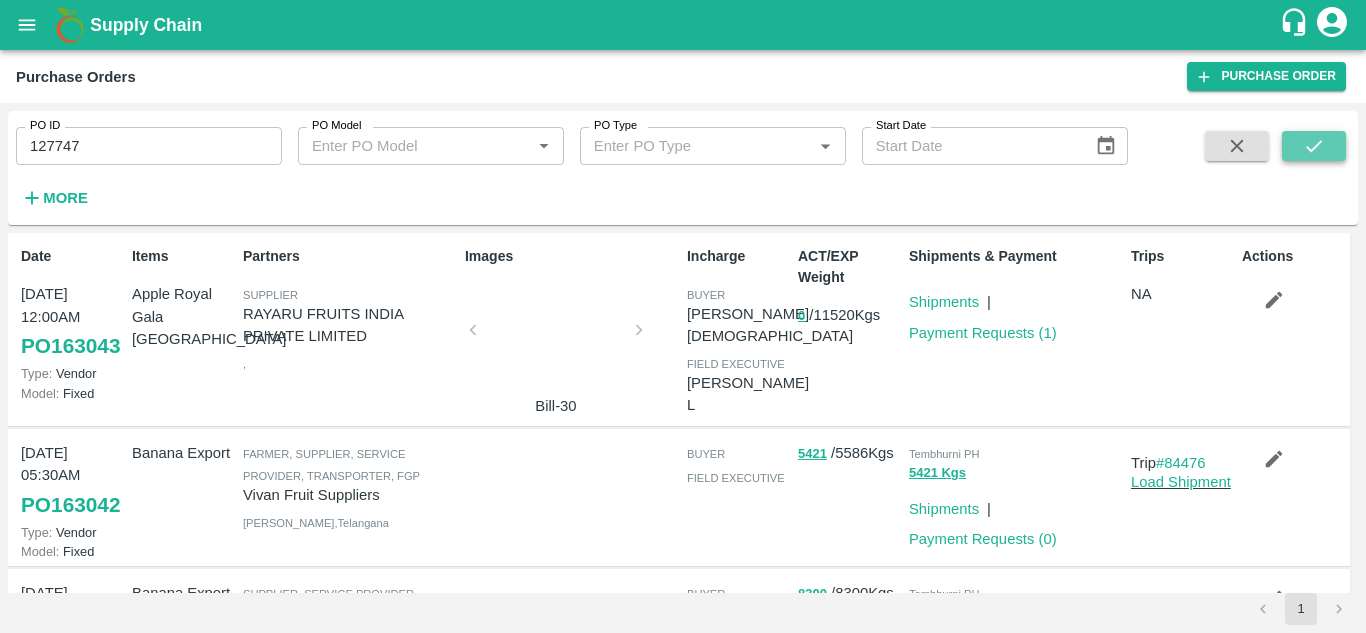 click 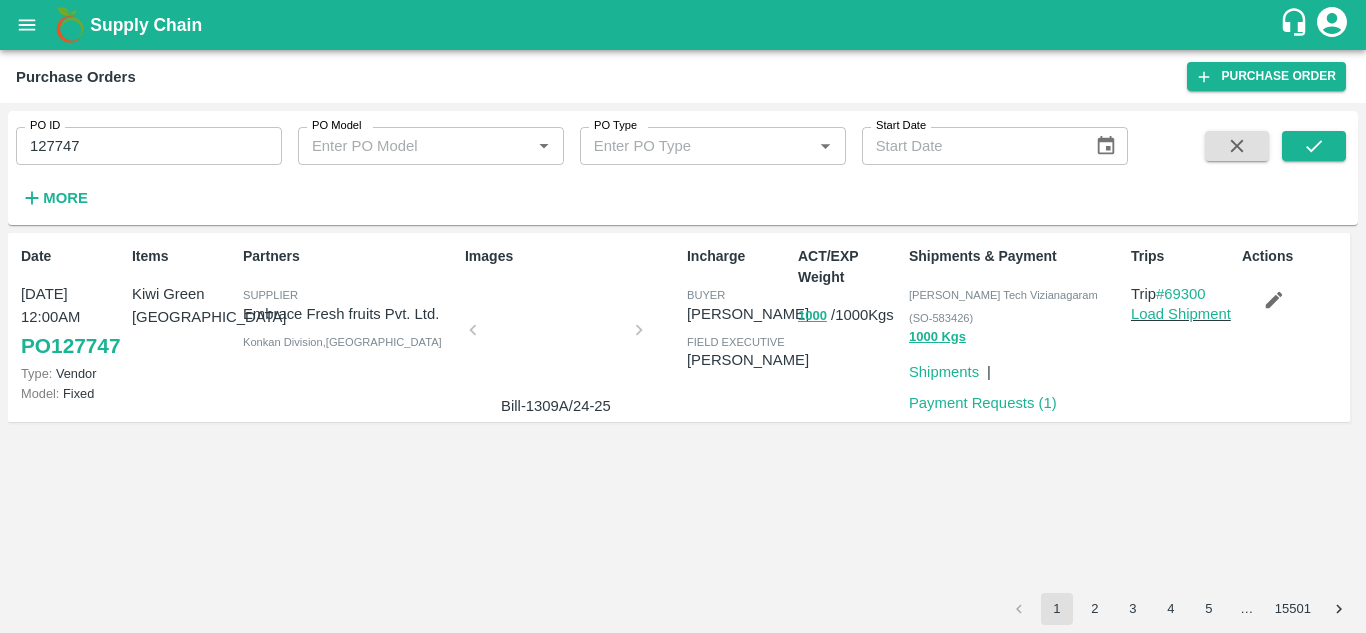 click at bounding box center (556, 336) 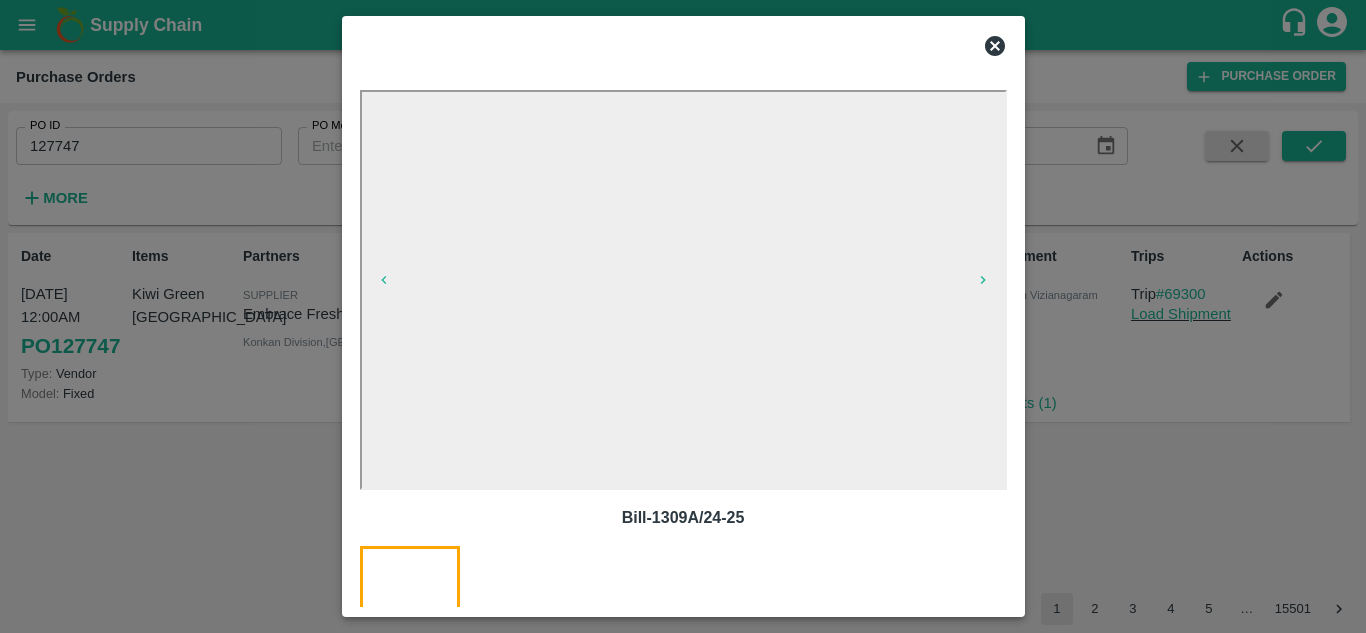 click 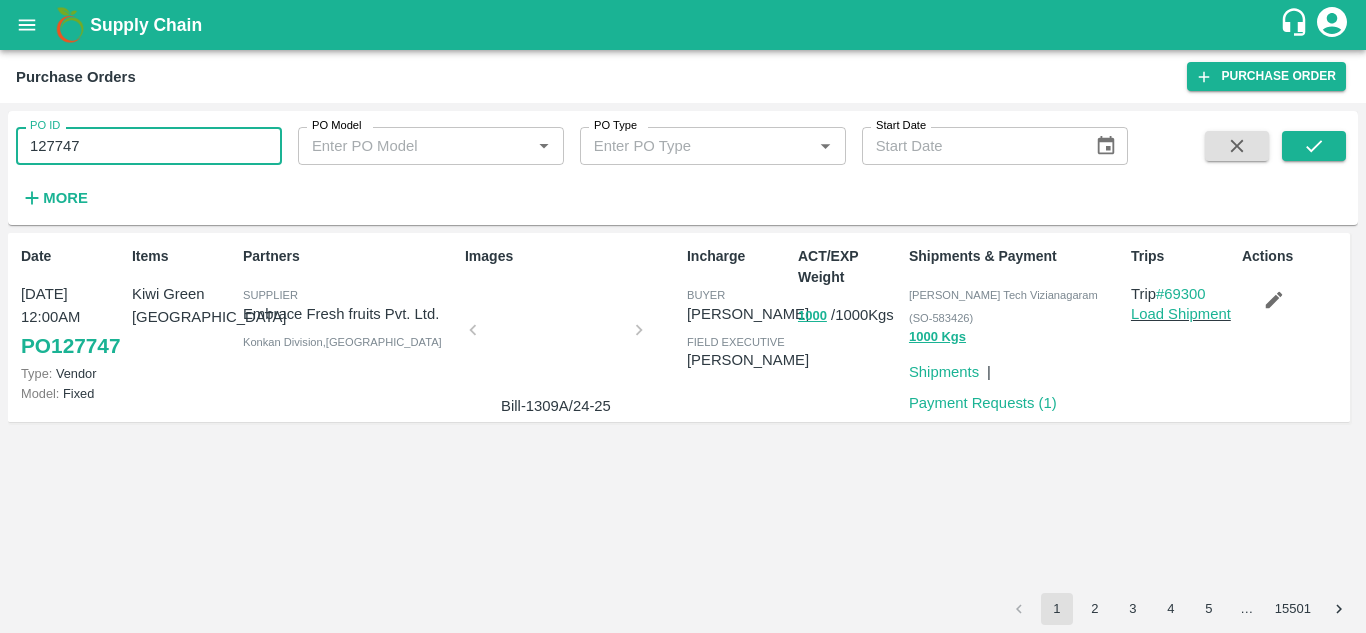 click on "127747" at bounding box center [149, 146] 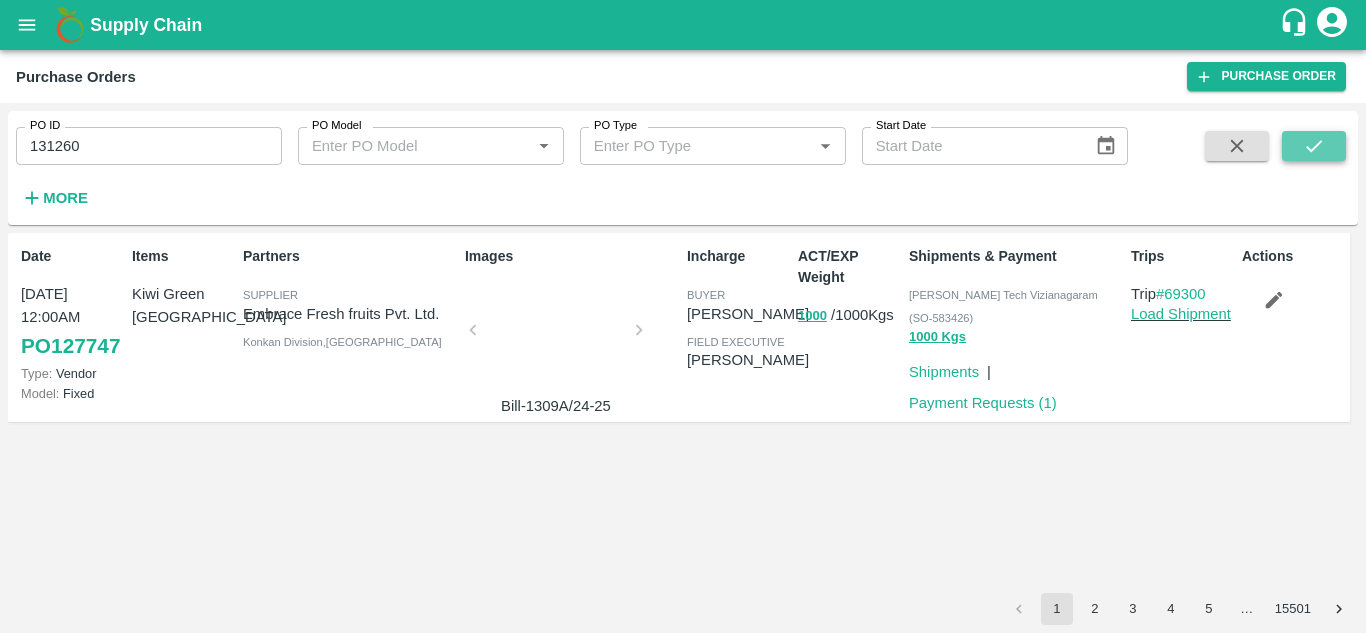 click 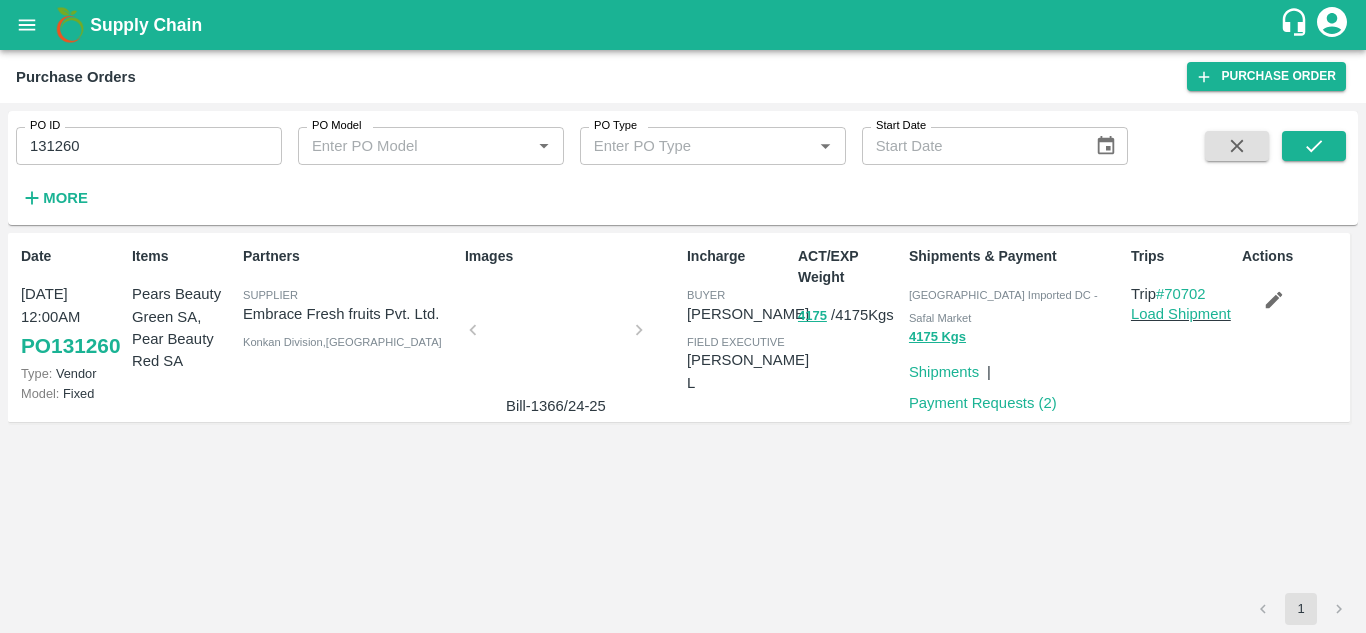 click at bounding box center [556, 336] 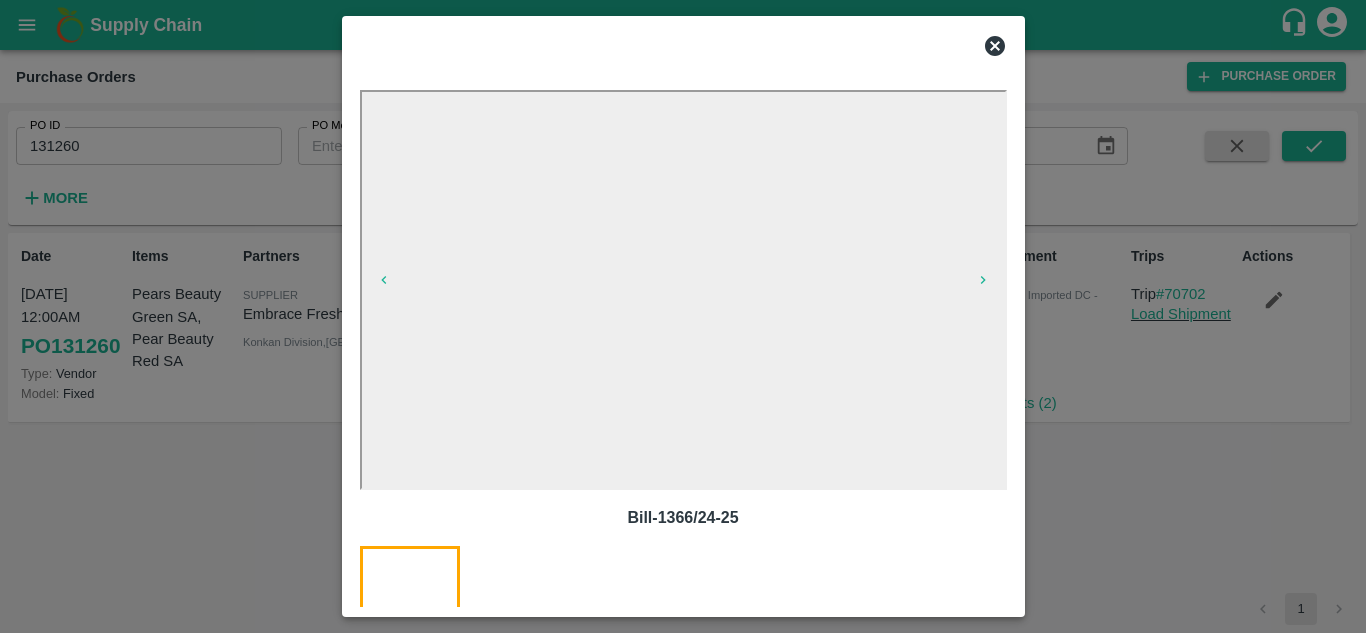 click 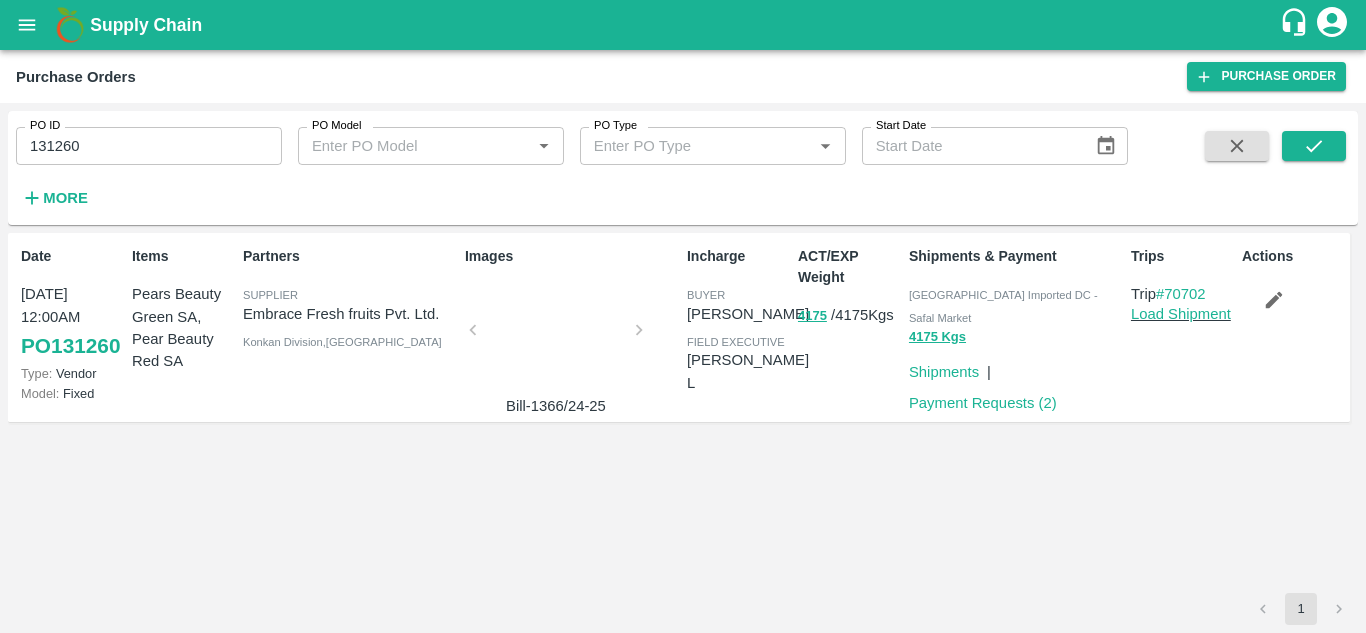 click on "131260" at bounding box center [149, 146] 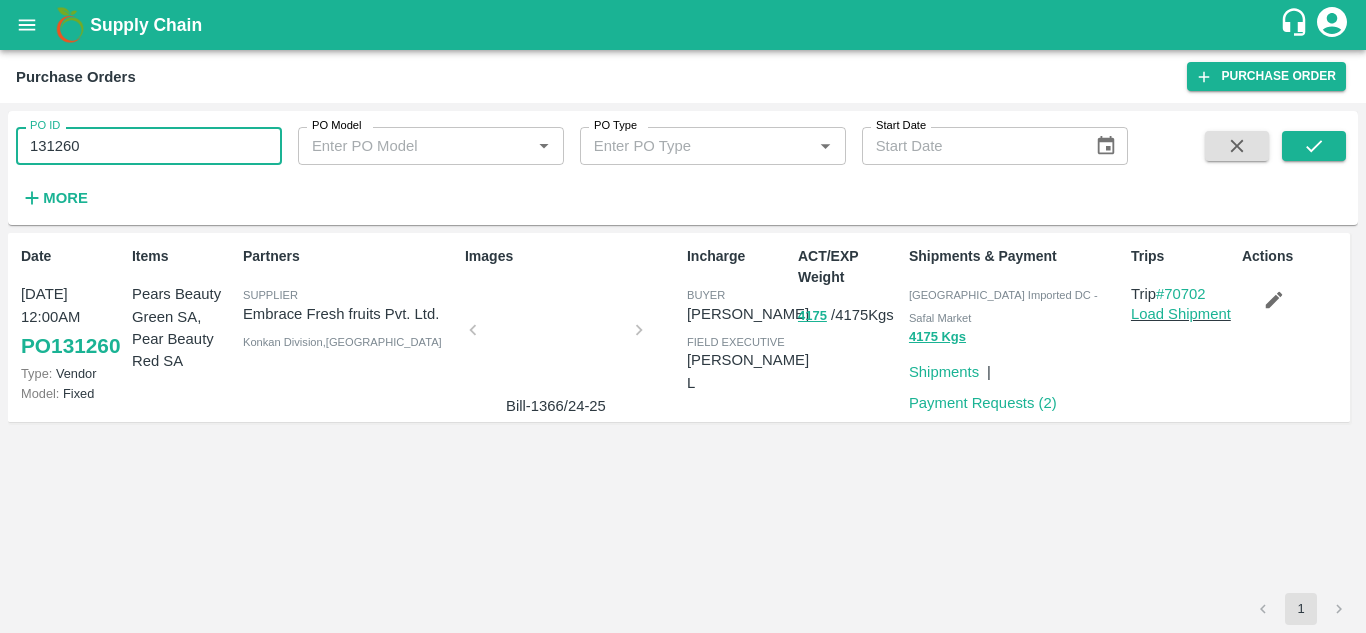click on "131260" at bounding box center (149, 146) 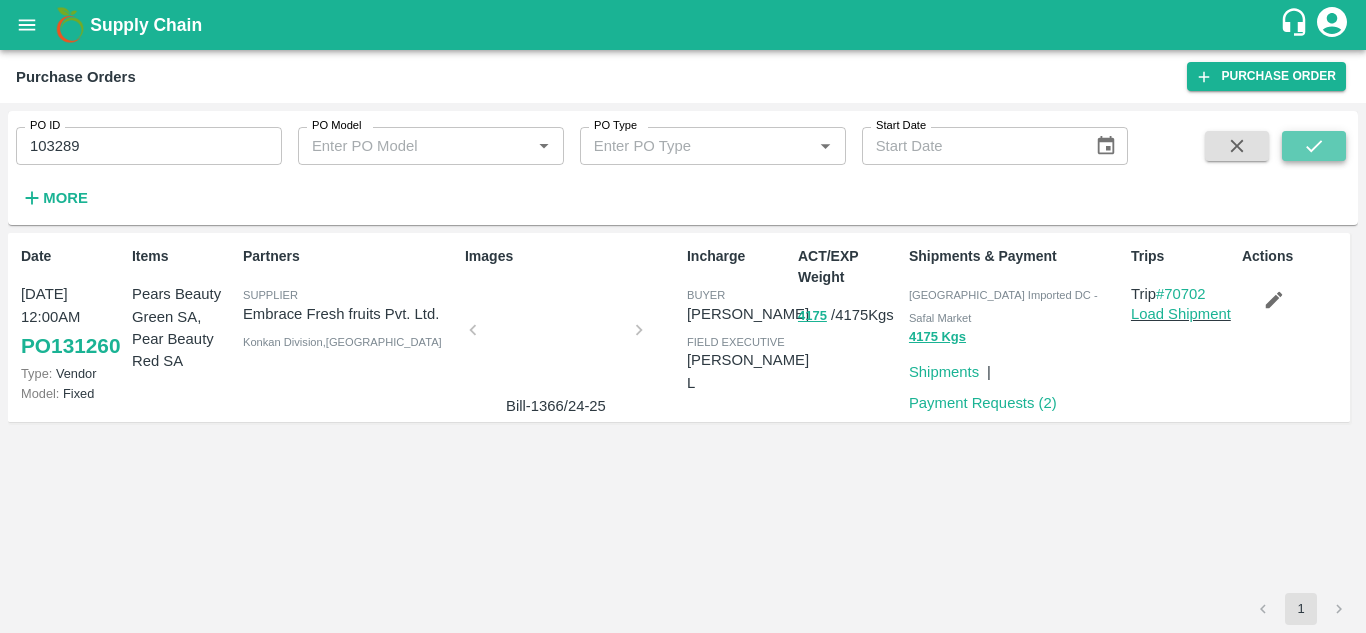 click 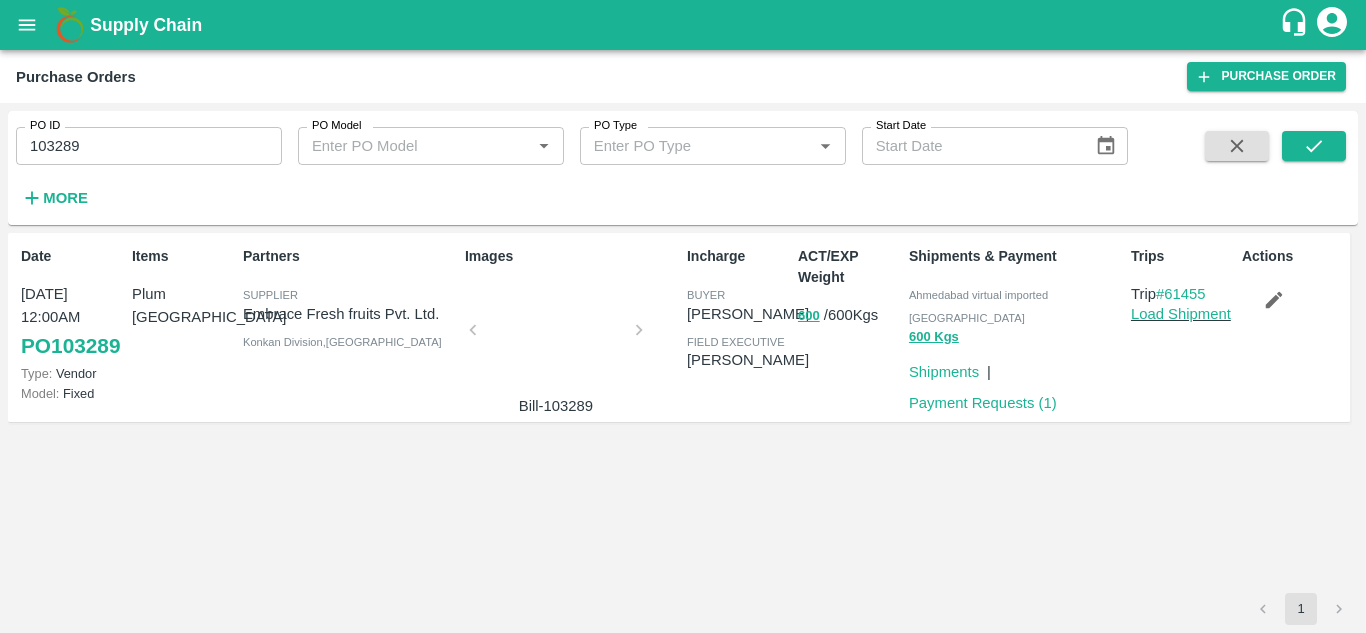 click at bounding box center [556, 336] 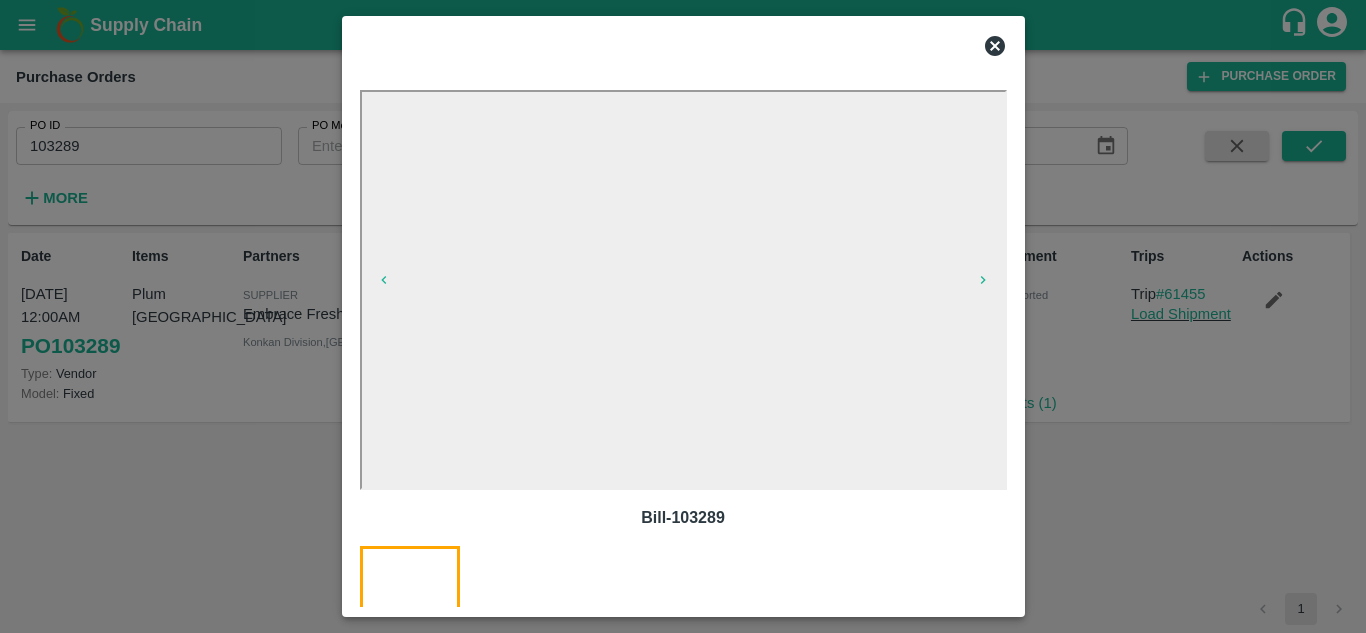 click 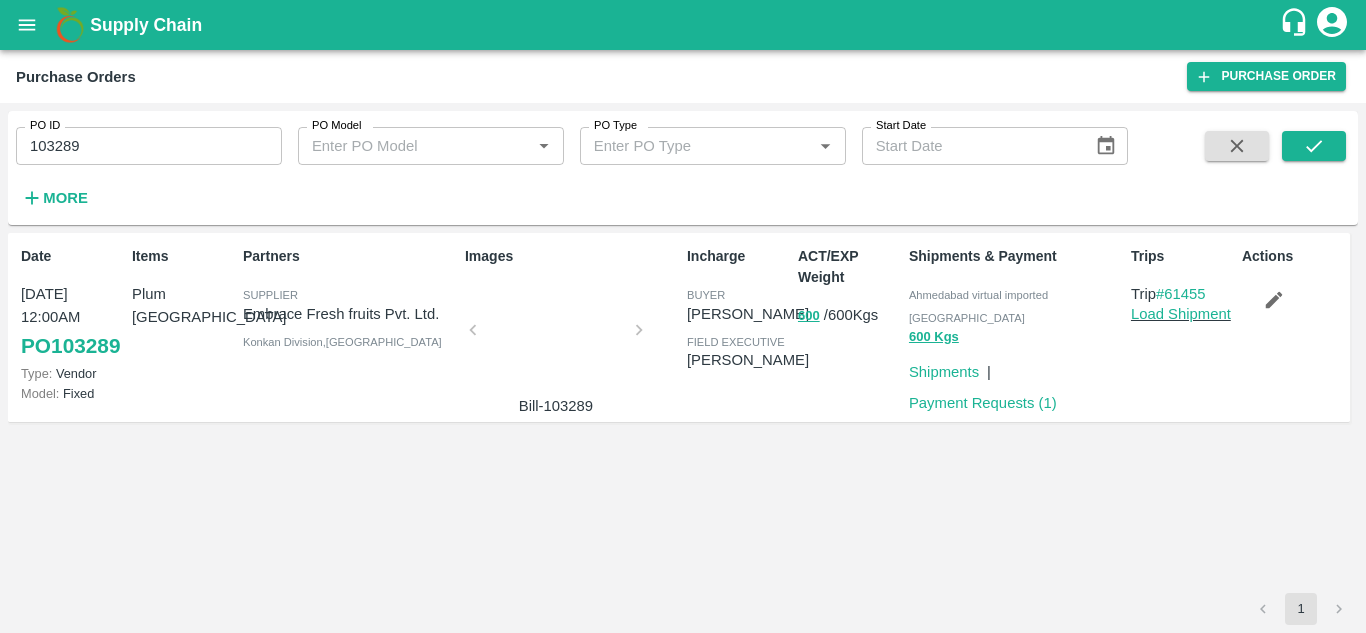 click on "103289" at bounding box center (149, 146) 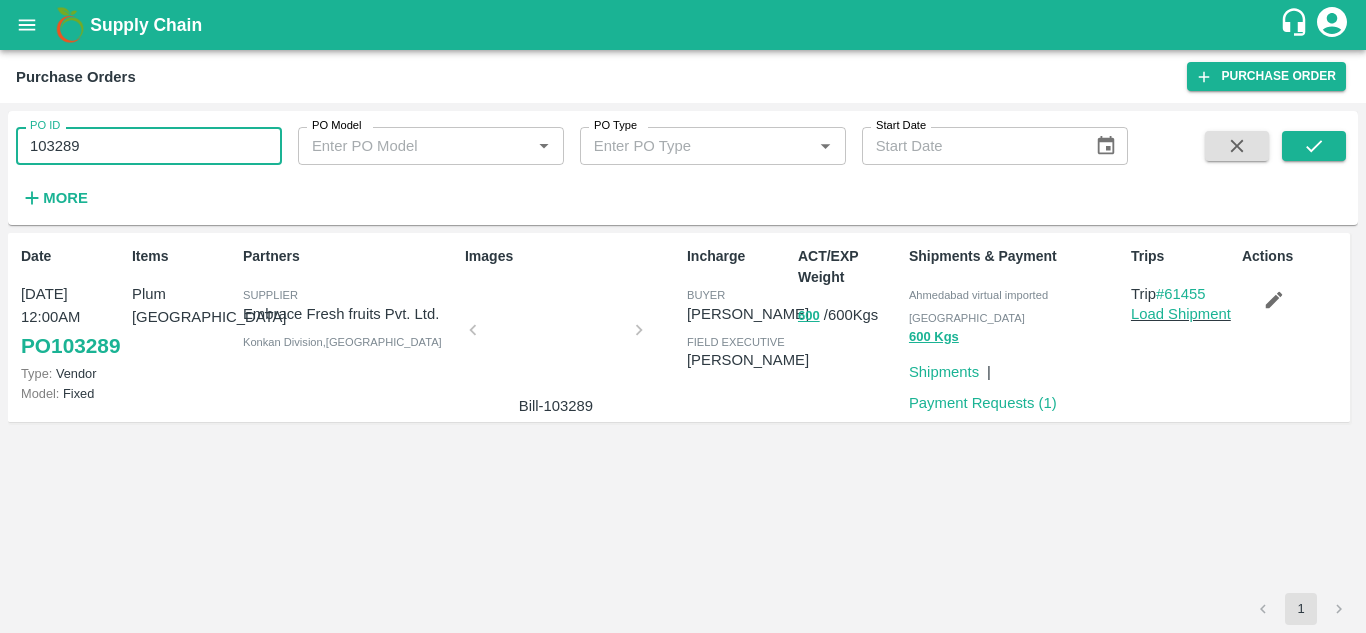 click on "103289" at bounding box center [149, 146] 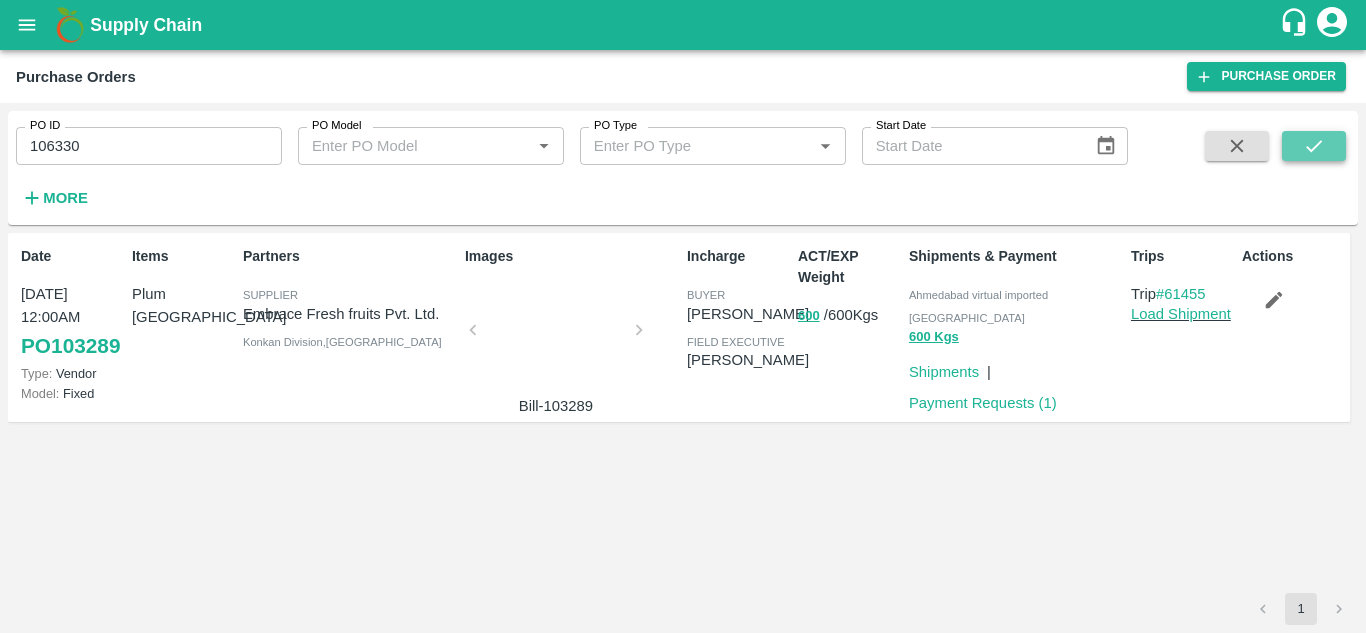 click at bounding box center [1314, 146] 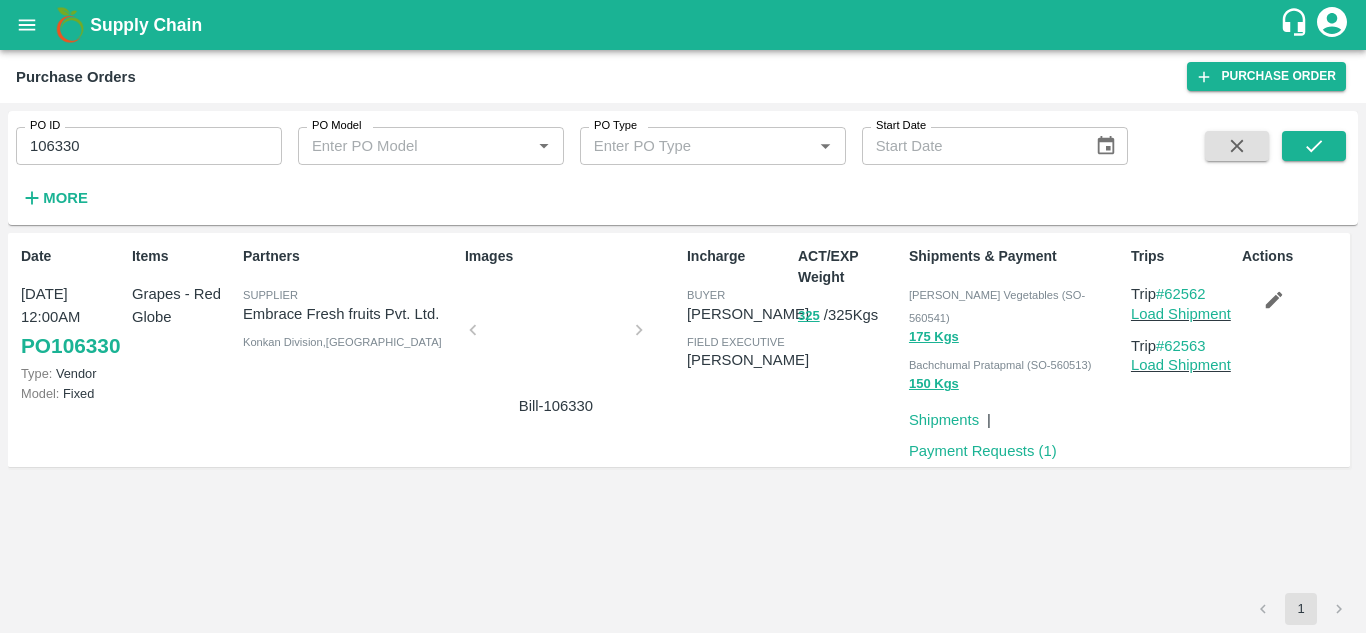 click at bounding box center [556, 336] 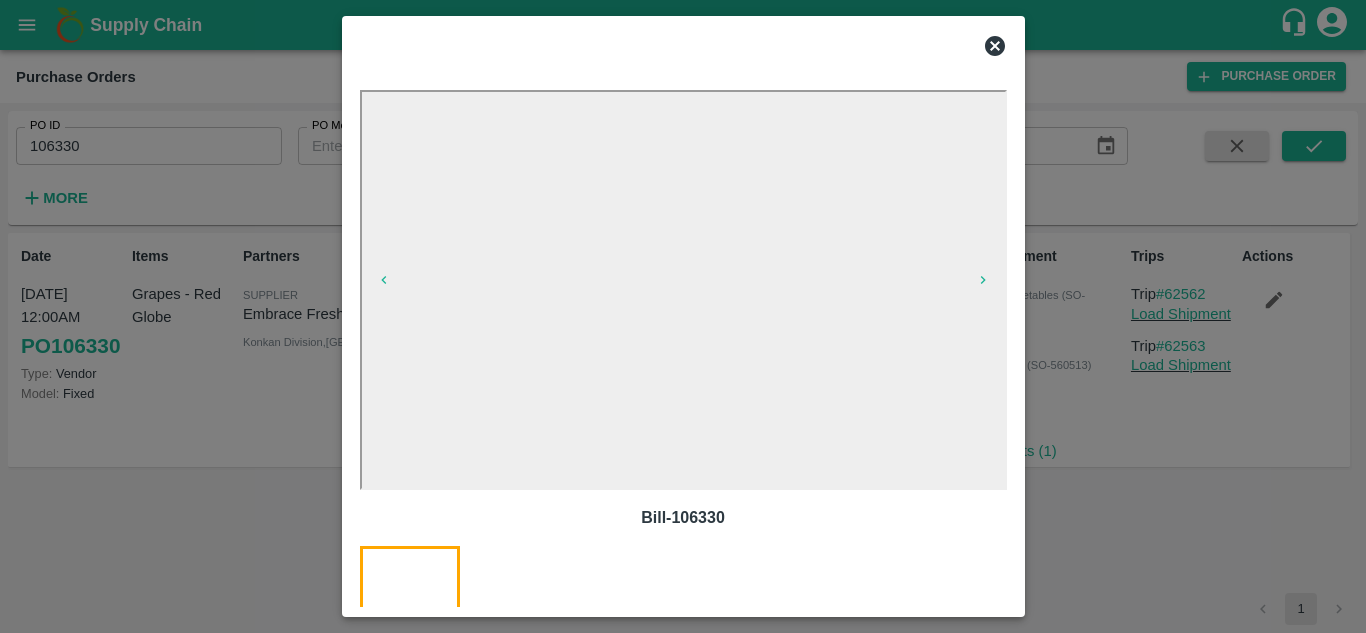click 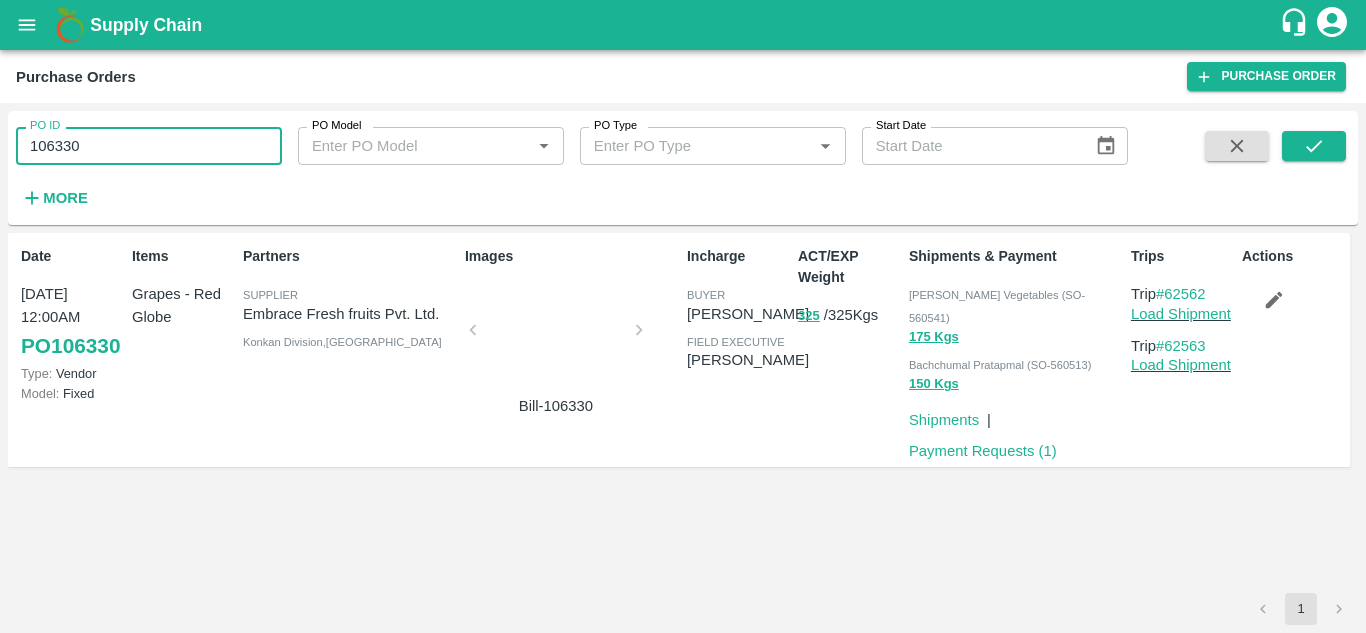 click on "106330" at bounding box center (149, 146) 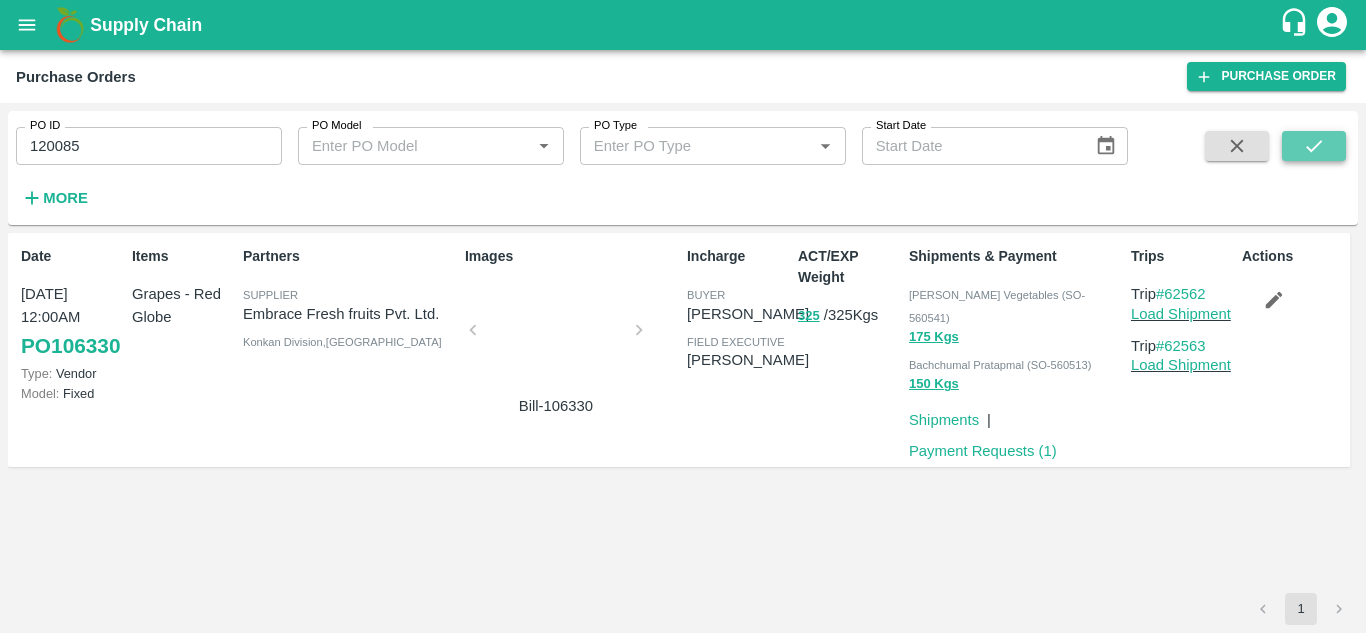 click at bounding box center (1314, 146) 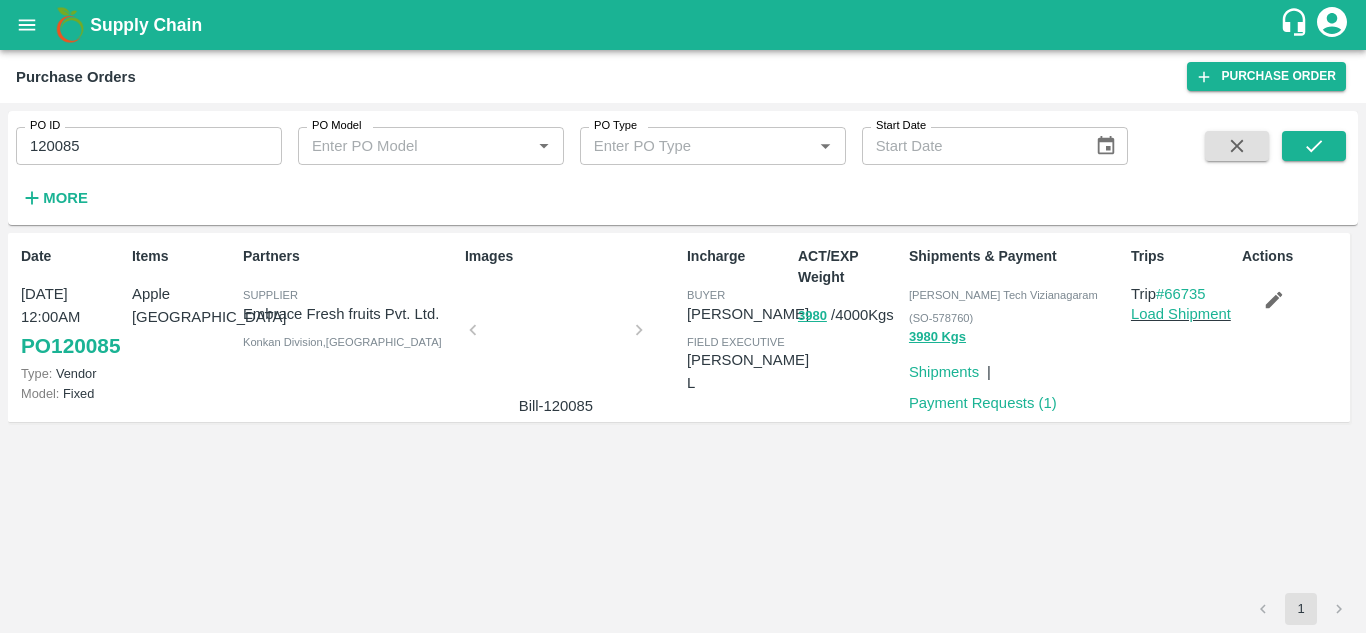 click at bounding box center [556, 336] 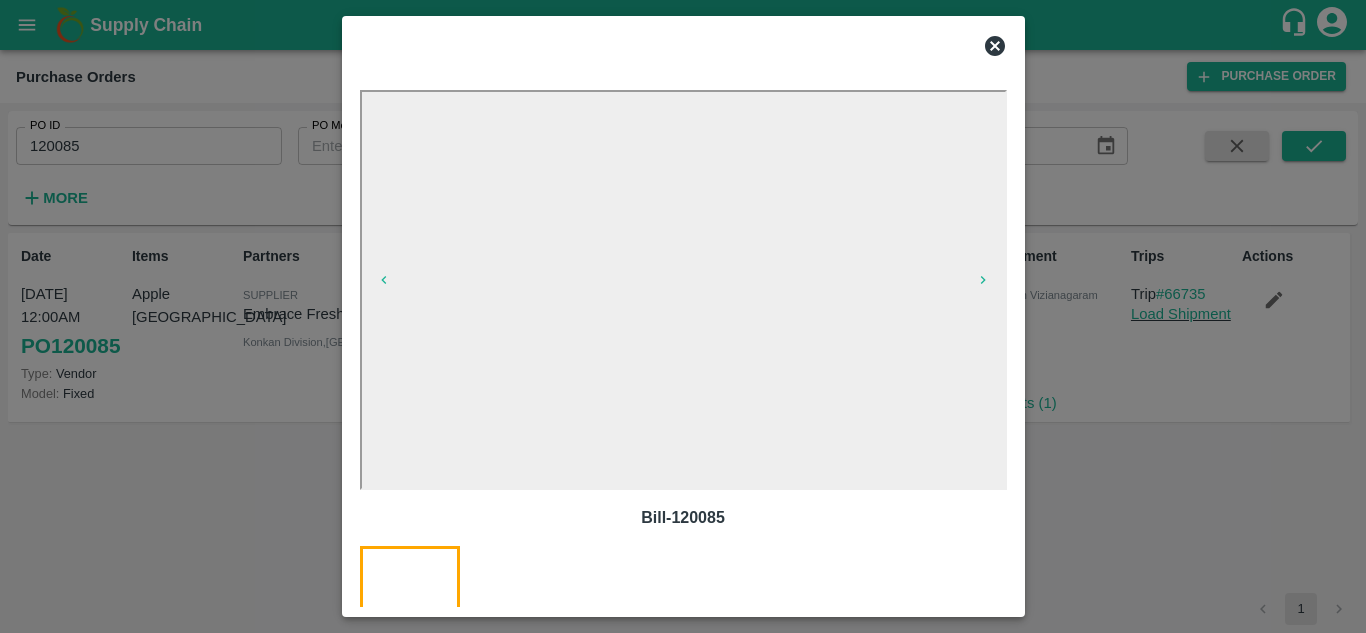 click 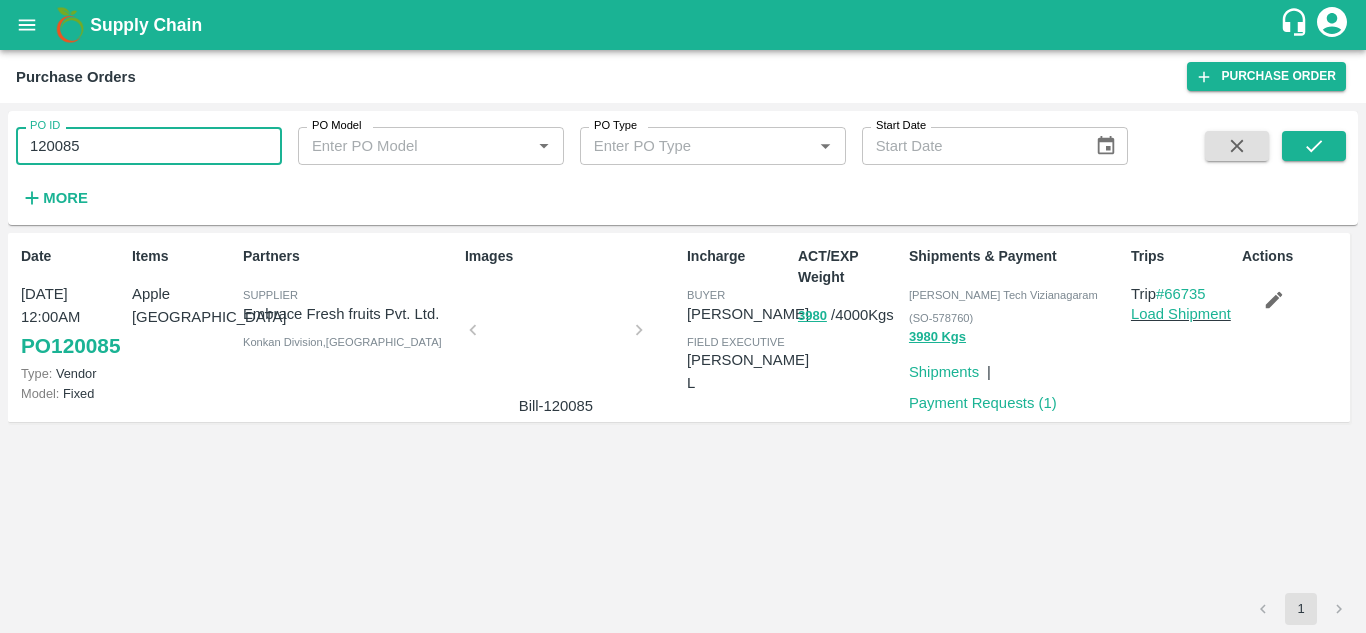 click on "120085" at bounding box center [149, 146] 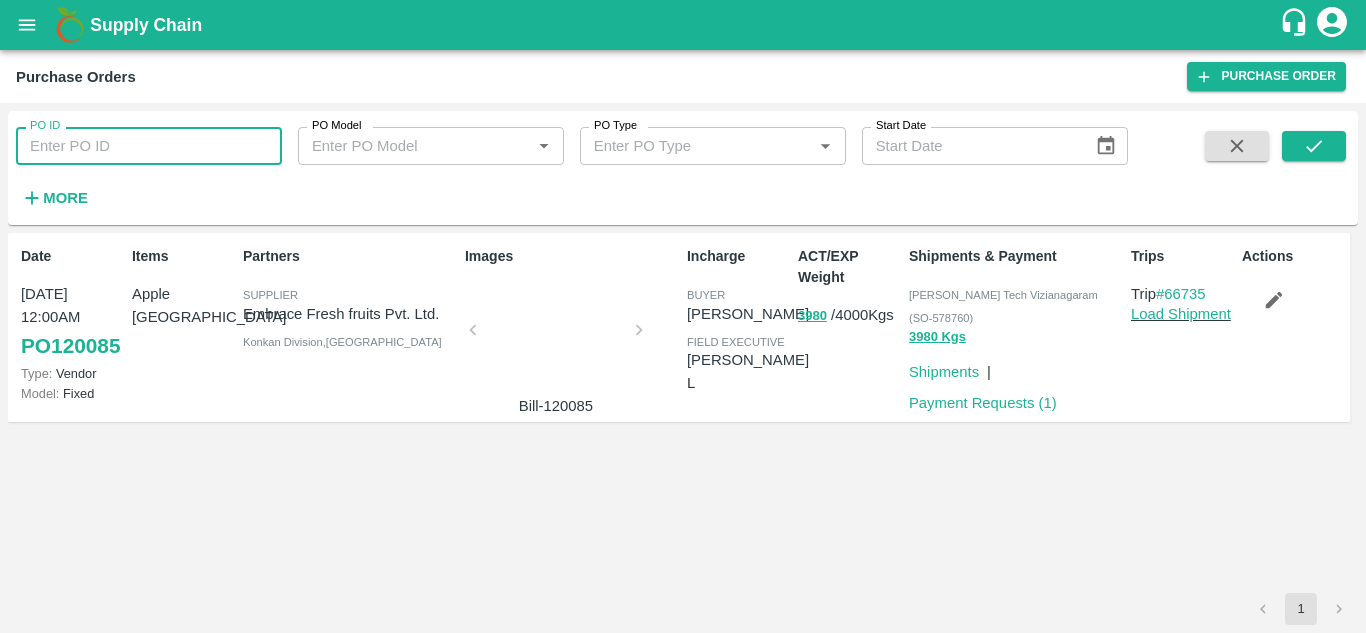 type 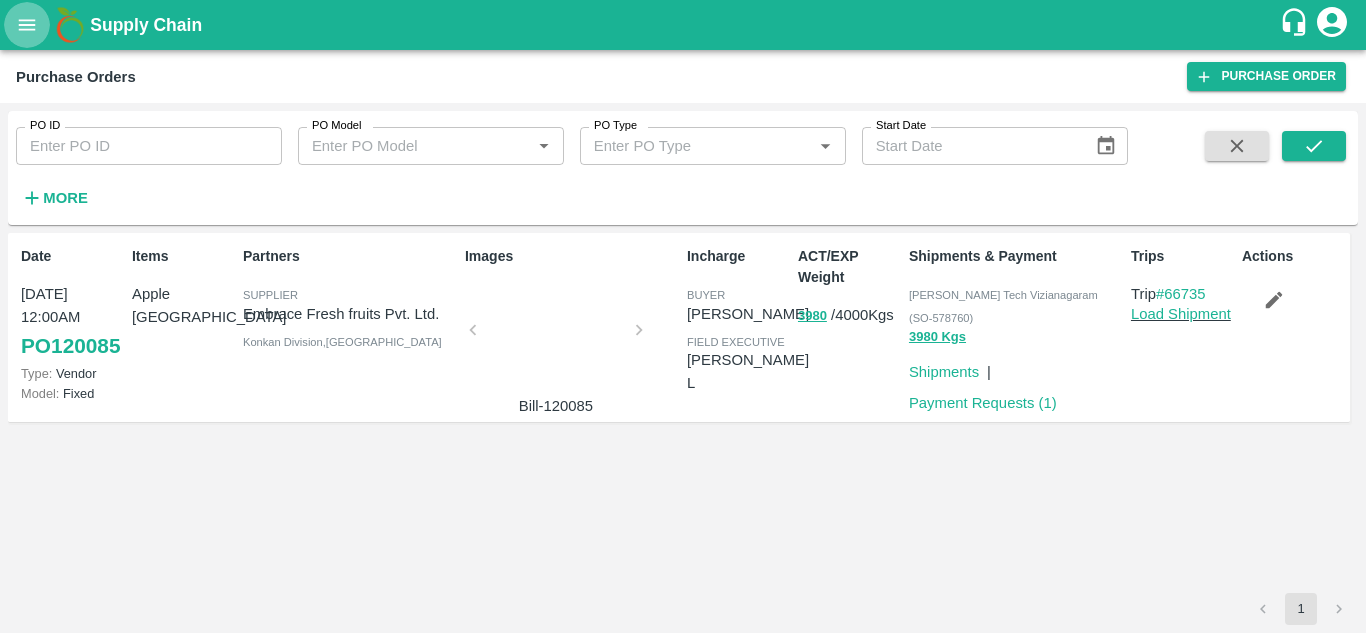 click 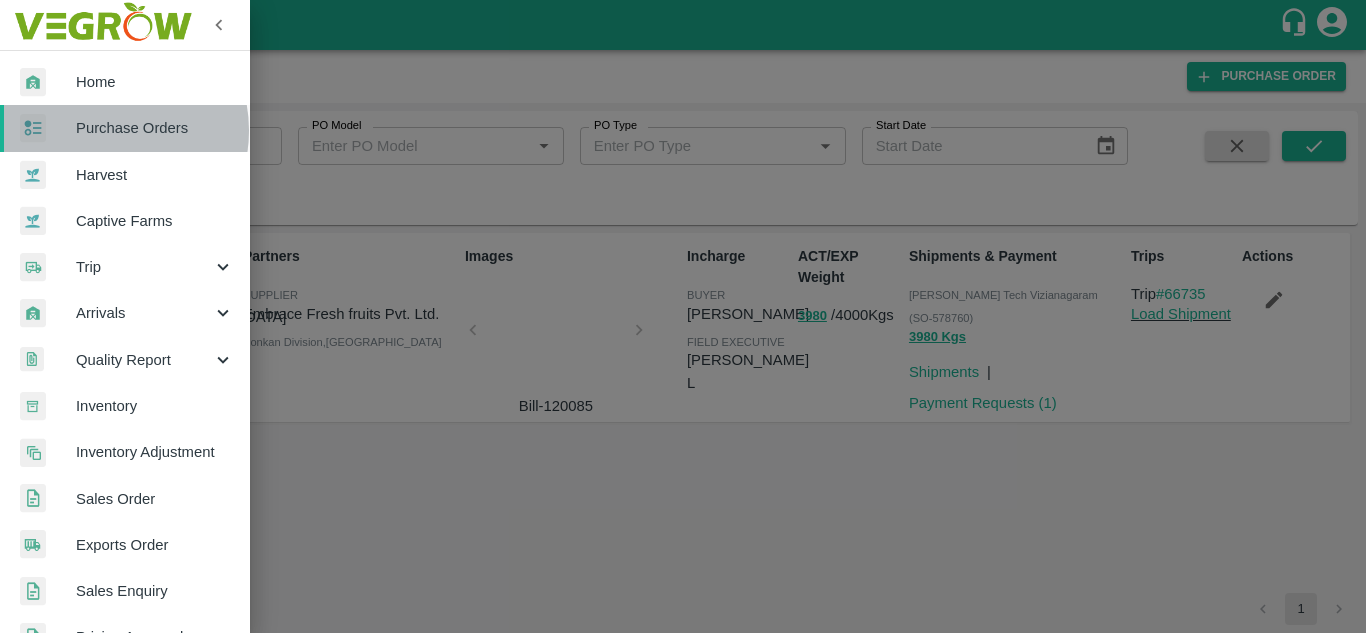 click on "Purchase Orders" at bounding box center (155, 128) 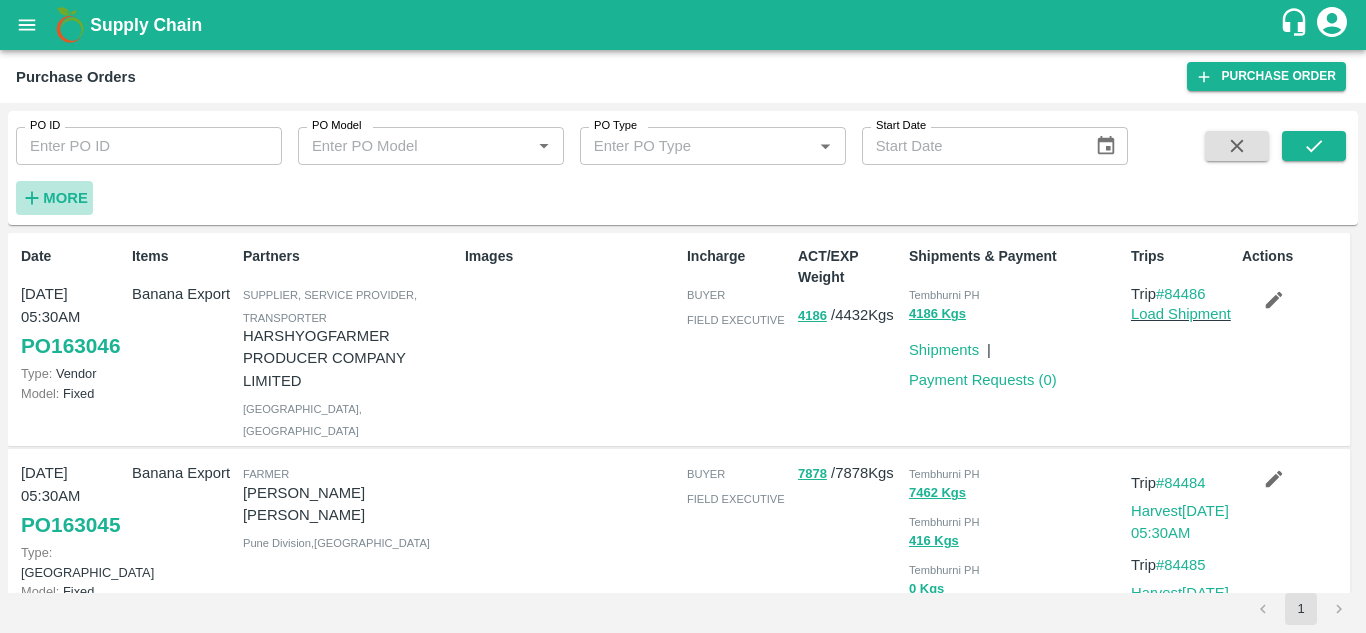 click on "More" at bounding box center (65, 198) 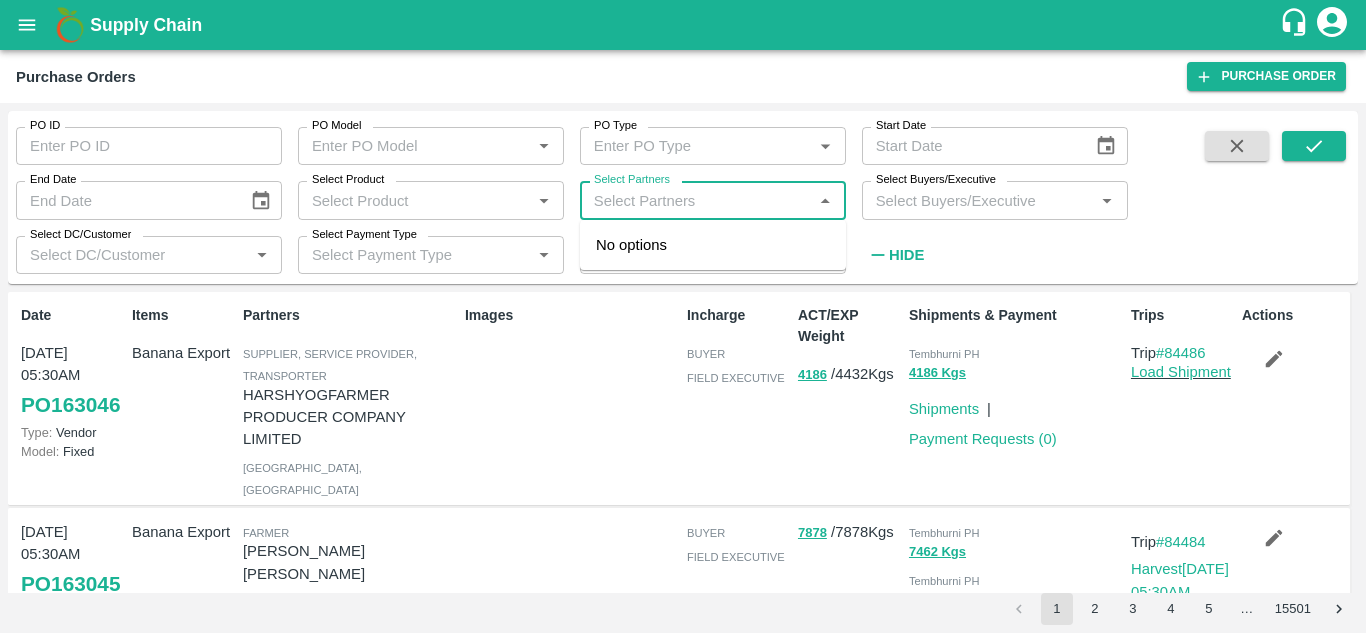 click on "Select Partners" at bounding box center (696, 200) 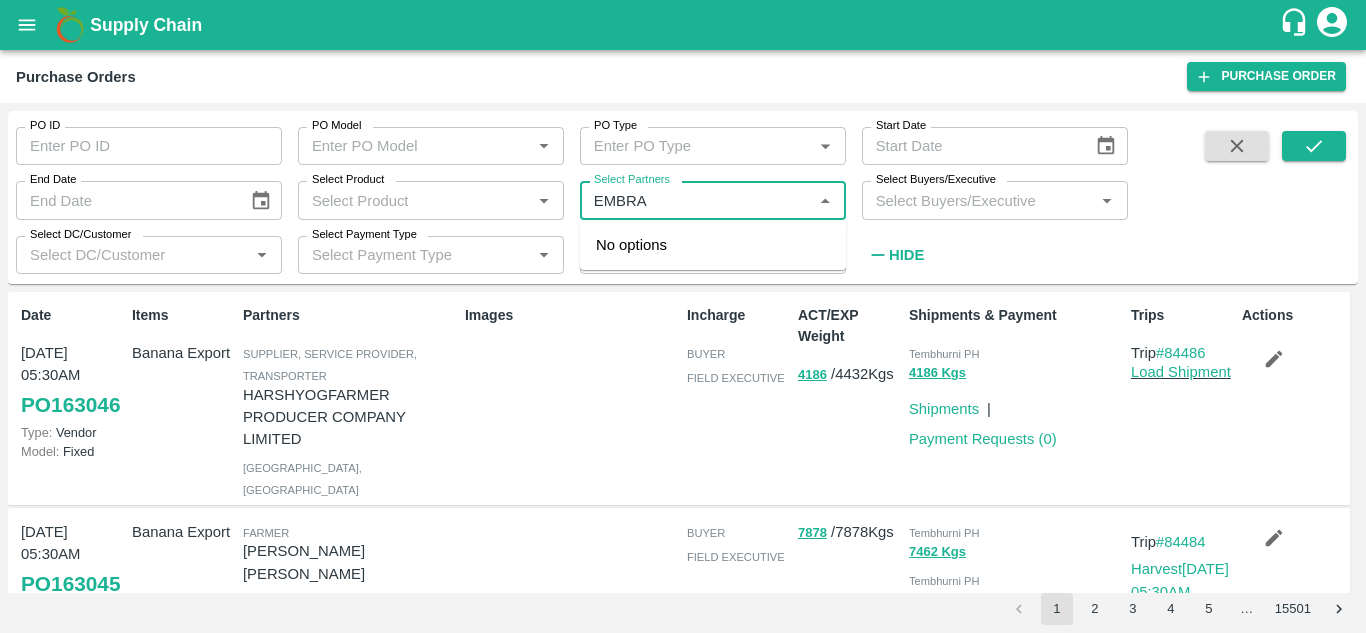 type on "EMBRAC" 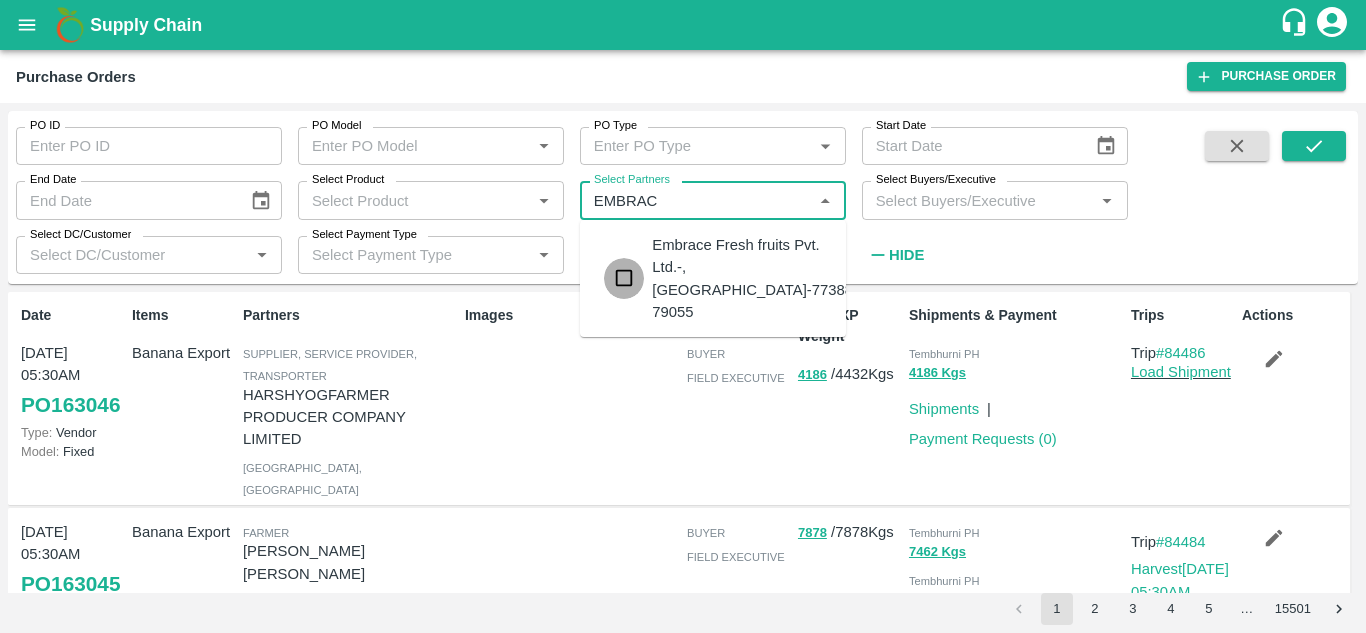 click at bounding box center (624, 278) 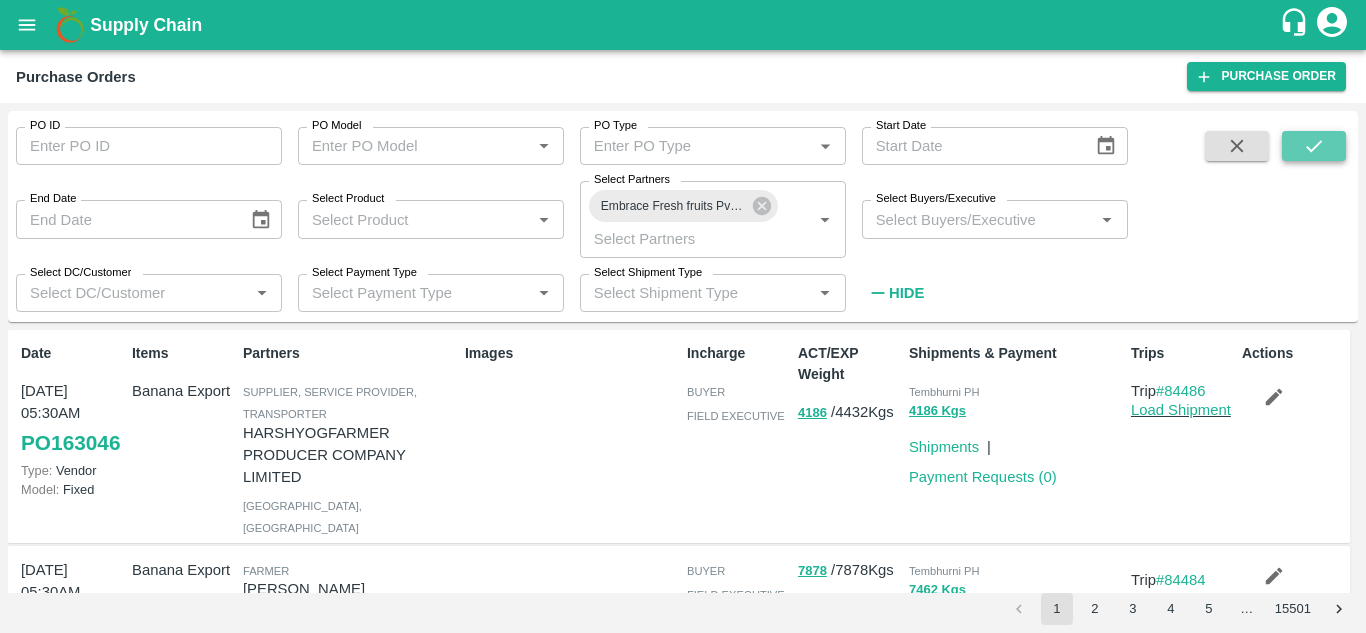 click 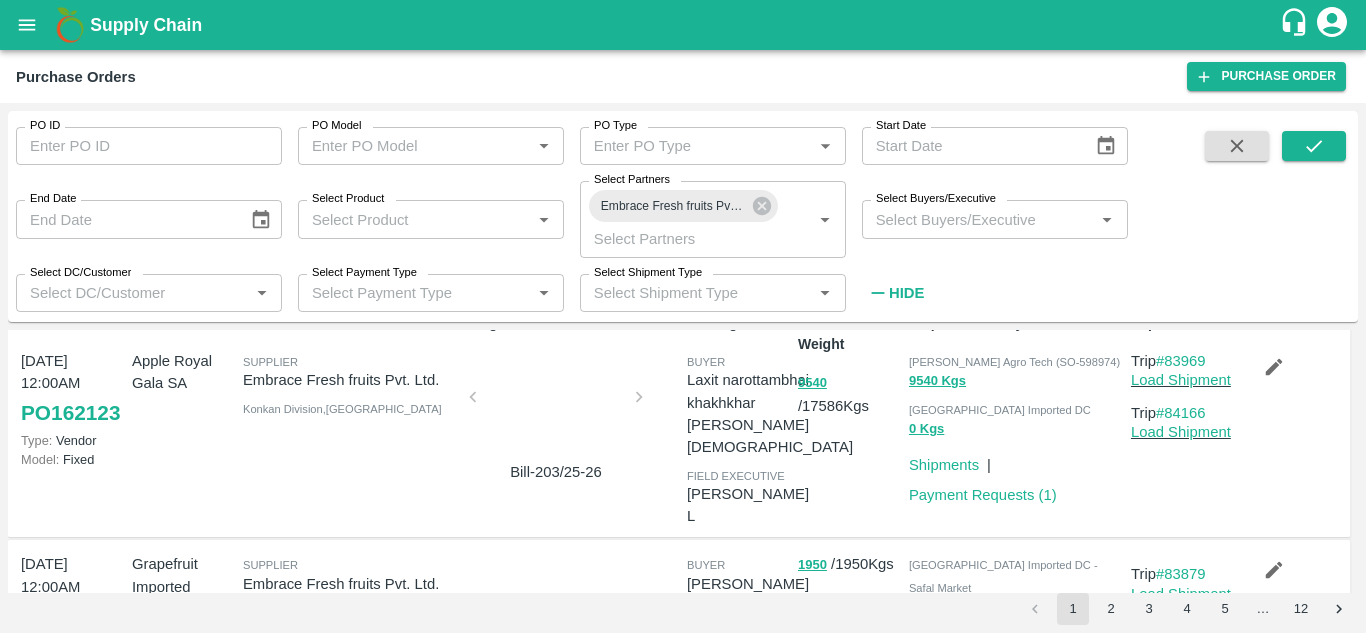 scroll, scrollTop: 0, scrollLeft: 0, axis: both 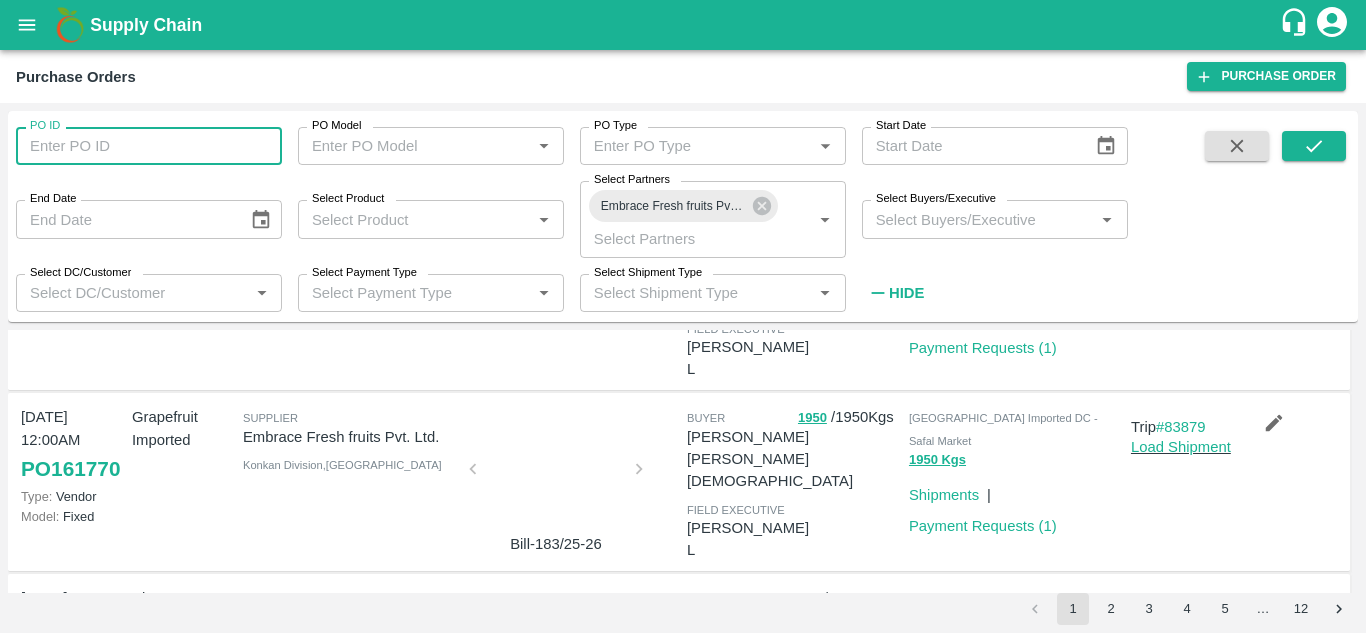 click on "PO ID" at bounding box center [149, 146] 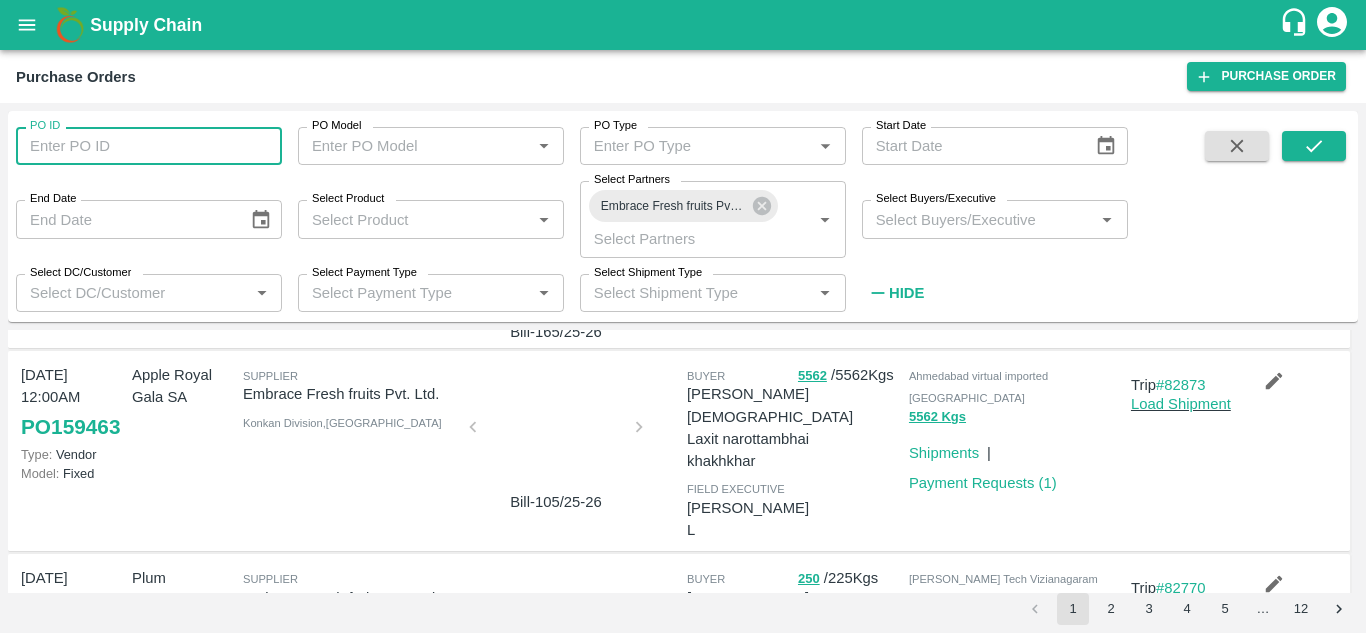 scroll, scrollTop: 41, scrollLeft: 0, axis: vertical 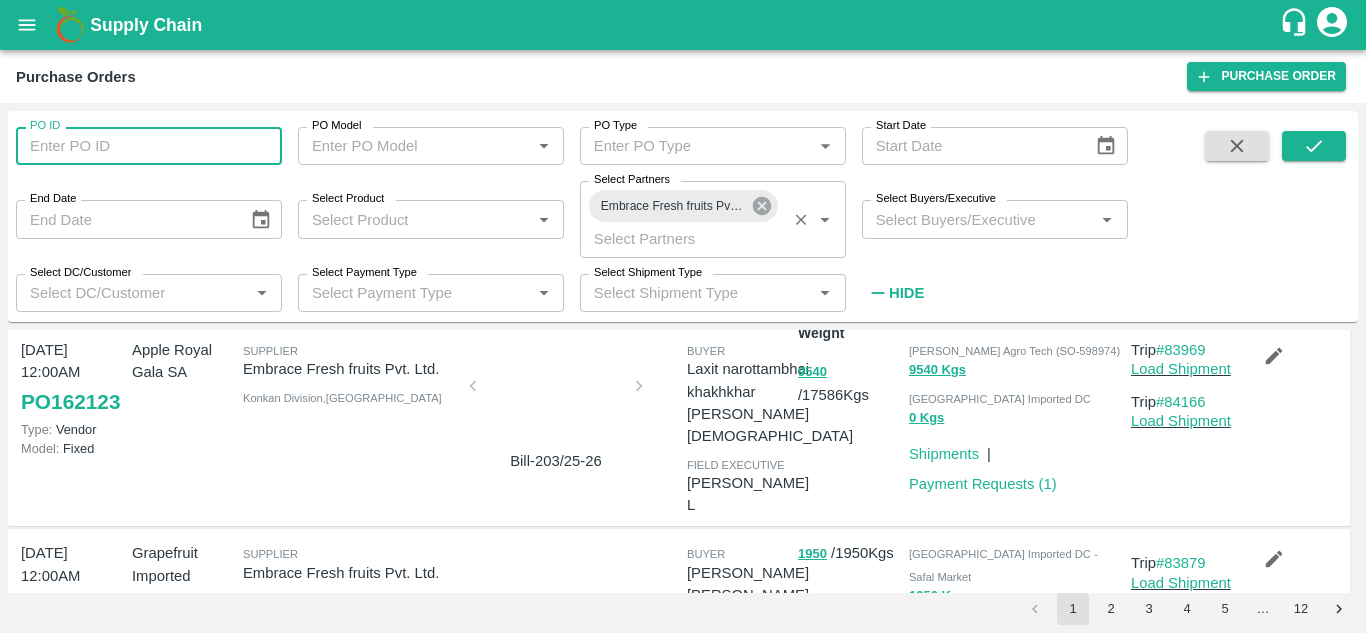 click 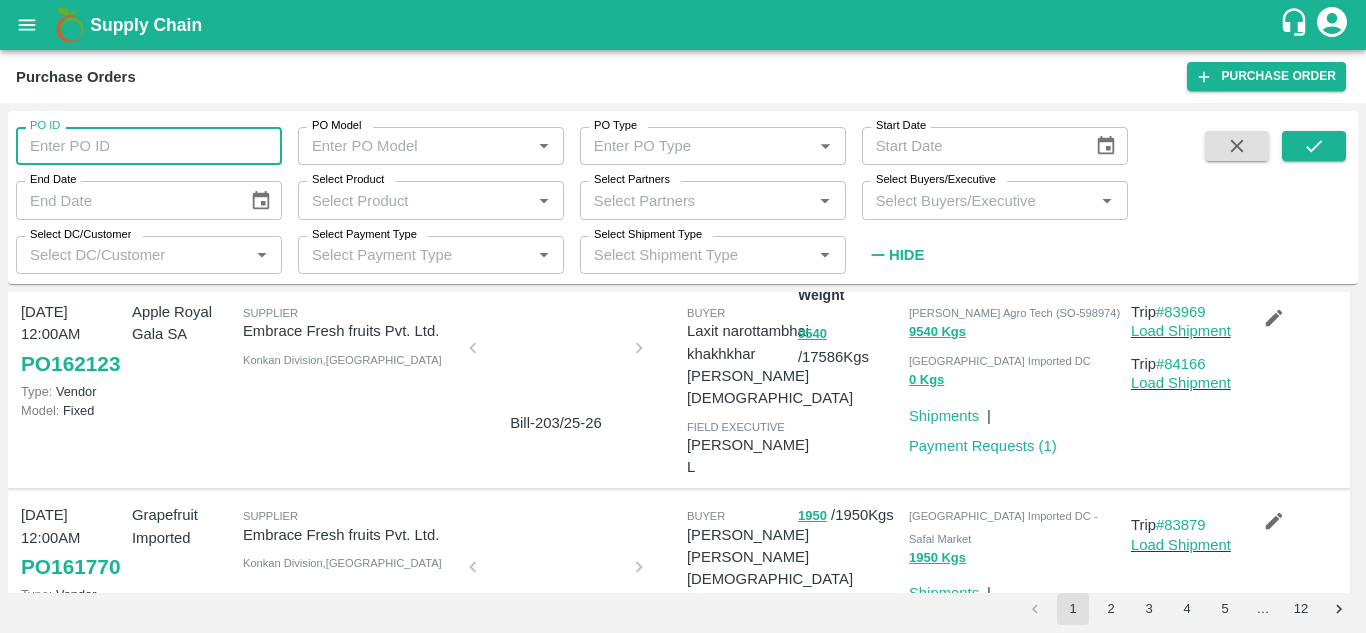 click on "Select Partners   *" at bounding box center (713, 200) 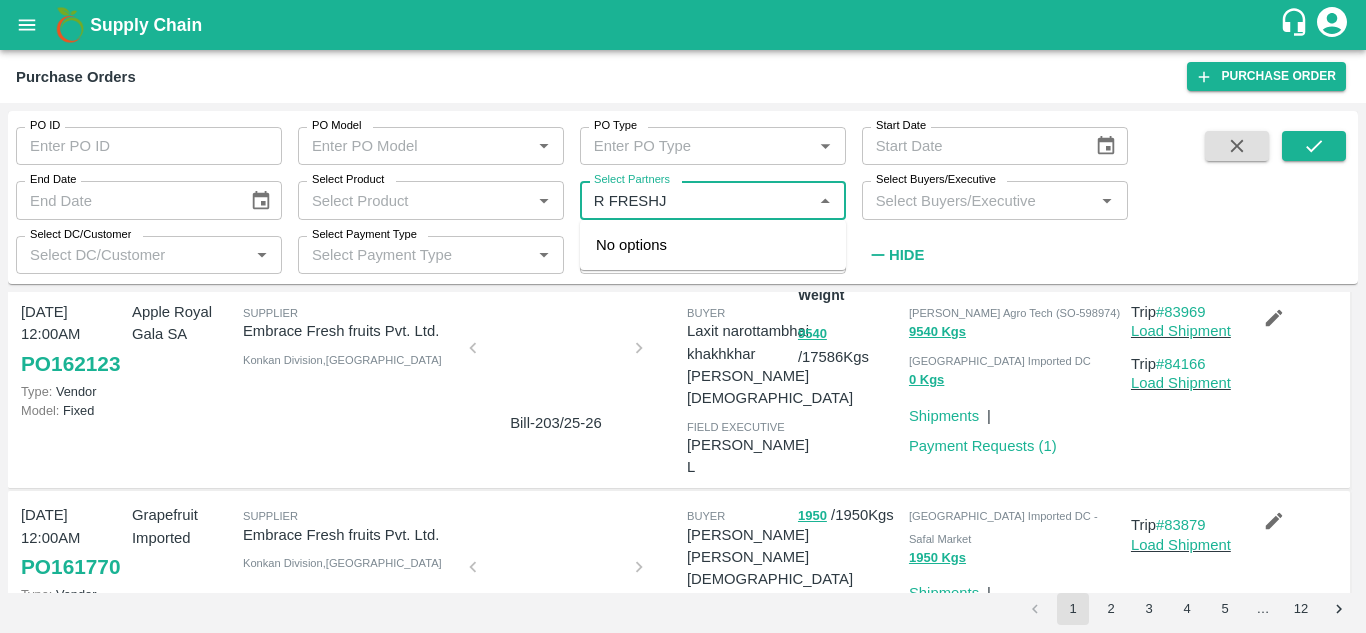 type on "R FRESH" 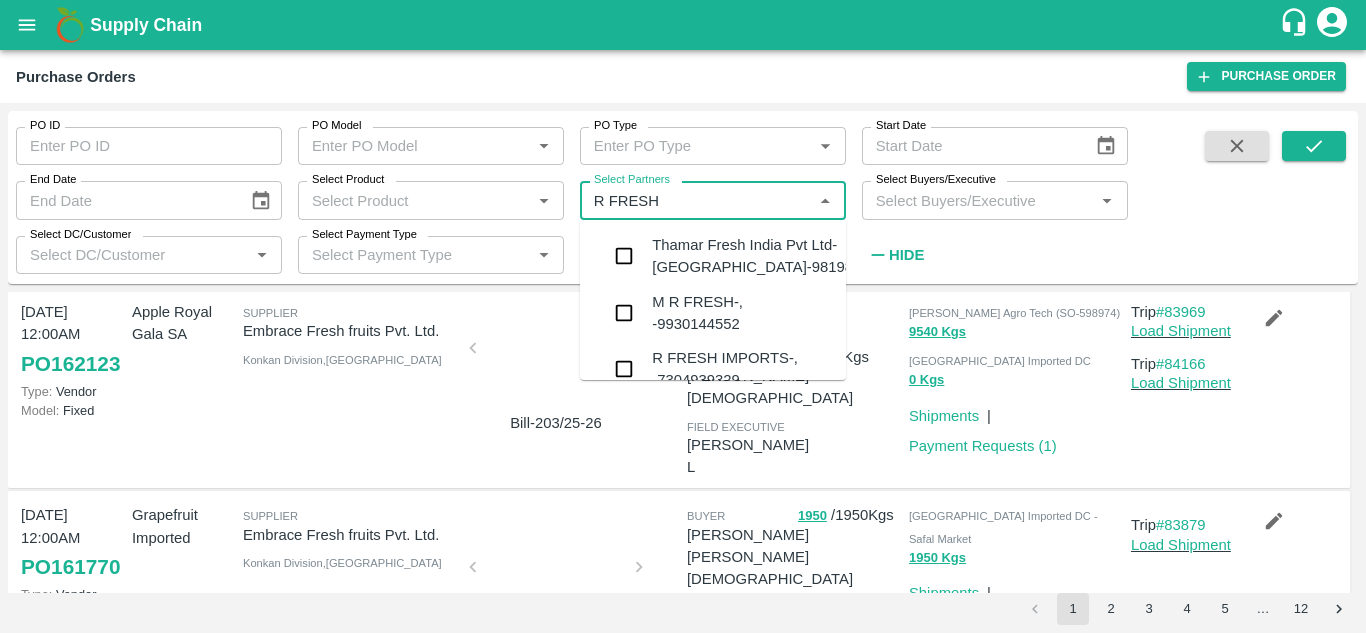scroll, scrollTop: 48, scrollLeft: 0, axis: vertical 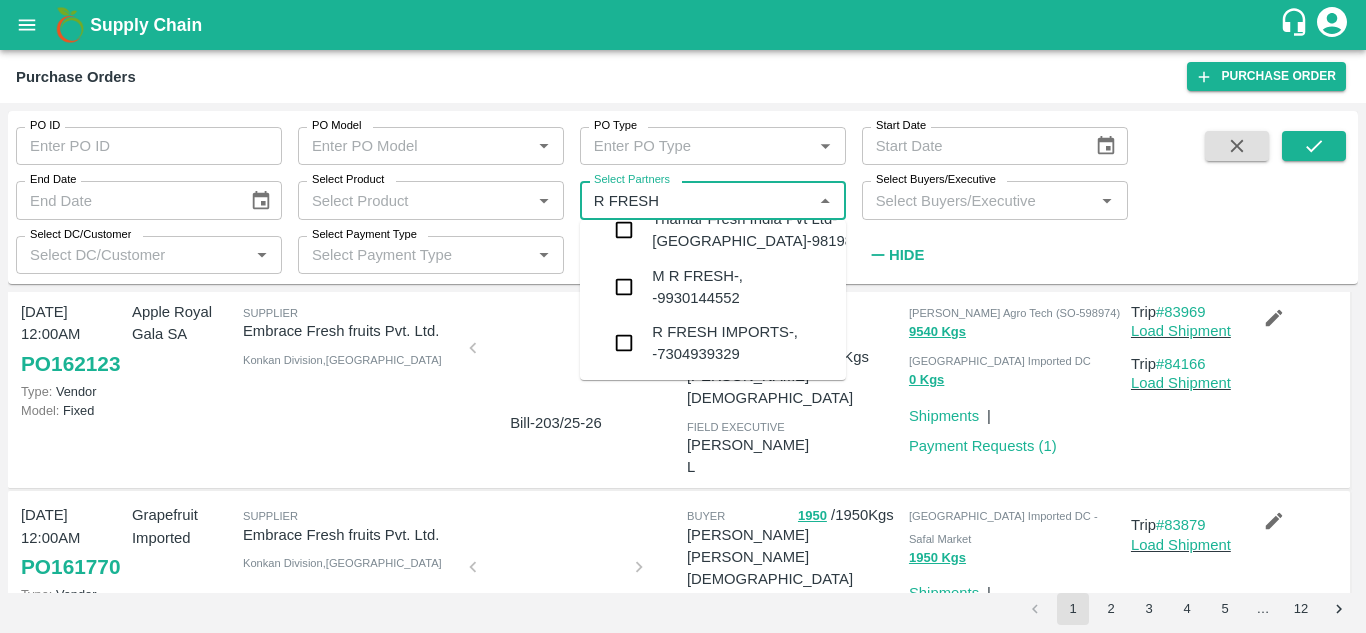 click at bounding box center (624, 343) 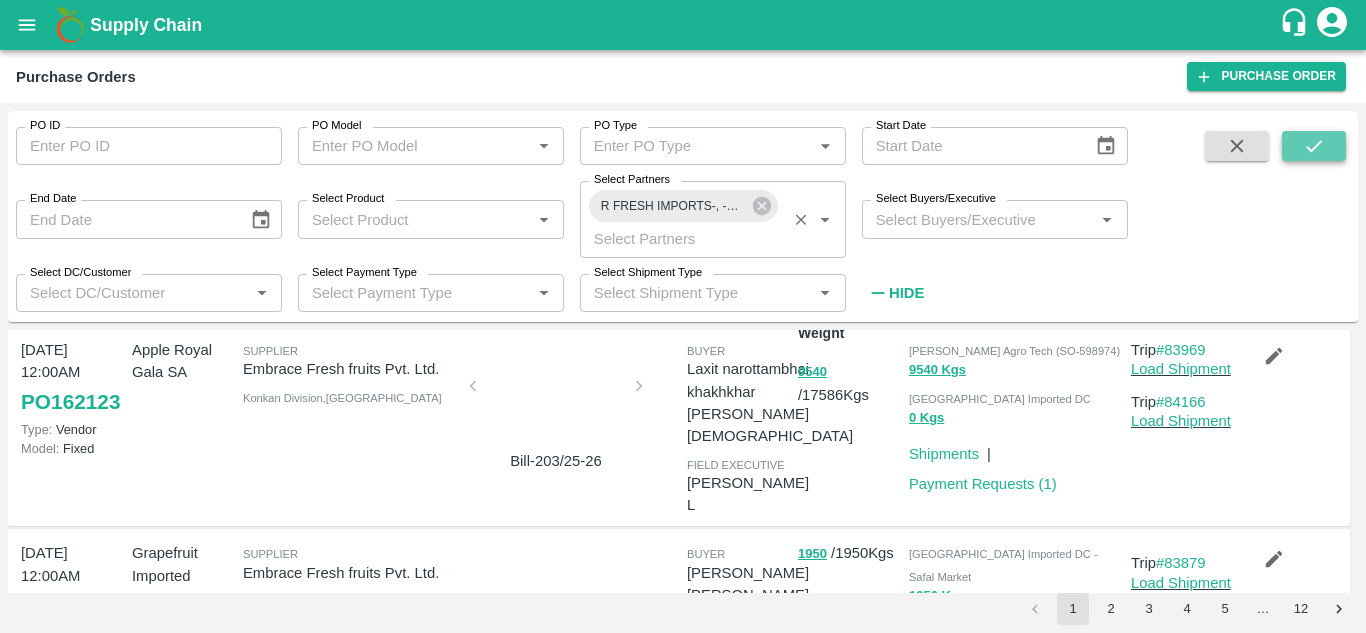 click at bounding box center (1314, 146) 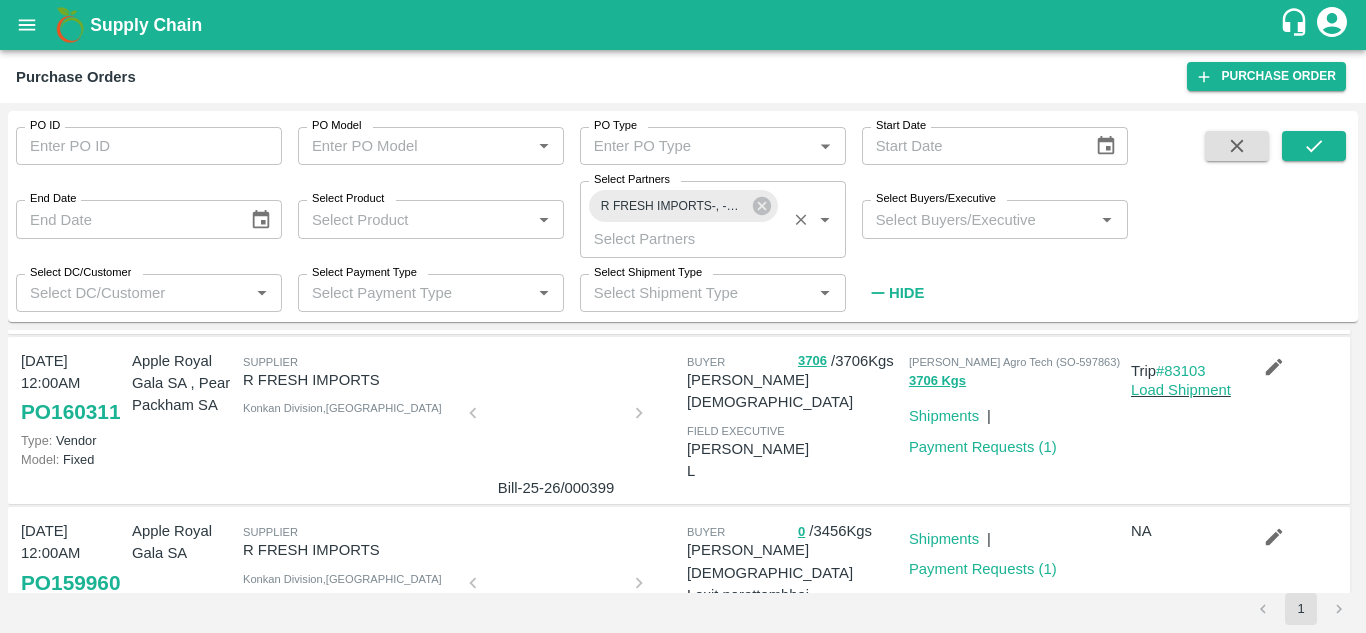 scroll, scrollTop: 545, scrollLeft: 0, axis: vertical 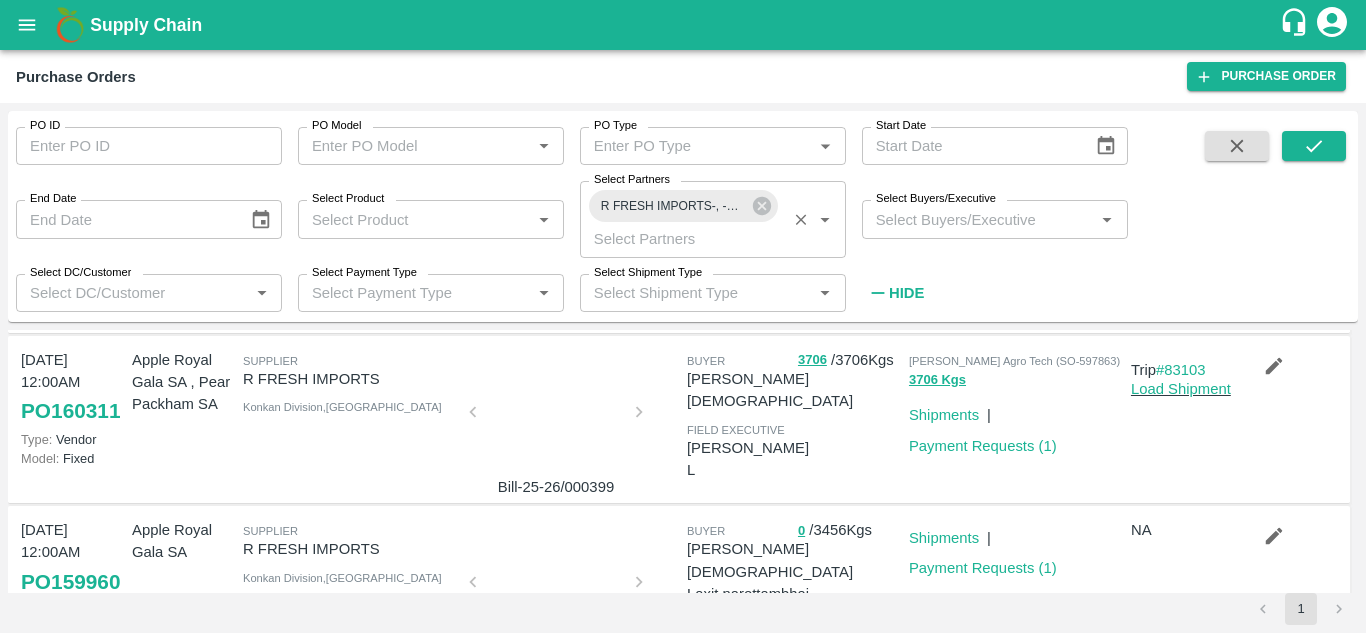click at bounding box center [556, 418] 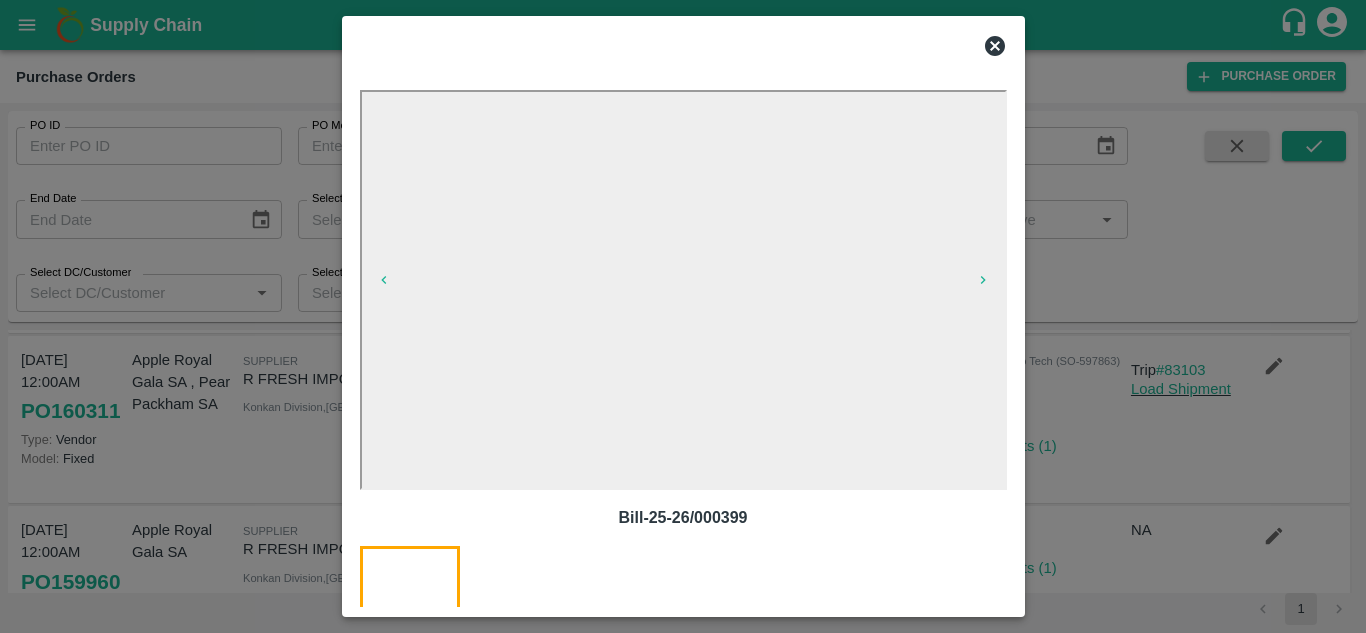 click 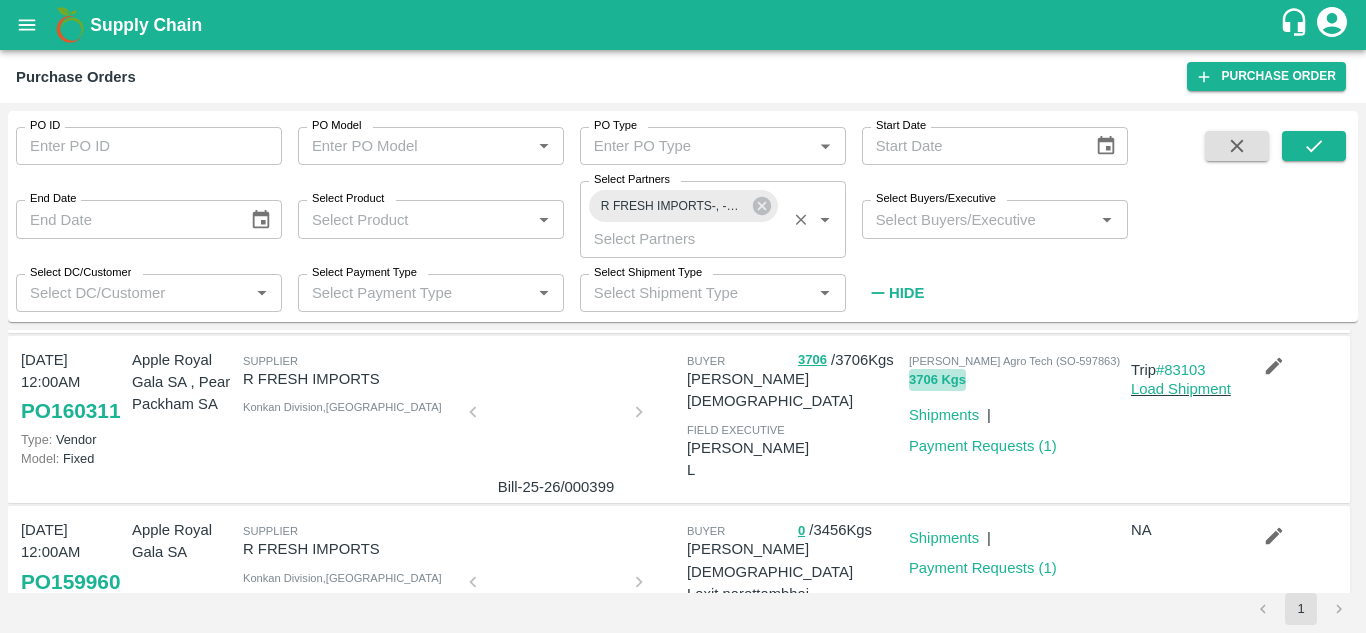 click on "3706  Kgs" at bounding box center (937, 380) 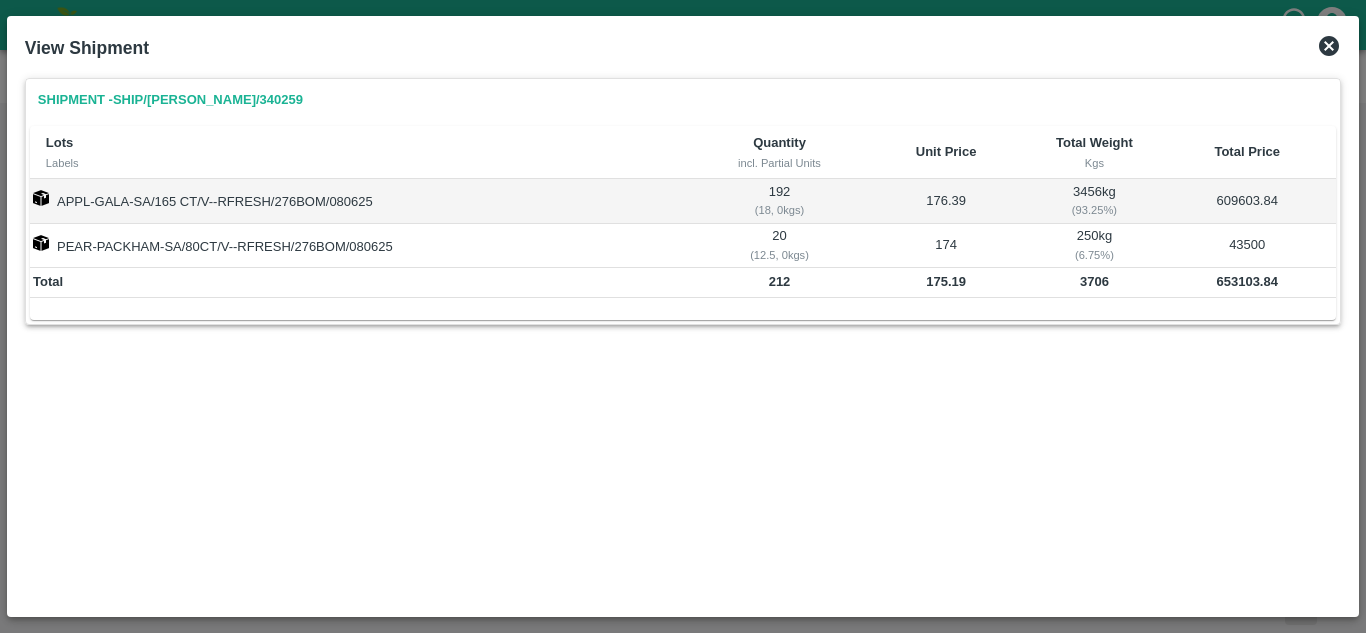 click 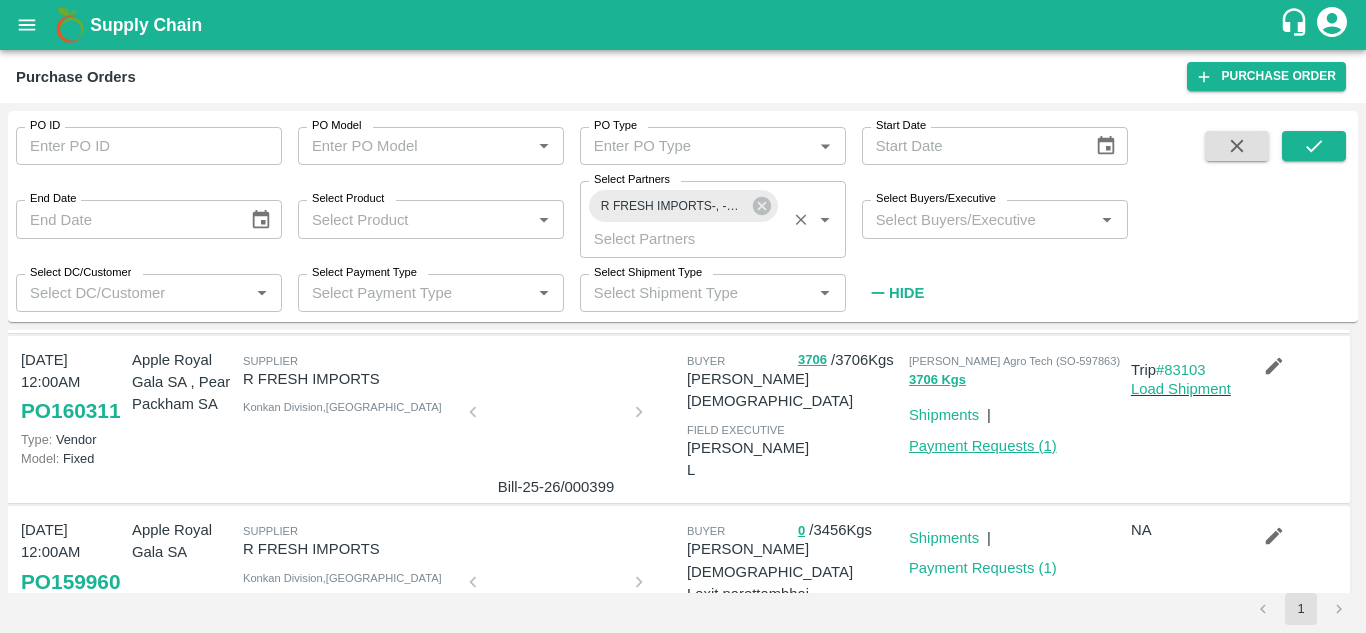 click on "Payment Requests ( 1 )" at bounding box center (983, 446) 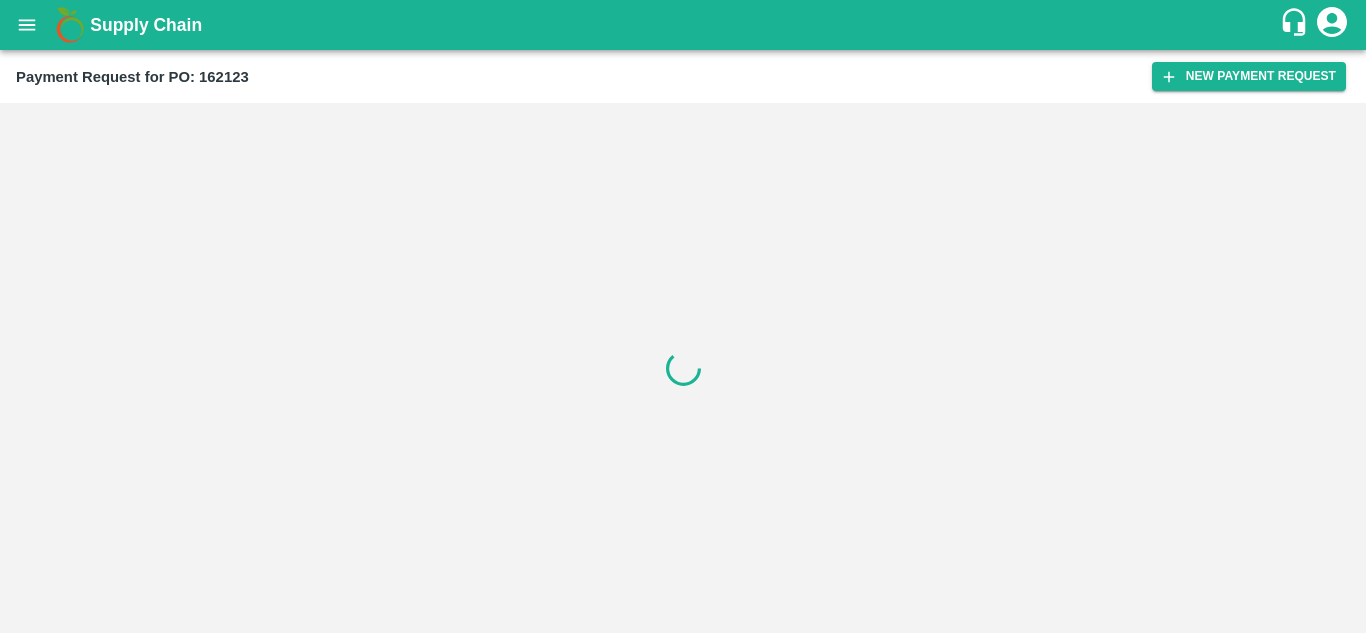 scroll, scrollTop: 0, scrollLeft: 0, axis: both 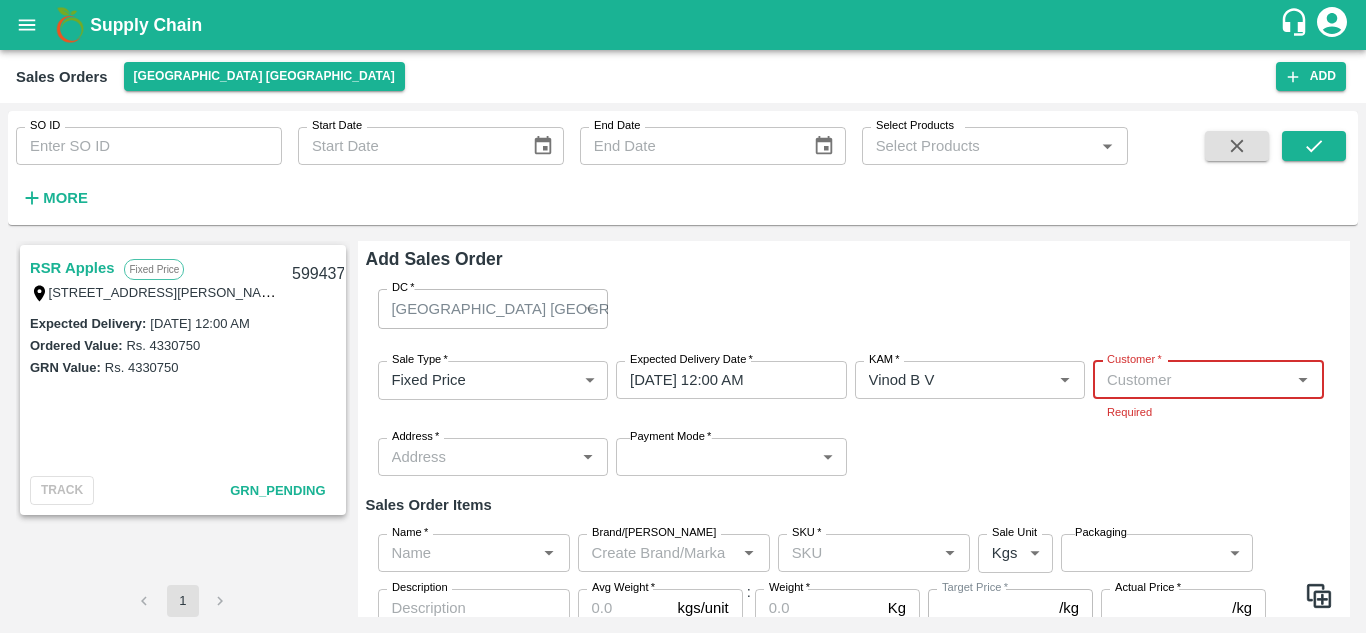 click at bounding box center (27, 25) 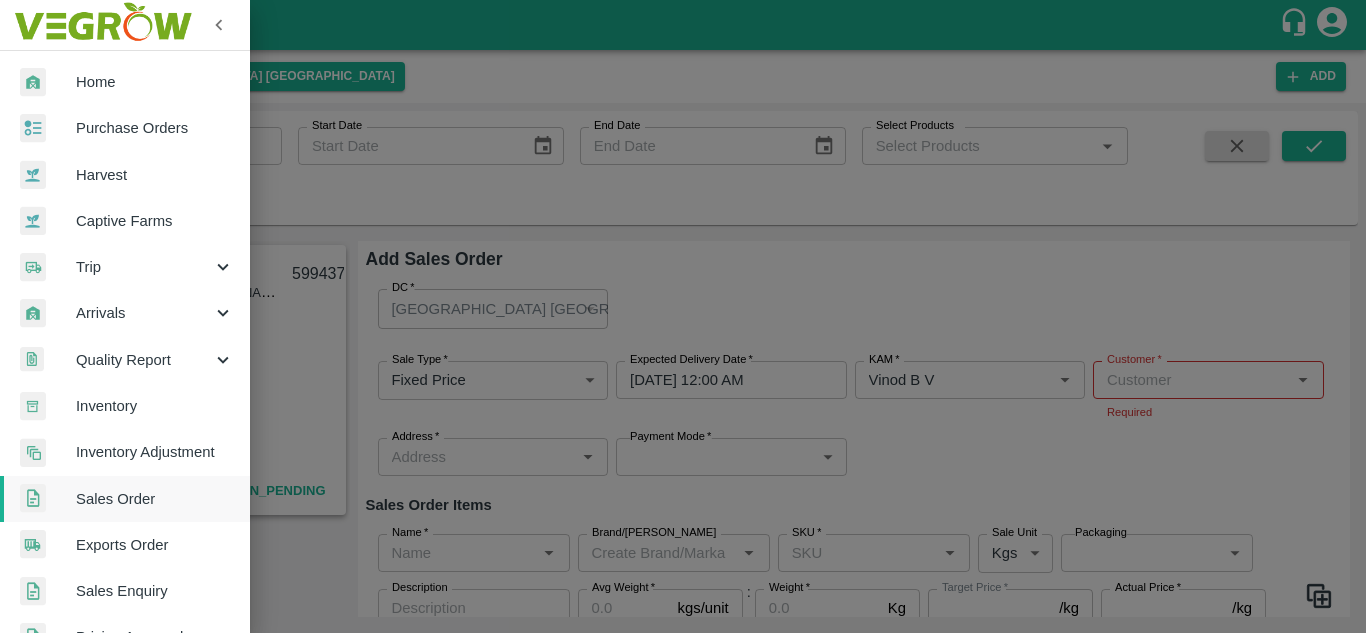 click on "Purchase Orders" at bounding box center (125, 128) 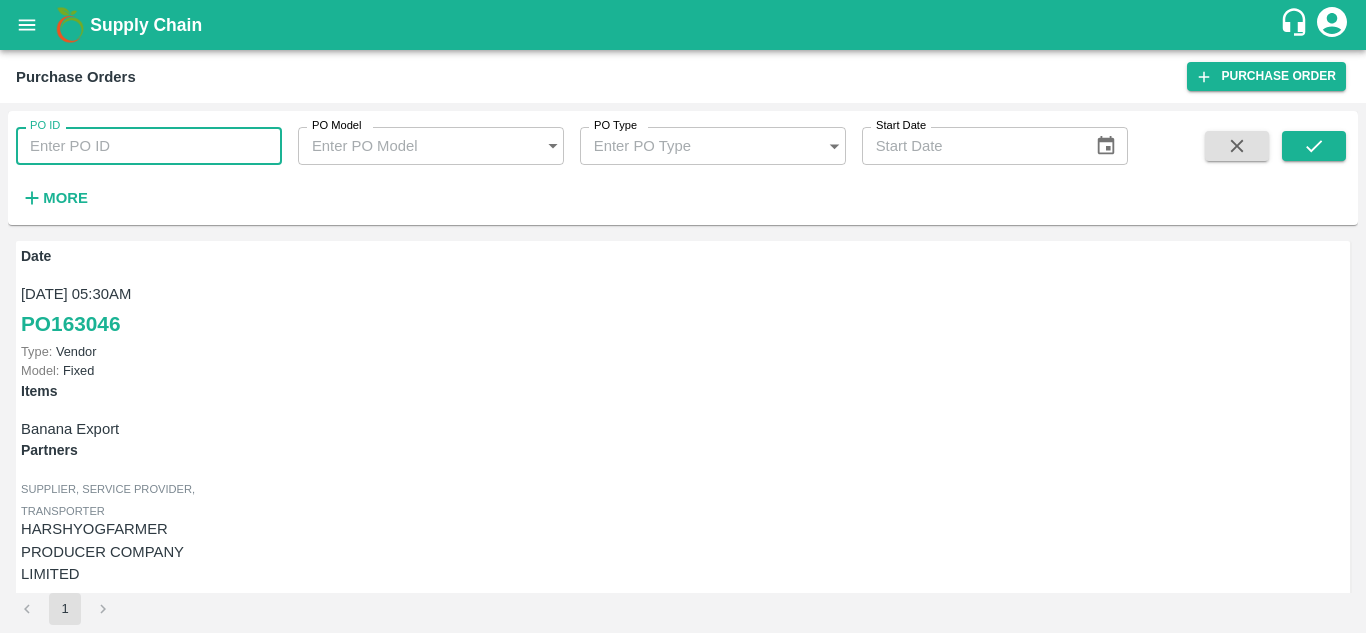 click on "PO ID" at bounding box center [149, 146] 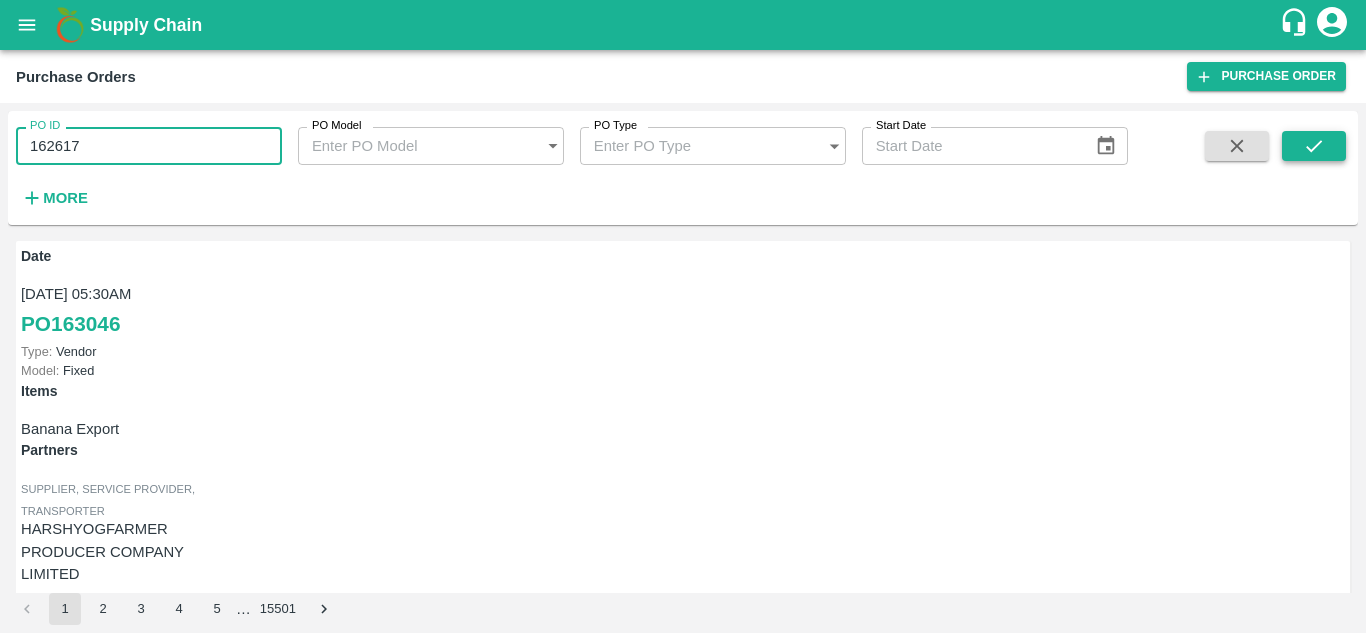 type on "162617" 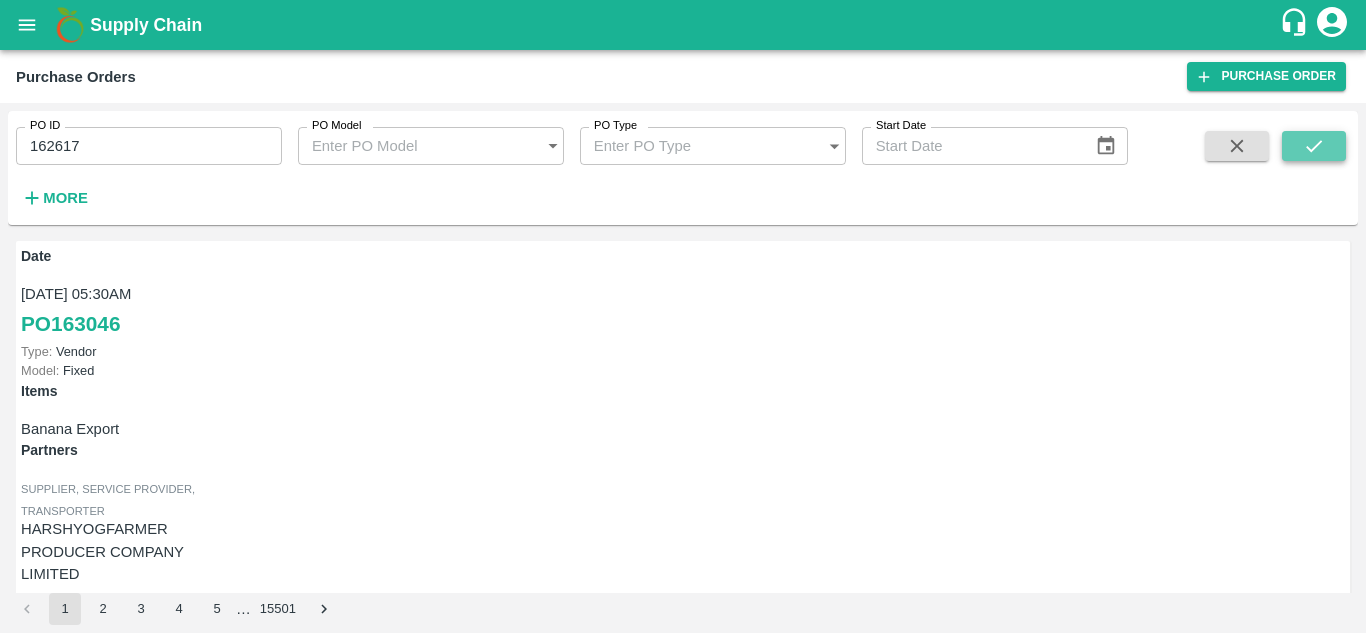click at bounding box center (1314, 146) 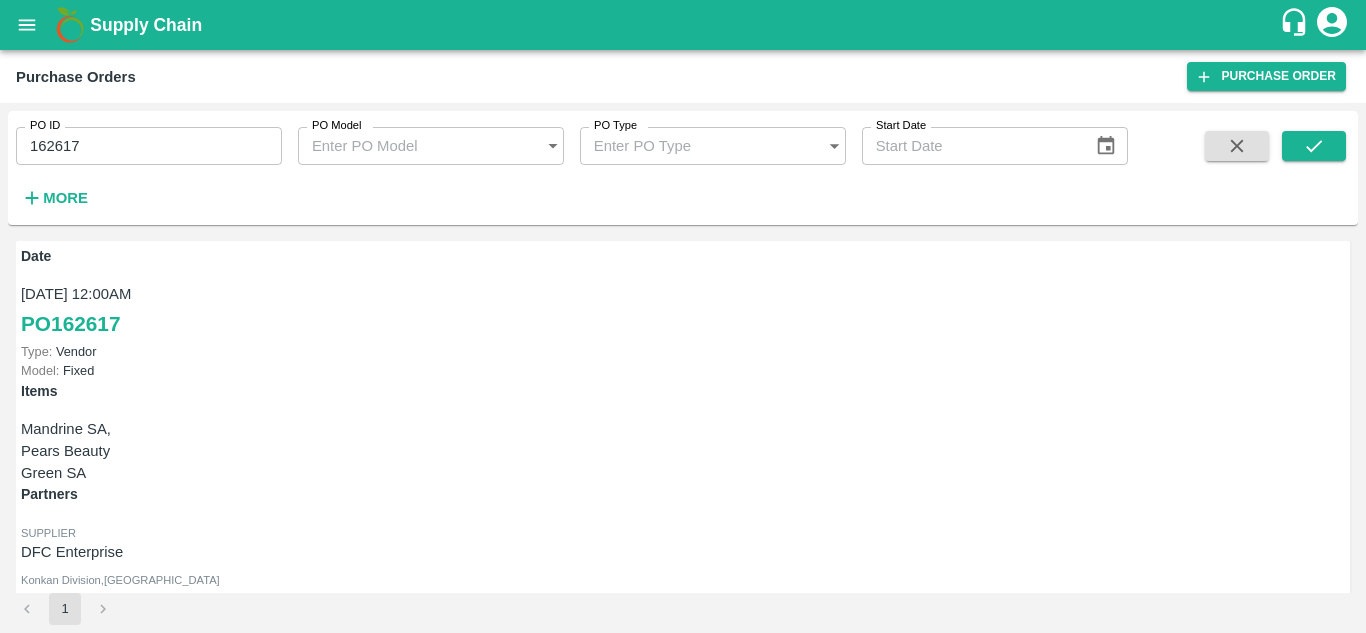 click on "Shipments" at bounding box center (131, 1081) 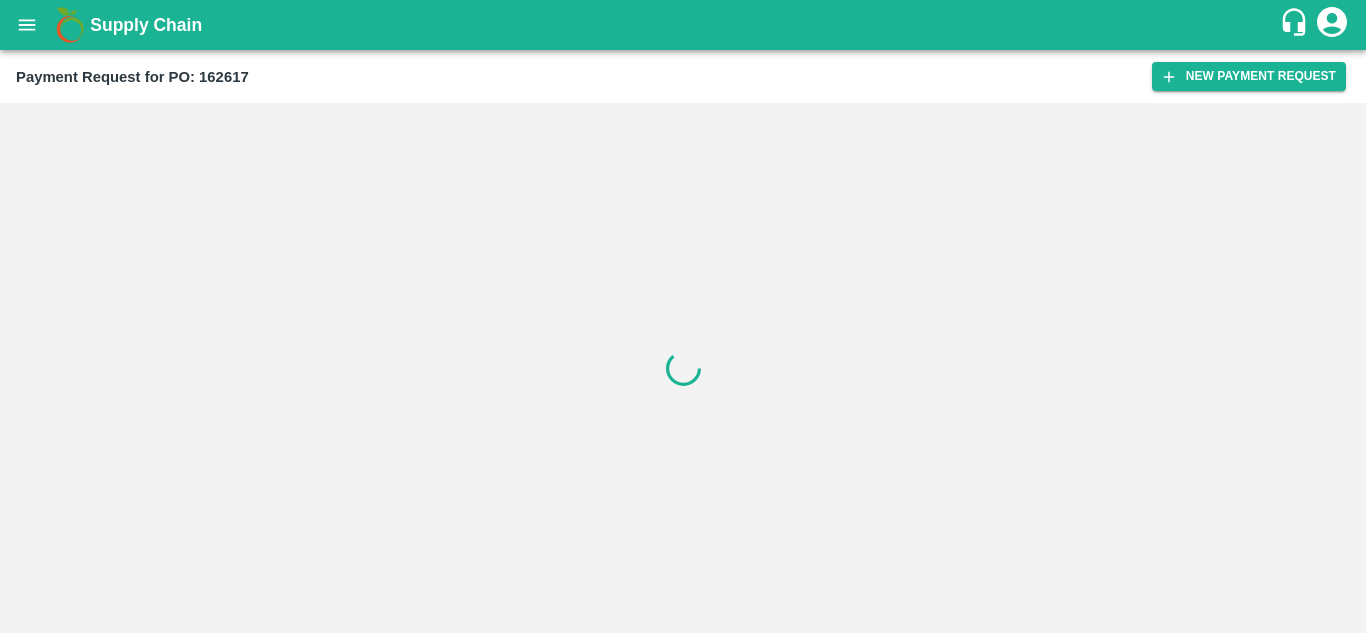 scroll, scrollTop: 0, scrollLeft: 0, axis: both 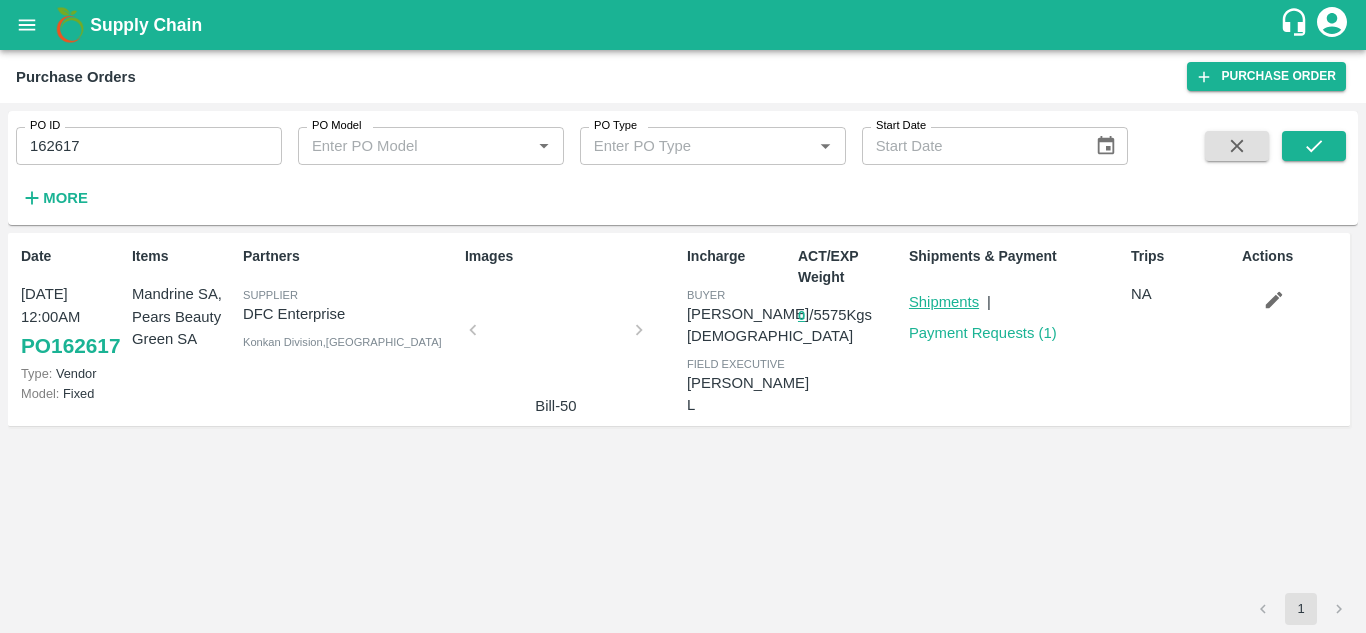 click on "Shipments" at bounding box center (944, 302) 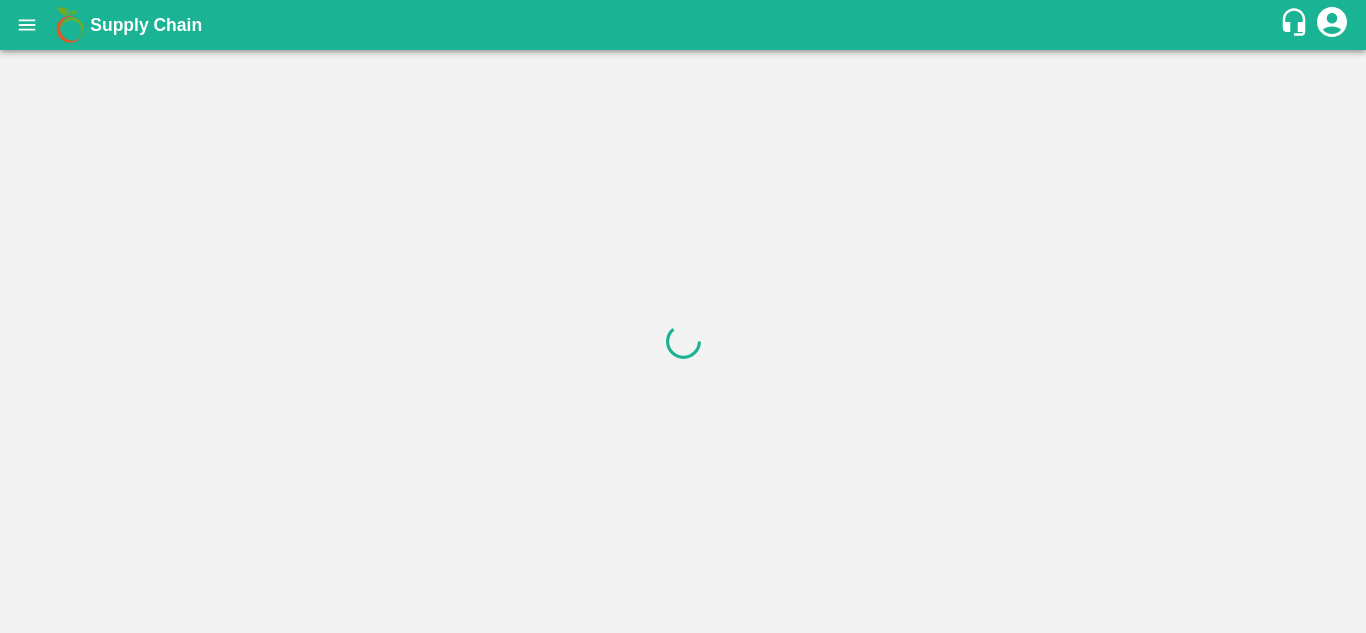 scroll, scrollTop: 0, scrollLeft: 0, axis: both 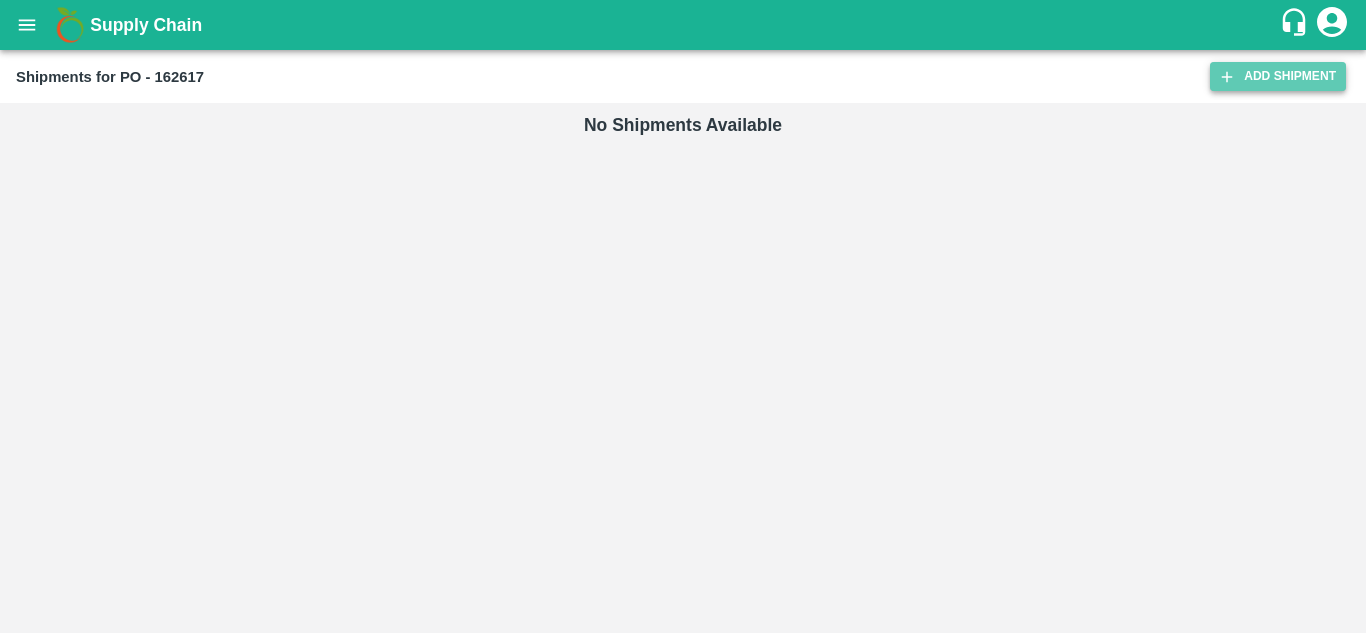 click on "Add Shipment" at bounding box center (1278, 76) 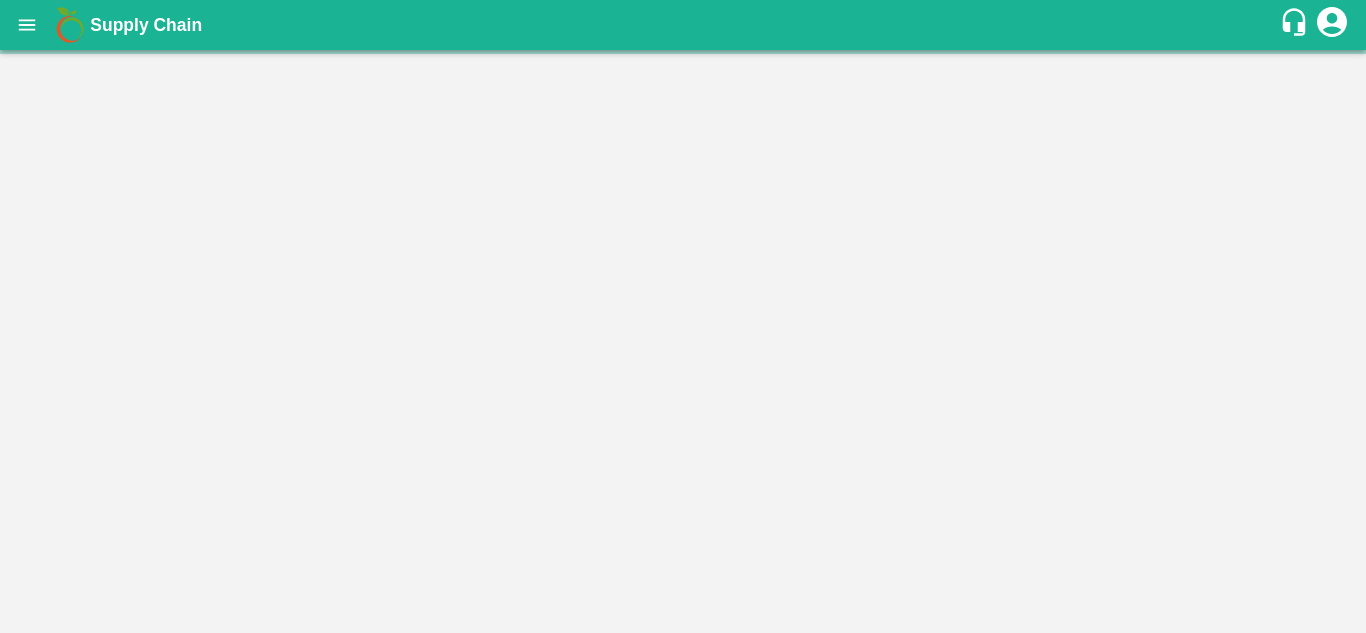 scroll, scrollTop: 0, scrollLeft: 0, axis: both 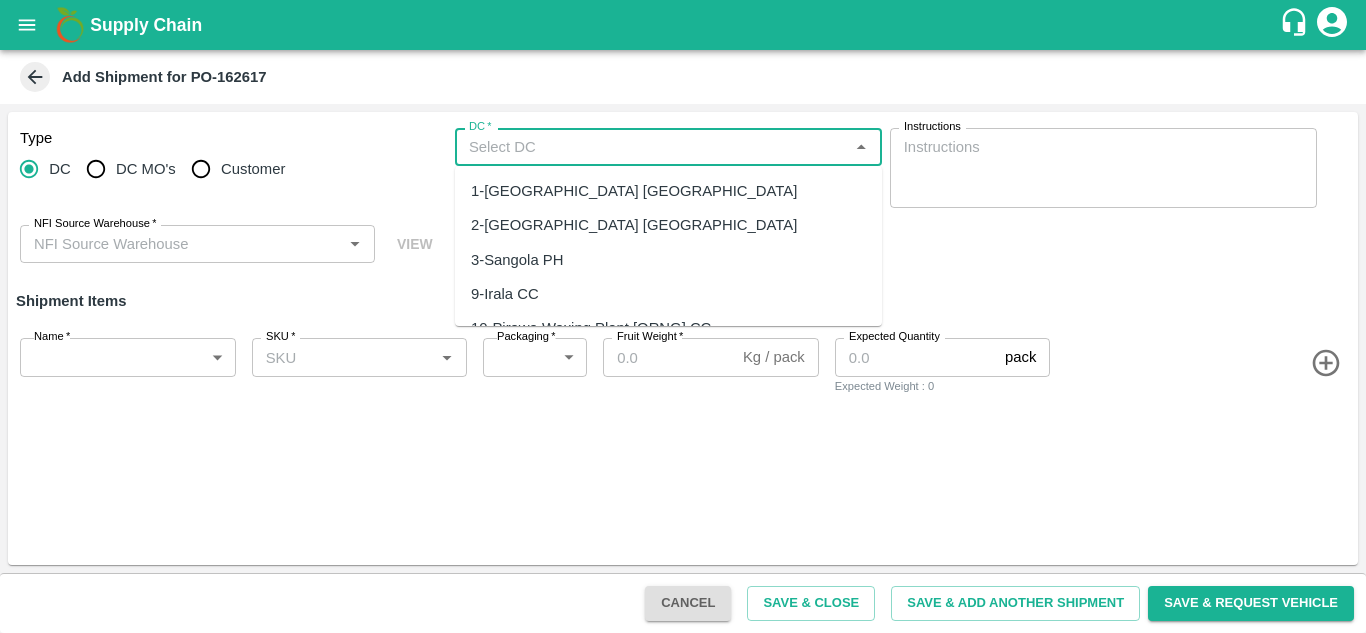 click on "DC   *" at bounding box center [652, 147] 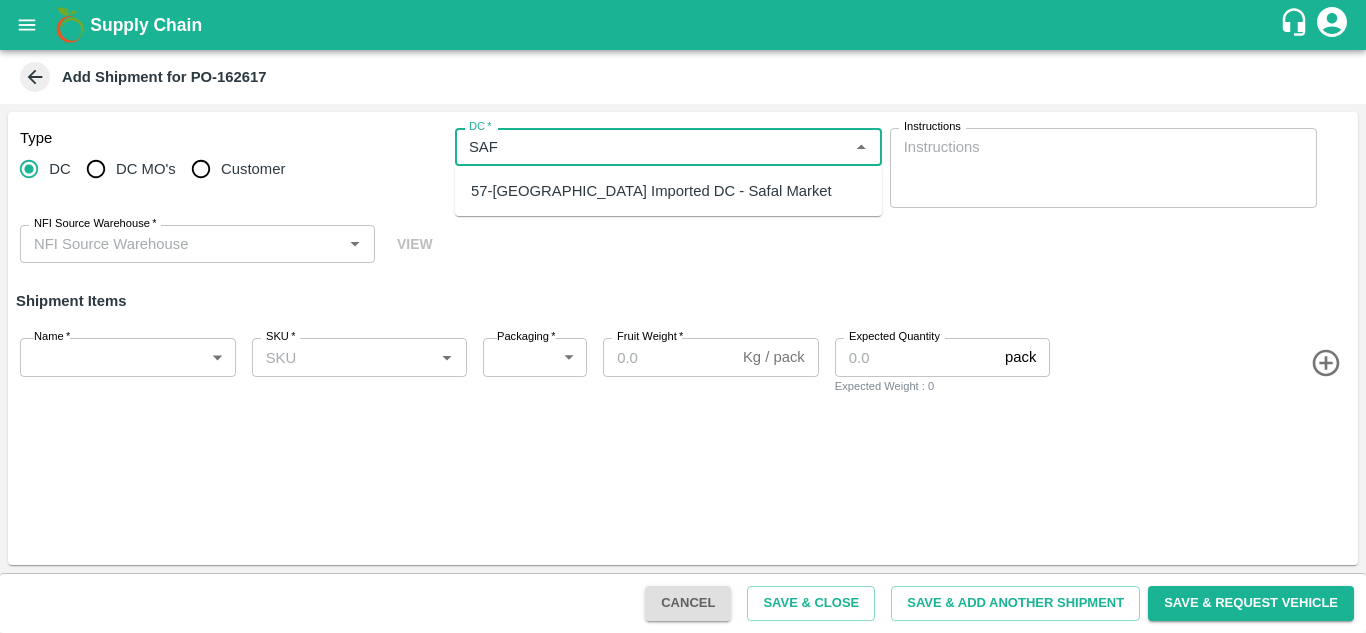 click on "57-[GEOGRAPHIC_DATA] Imported DC - Safal Market" at bounding box center [651, 191] 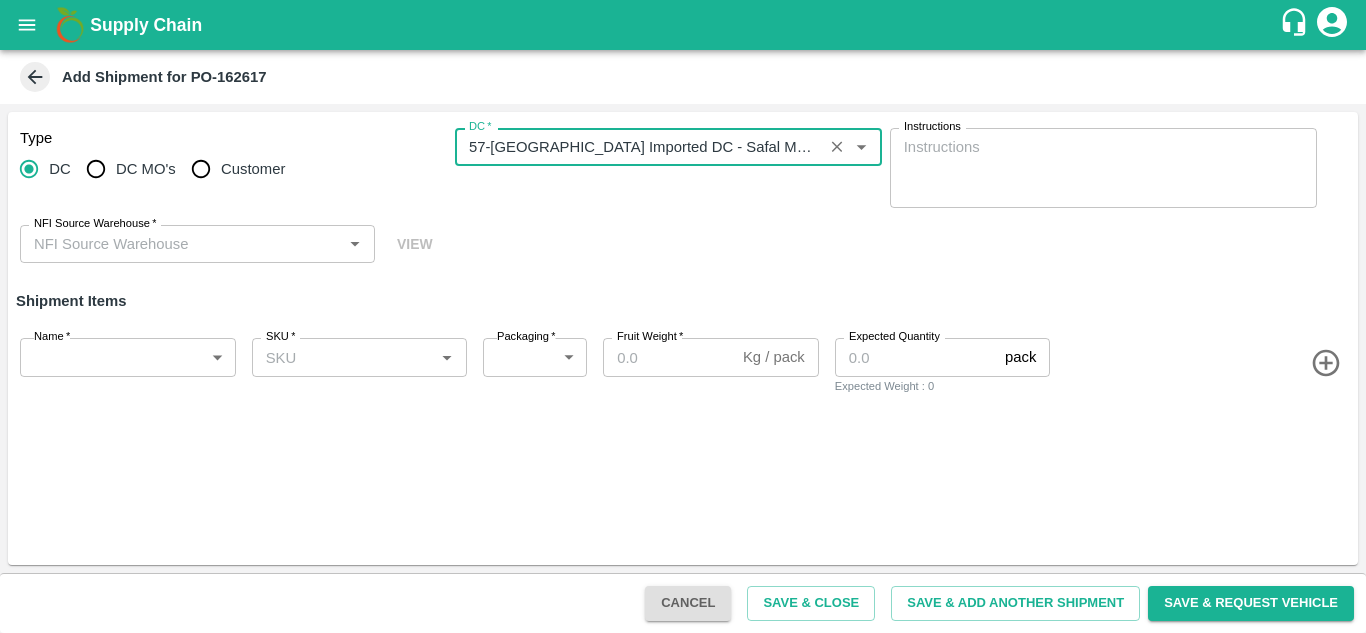 type on "57-[GEOGRAPHIC_DATA] Imported DC - Safal Market" 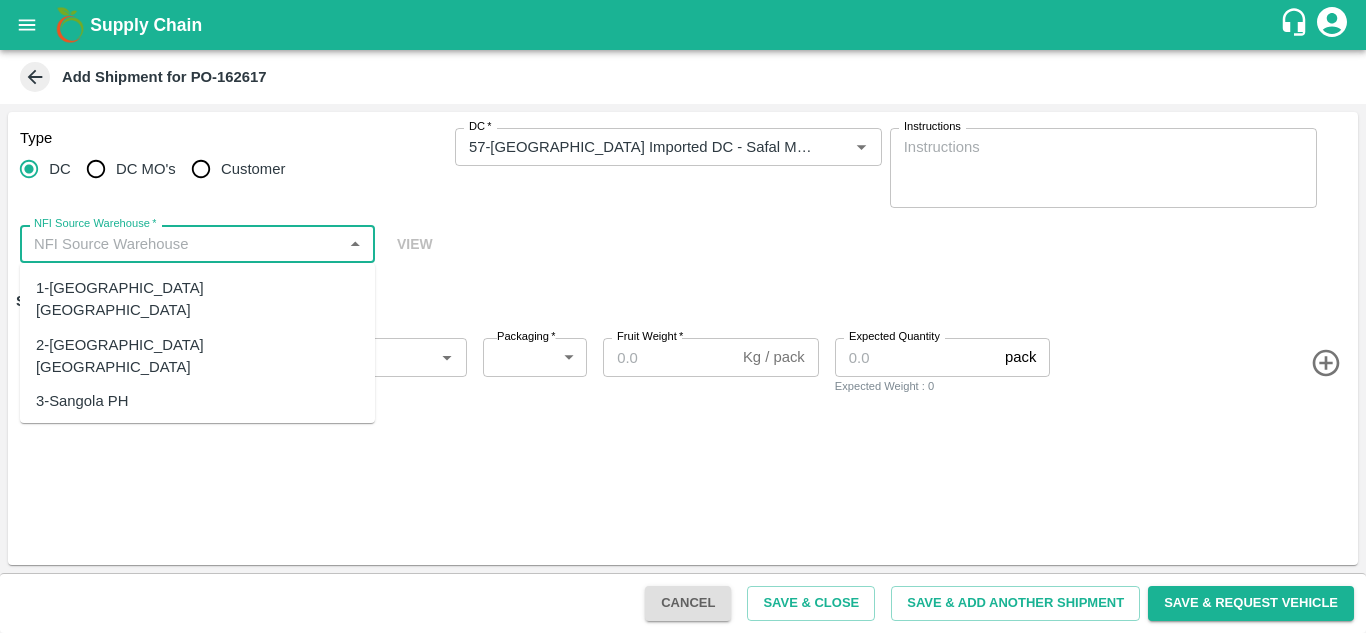 click on "NFI Source Warehouse   *" at bounding box center (181, 244) 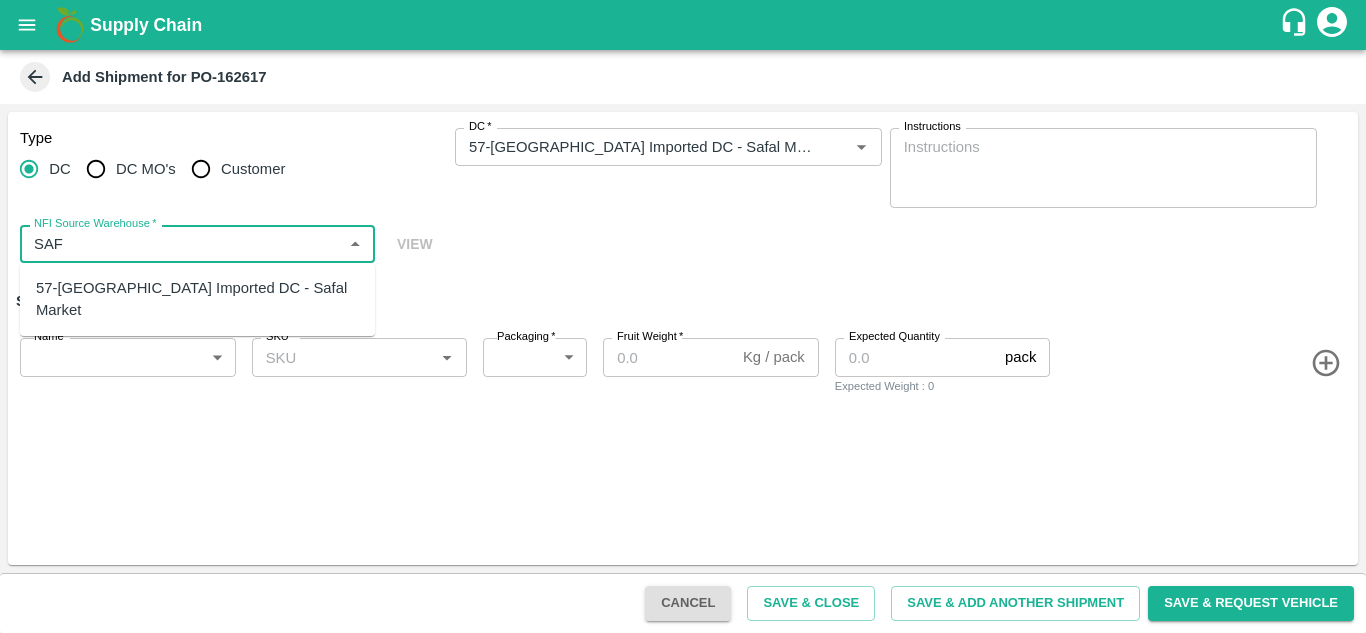 click on "57-Bangalore Imported DC - Safal Market" at bounding box center [197, 299] 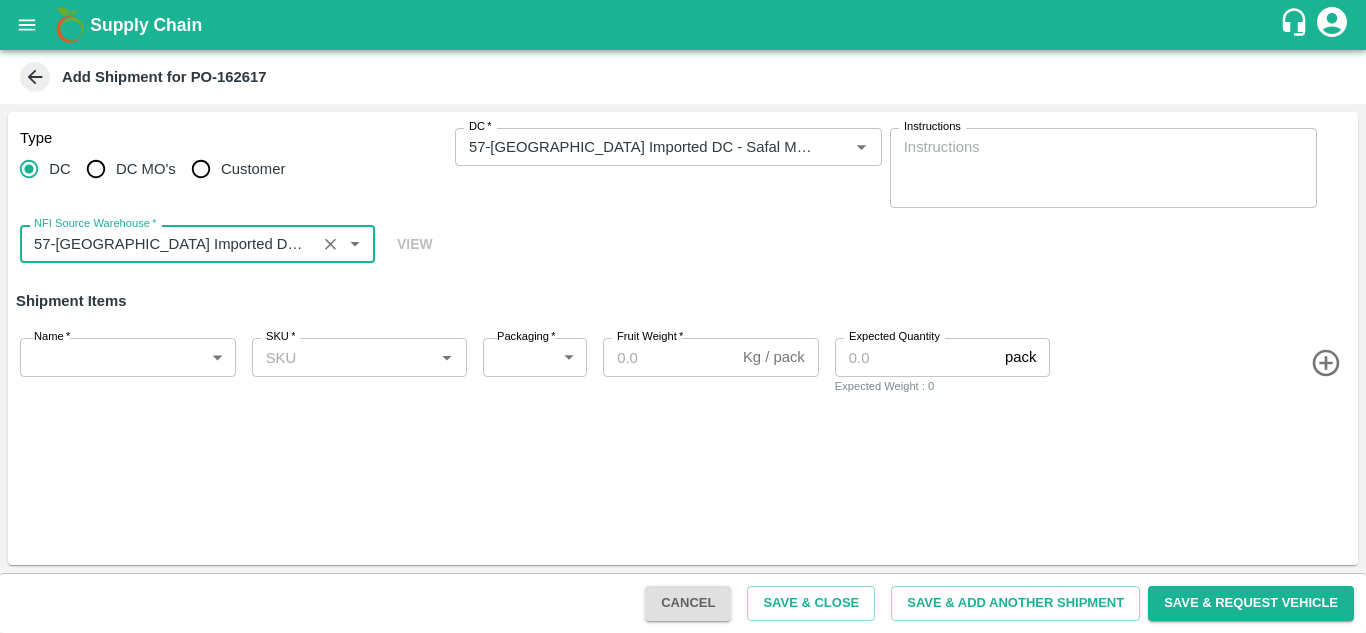 type on "57-Bangalore Imported DC - Safal Market" 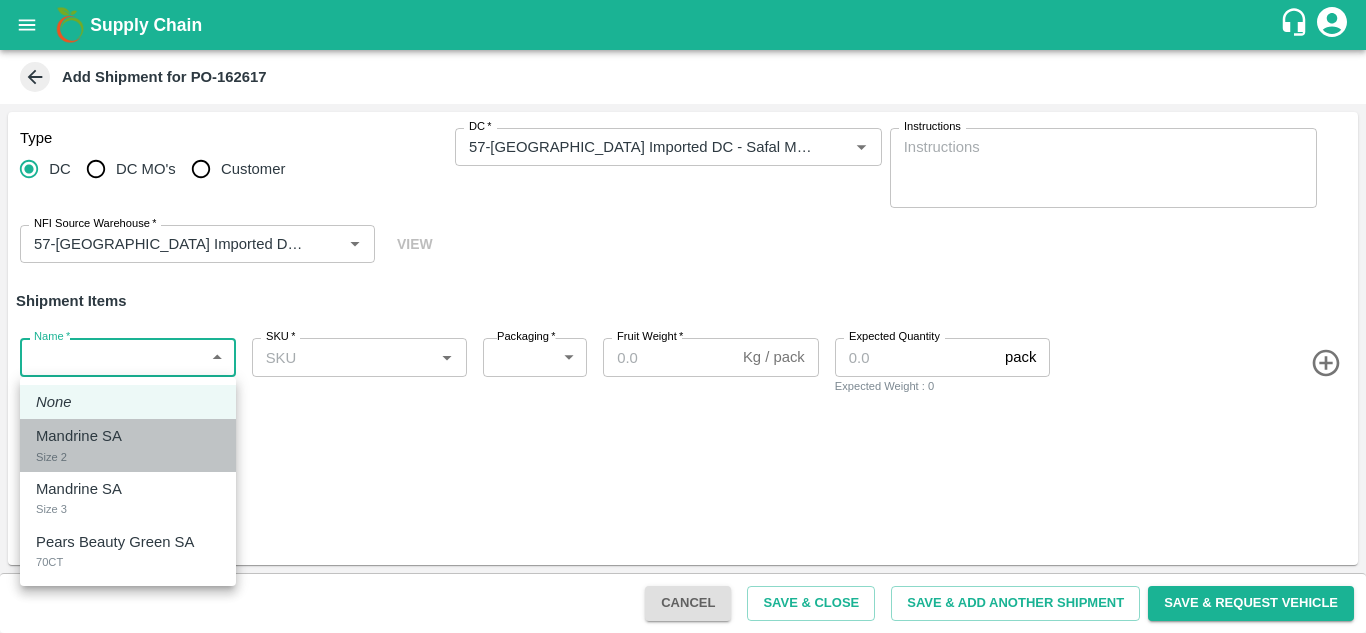 click on "Mandrine SA" at bounding box center [79, 436] 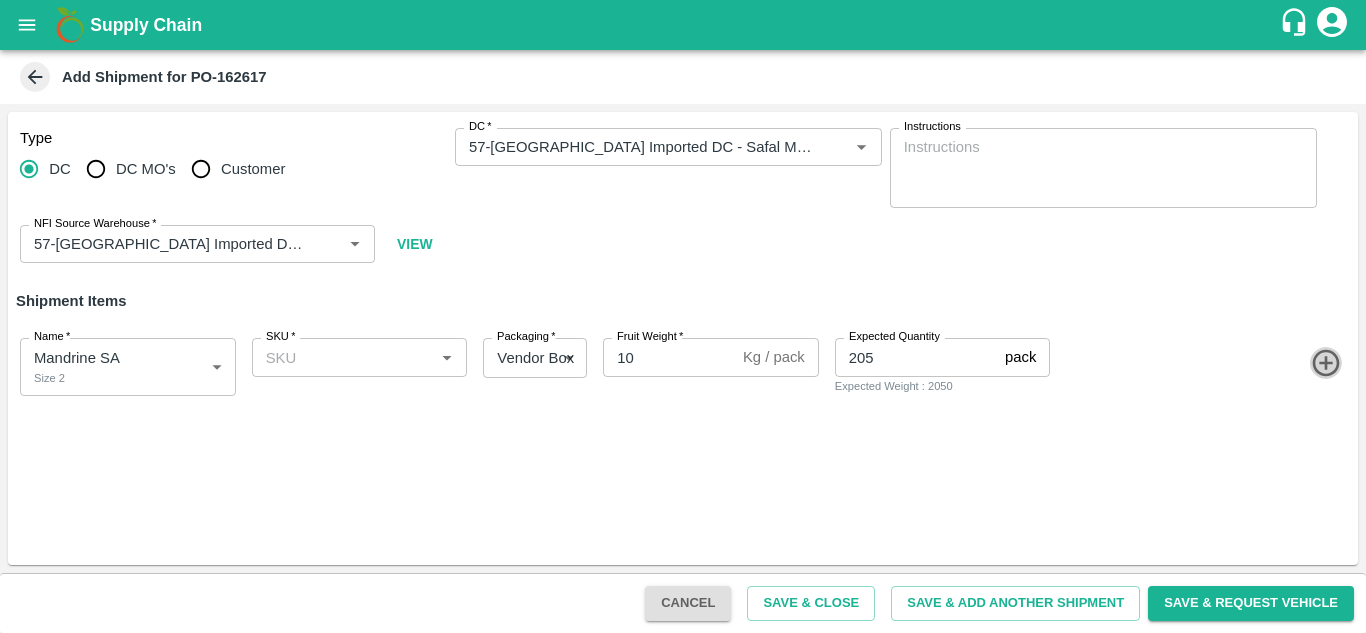 click 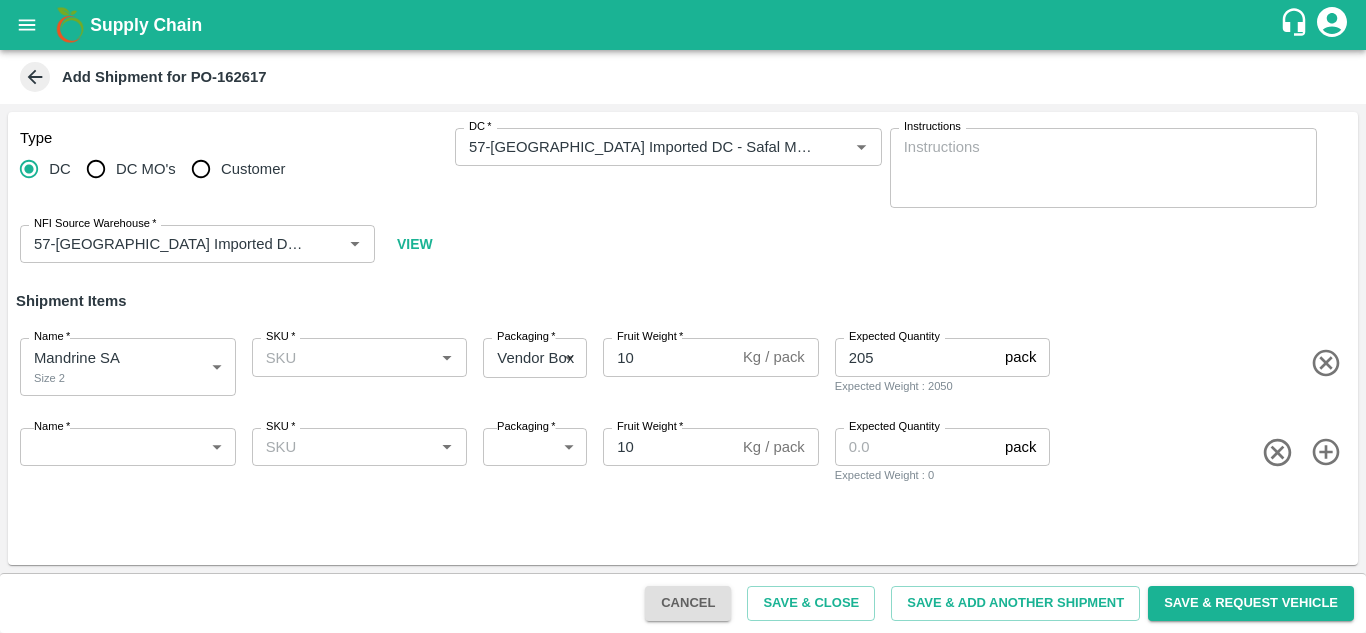 click 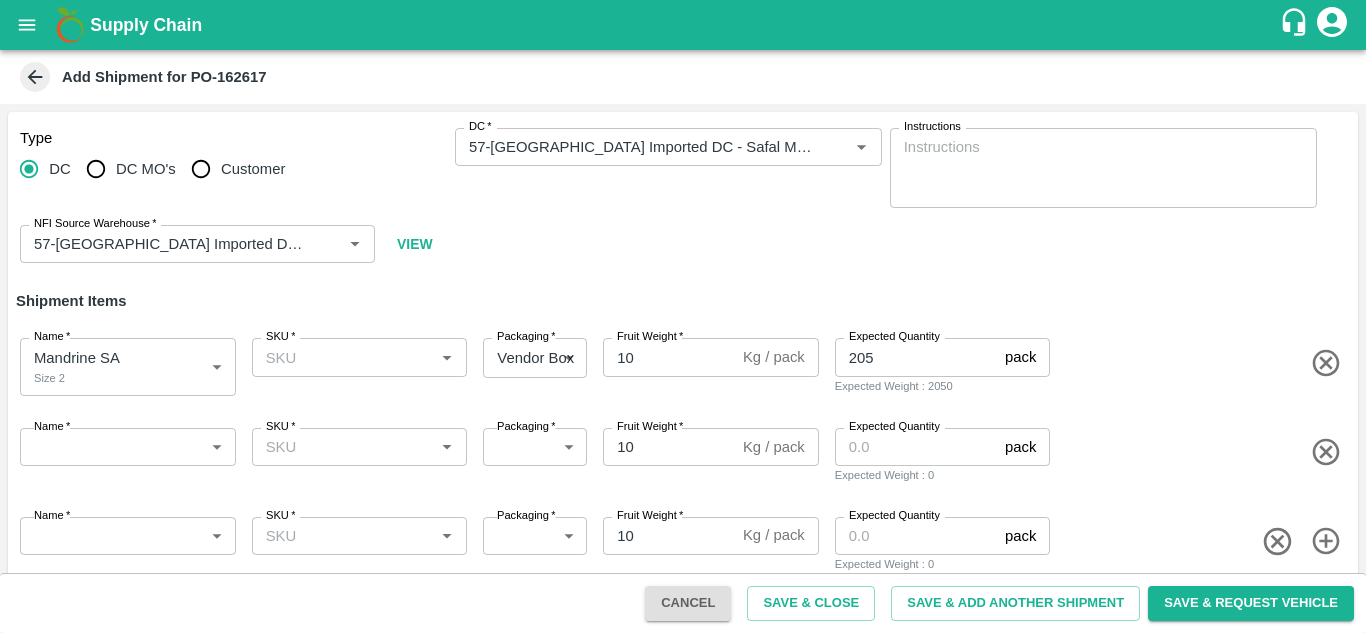 scroll, scrollTop: 25, scrollLeft: 0, axis: vertical 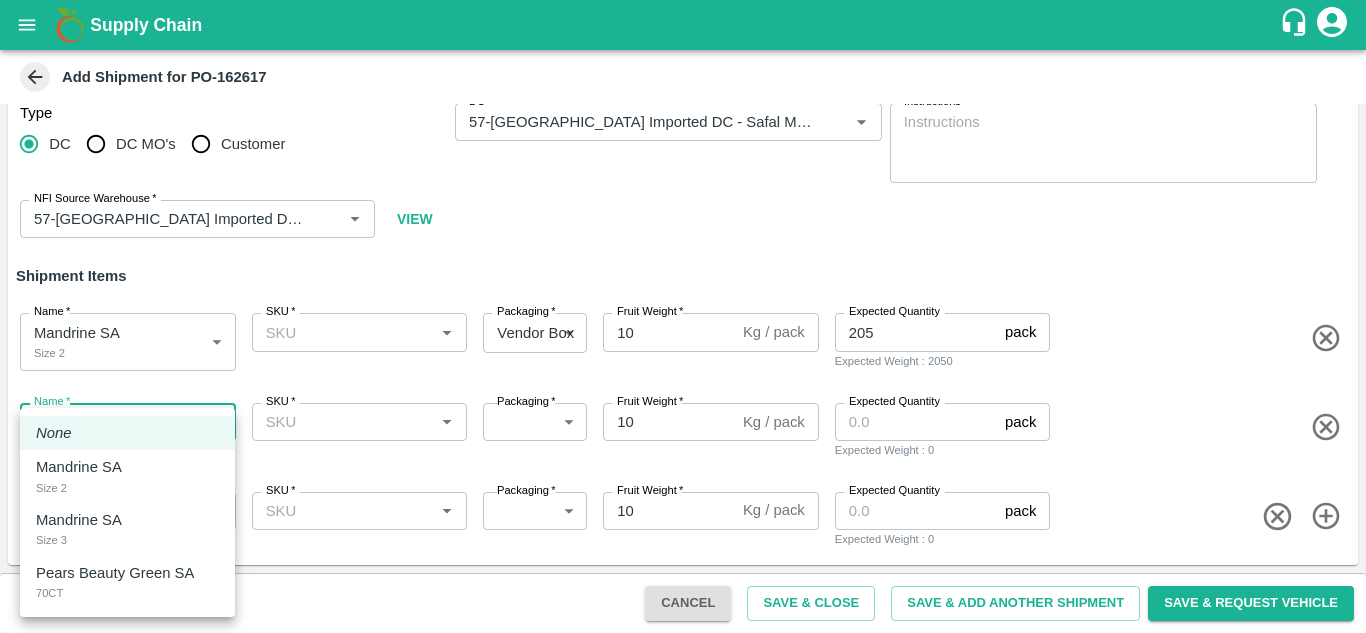 click on "Supply Chain Add Shipment for PO-162617 Type DC DC MO's Customer DC   * DC   * Instructions x Instructions NFI Source Warehouse   * NFI Source Warehouse   * VIEW Shipment Items Name   * Mandrine SA Size 2  1811766 Name SKU   * SKU   * Packaging   * Vendor Box 276 Packaging Fruit Weight   * 10 Kg /   pack Fruit Weight Expected Quantity 205 pack Expected Quantity Expected Weight :   2050 Name   * ​ Name SKU   * SKU   * Packaging   * ​ Packaging Fruit Weight   * 10 Kg /   pack Fruit Weight Expected Quantity pack Expected Quantity Expected Weight :   0 Name   * ​ Name SKU   * SKU   * Packaging   * ​ Packaging Fruit Weight   * 10 Kg /   pack Fruit Weight Expected Quantity pack Expected Quantity Expected Weight :   0 Cancel Save & Close Save & Add Another Shipment Save & Request Vehicle Mumbai Imported DC Bangalore Imported DC - Safal Market Delhi Imported DC MDC Bhubaneswar Bangalore DC MDC Cochin Modern Trade Bangalore DC Ahmedabad virtual imported DC Chennai DC None" at bounding box center (683, 316) 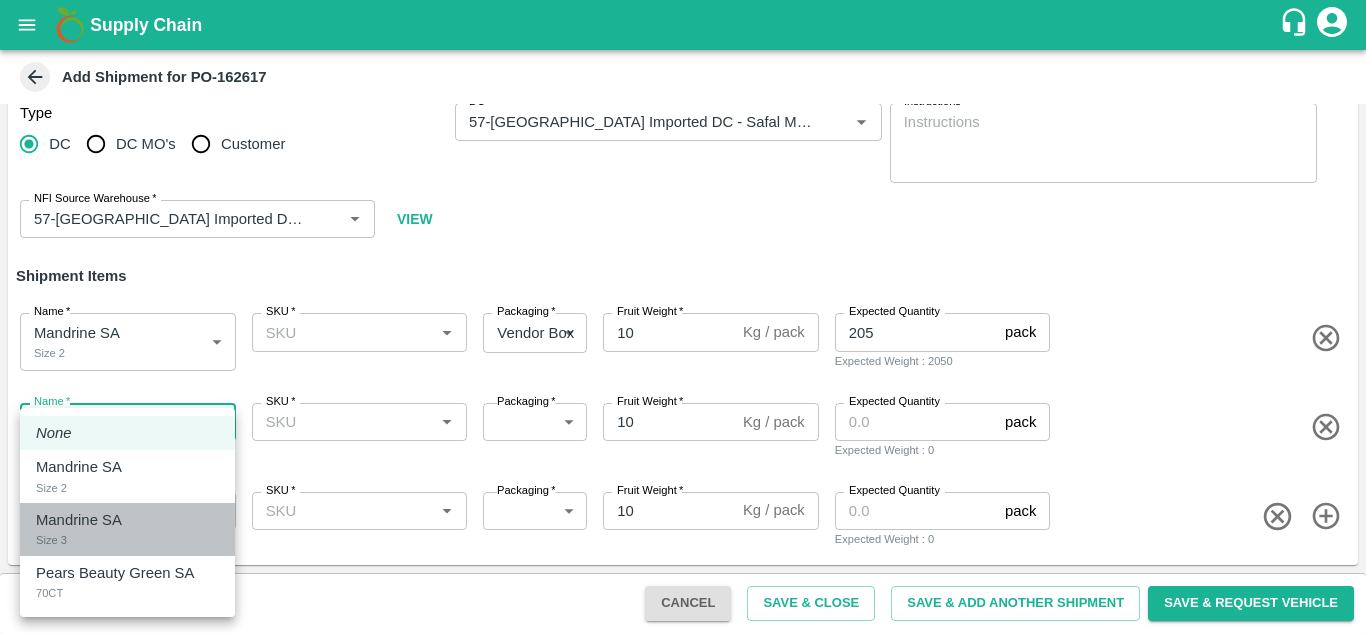 click on "Mandrine SA" at bounding box center [79, 520] 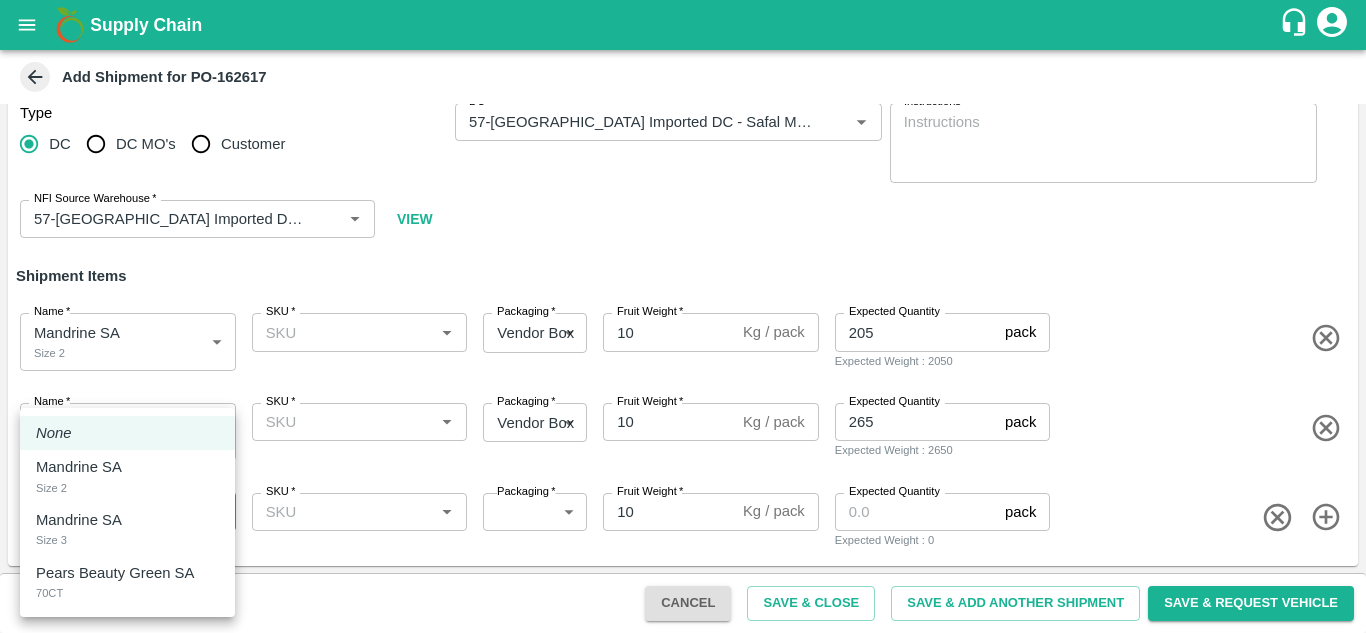 click on "Supply Chain Add Shipment for PO-162617 Type DC DC MO's Customer DC   * DC   * Instructions x Instructions NFI Source Warehouse   * NFI Source Warehouse   * VIEW Shipment Items Name   * Mandrine SA Size 2  1811766 Name SKU   * SKU   * Packaging   * Vendor Box 276 Packaging Fruit Weight   * 10 Kg /   pack Fruit Weight Expected Quantity 205 pack Expected Quantity Expected Weight :   2050 Name   * Mandrine SA Size 3  1811767 Name SKU   * SKU   * Packaging   * Vendor Box 276 Packaging Fruit Weight   * 10 Kg /   pack Fruit Weight Expected Quantity 265 pack Expected Quantity Expected Weight :   2650 Name   * ​ Name SKU   * SKU   * Packaging   * ​ Packaging Fruit Weight   * 10 Kg /   pack Fruit Weight Expected Quantity pack Expected Quantity Expected Weight :   0 Cancel Save & Close Save & Add Another Shipment Save & Request Vehicle Mumbai Imported DC Bangalore Imported DC - Safal Market Delhi Imported DC MDC Bhubaneswar Bangalore DC MDC Cochin Modern Trade Bangalore DC None" at bounding box center (683, 316) 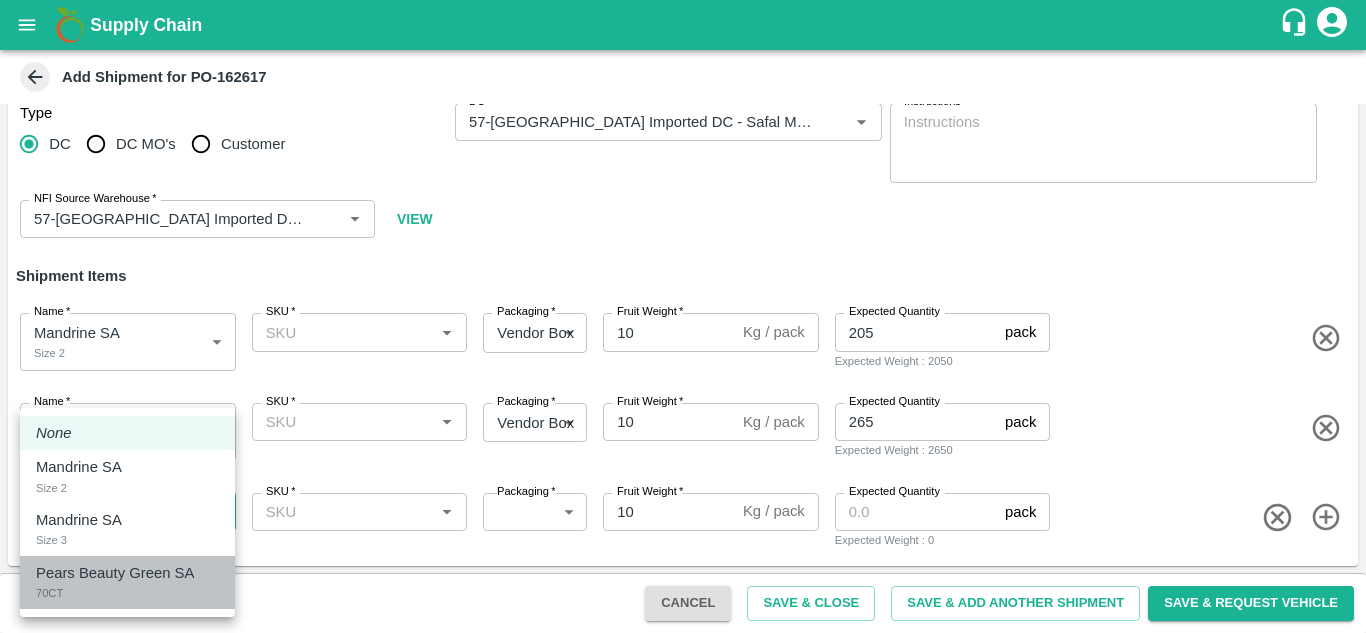 click on "Pears Beauty Green SA 70CT" at bounding box center [127, 582] 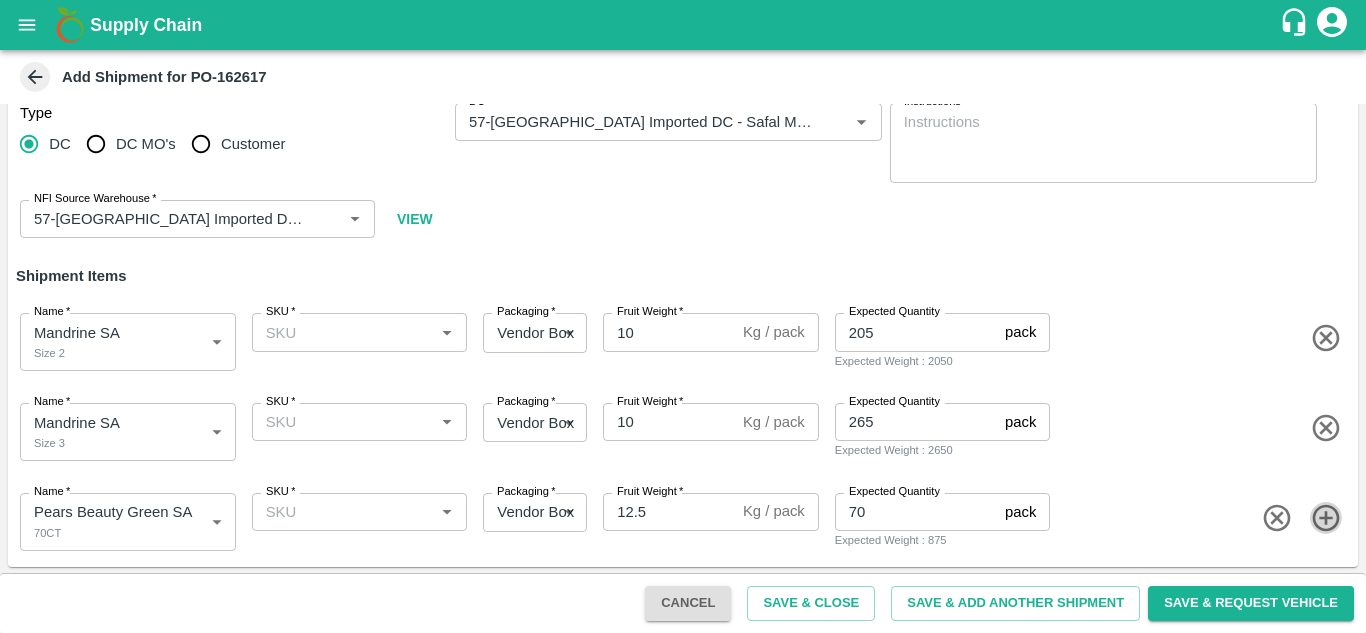 click 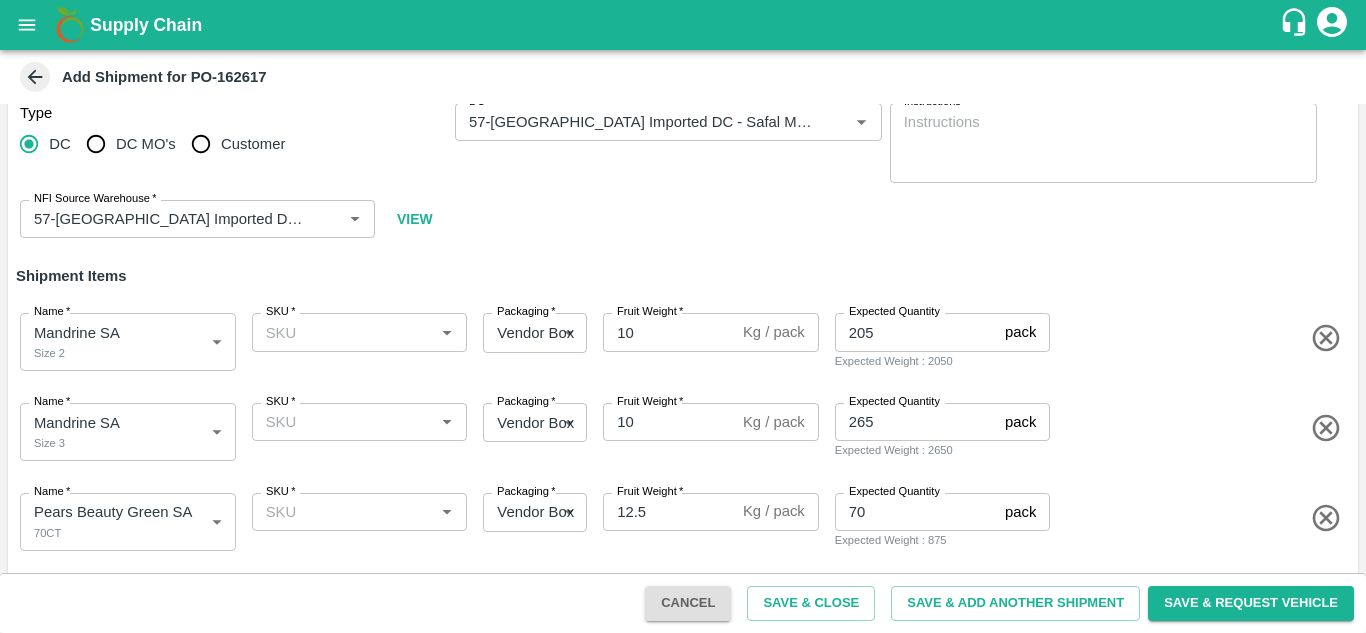 scroll, scrollTop: 115, scrollLeft: 0, axis: vertical 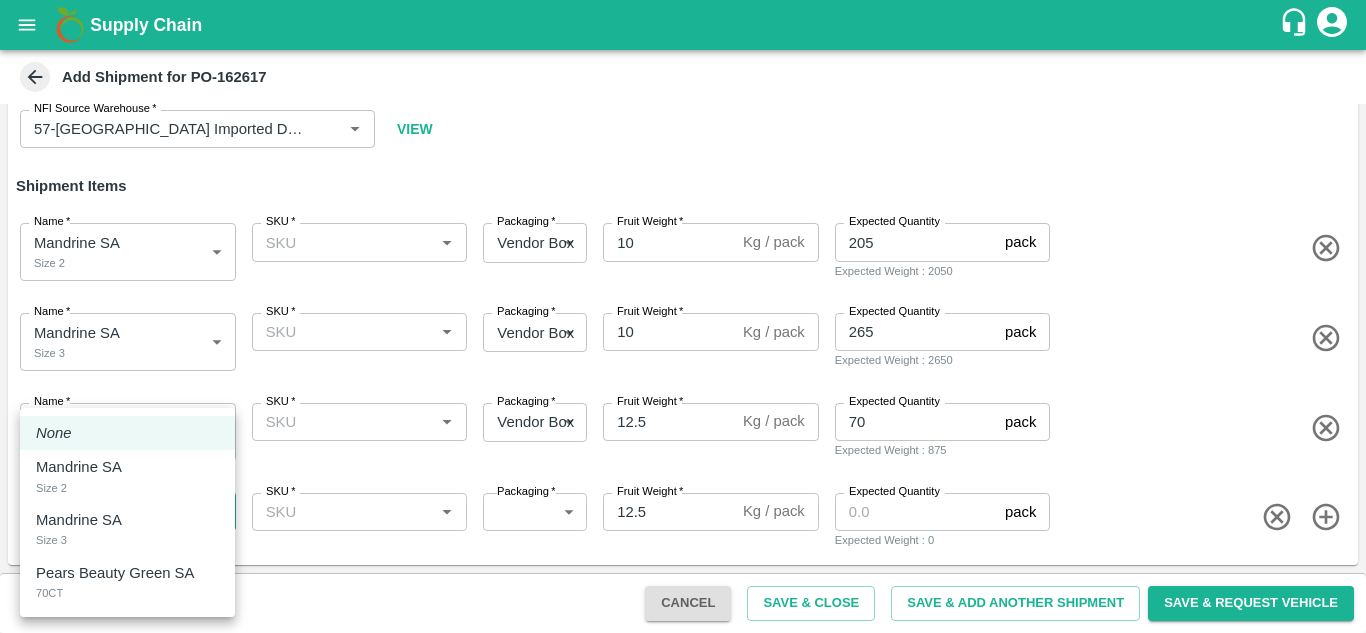 click on "Supply Chain Add Shipment for PO-162617 Type DC DC MO's Customer DC   * DC   * Instructions x Instructions NFI Source Warehouse   * NFI Source Warehouse   * VIEW Shipment Items Name   * Mandrine SA Size 2  1811766 Name SKU   * SKU   * Packaging   * Vendor Box 276 Packaging Fruit Weight   * 10 Kg /   pack Fruit Weight Expected Quantity 205 pack Expected Quantity Expected Weight :   2050 Name   * Mandrine SA Size 3  1811767 Name SKU   * SKU   * Packaging   * Vendor Box 276 Packaging Fruit Weight   * 10 Kg /   pack Fruit Weight Expected Quantity 265 pack Expected Quantity Expected Weight :   2650 Name   * Pears Beauty Green SA 70CT  1811768 Name SKU   * SKU   * Packaging   * Vendor Box 276 Packaging Fruit Weight   * 12.5 Kg /   pack Fruit Weight Expected Quantity 70 pack Expected Quantity Expected Weight :   875 Name   * ​ Name SKU   * SKU   * Packaging   * ​ Packaging Fruit Weight   * 12.5 Kg /   pack Fruit Weight Expected Quantity pack Expected Quantity   0" at bounding box center (683, 316) 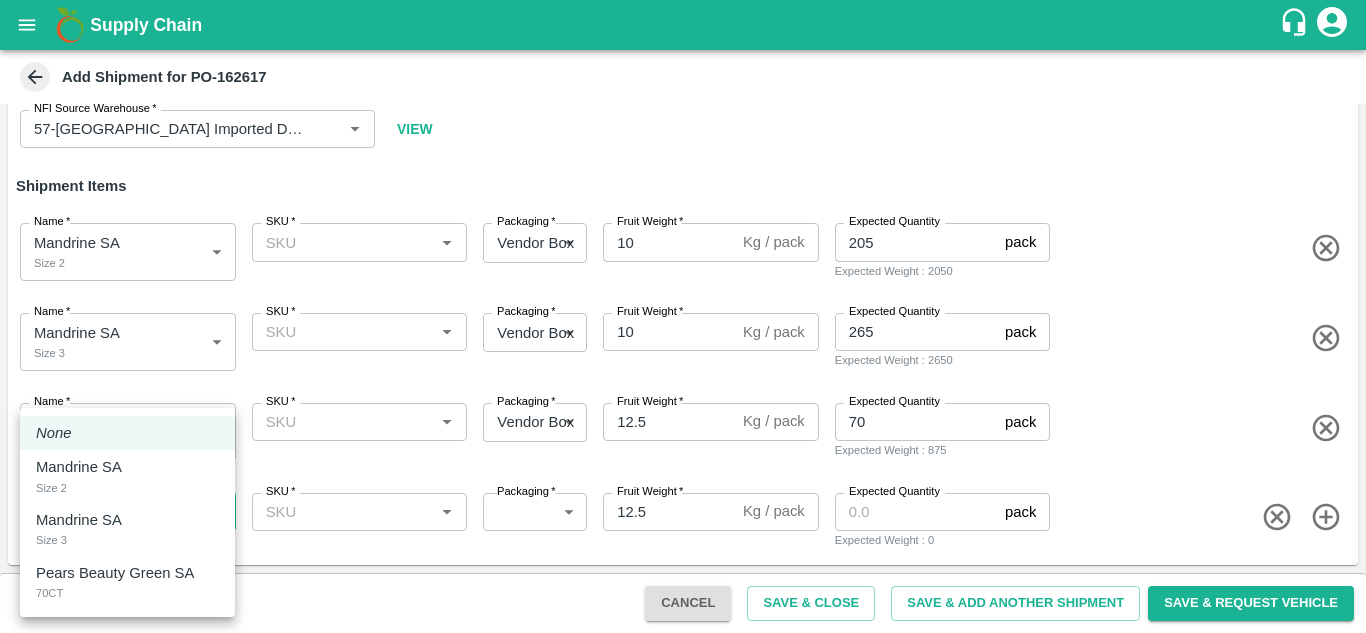 click at bounding box center [683, 316] 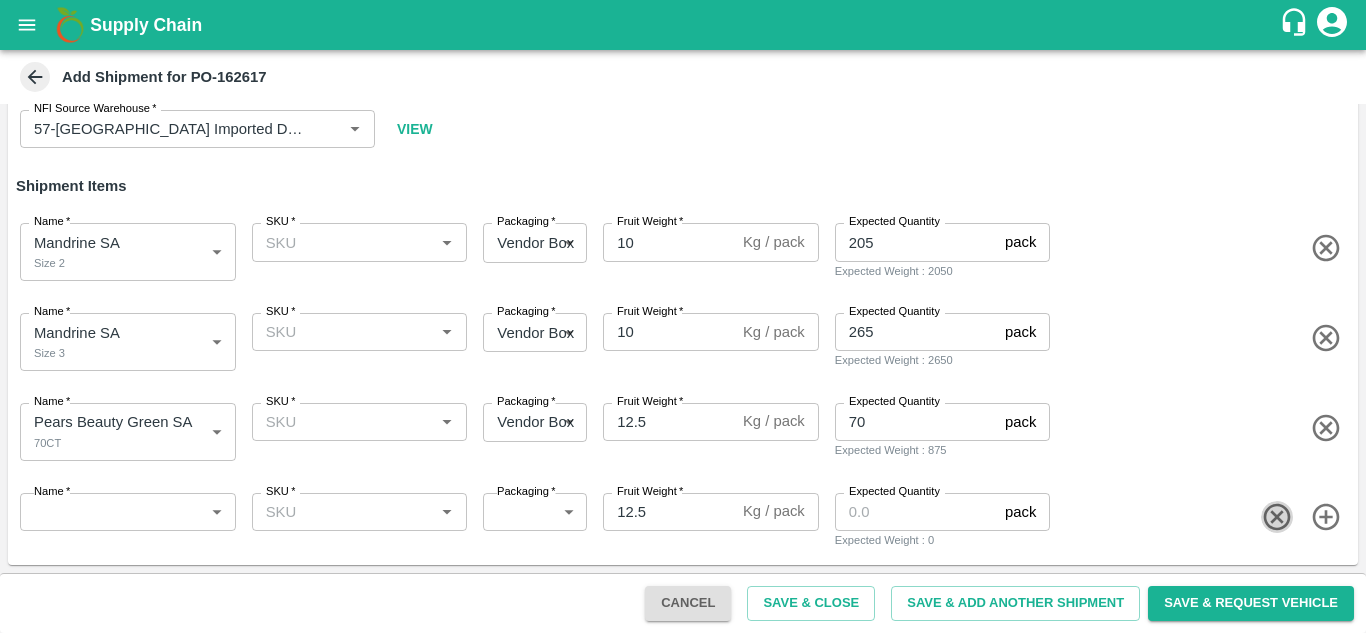 click 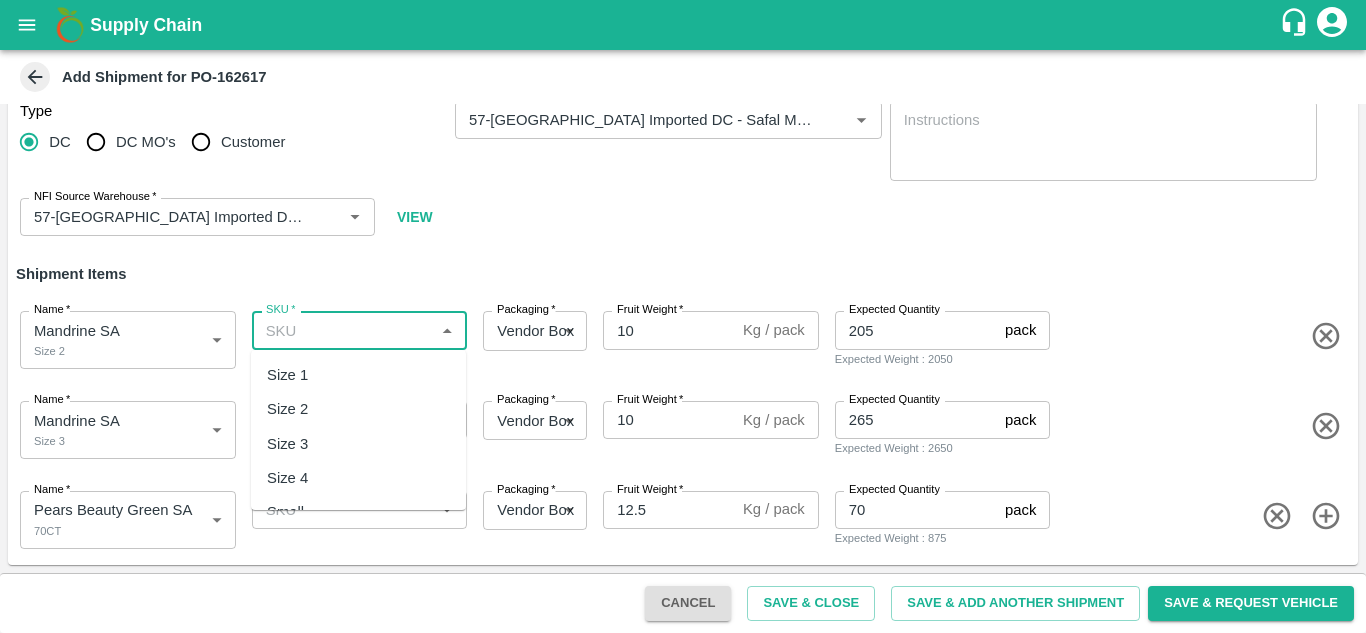 click on "SKU   *" at bounding box center [343, 330] 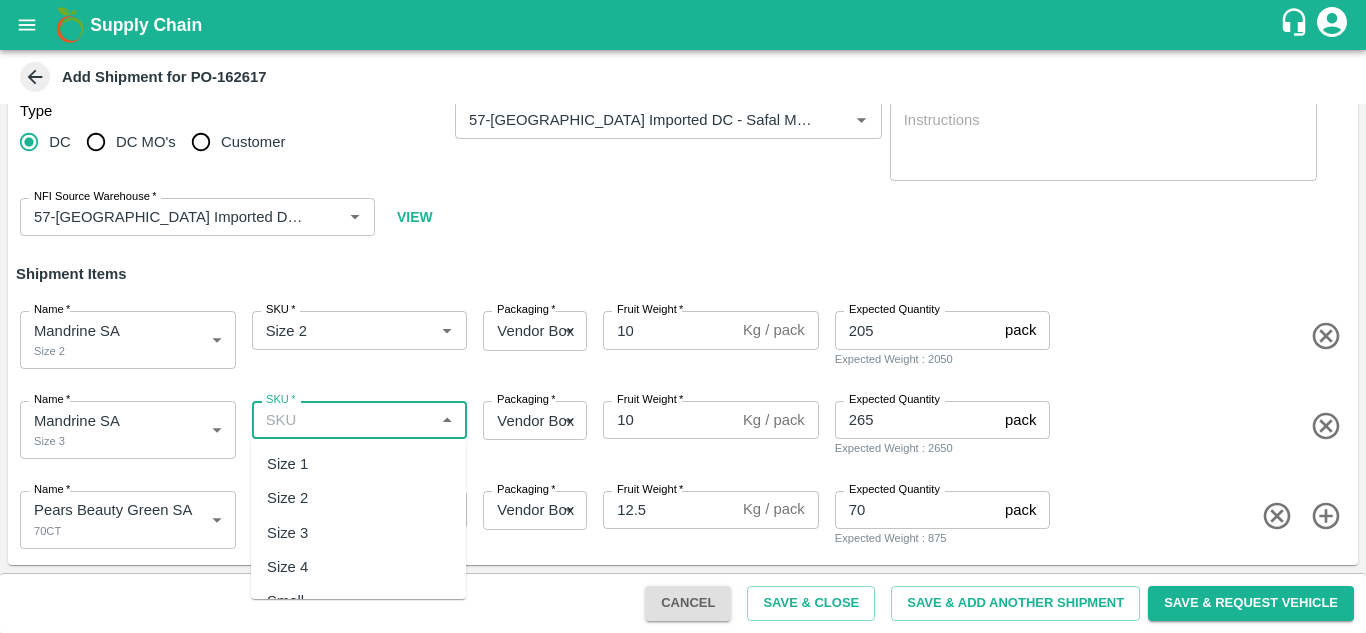 click on "SKU   *" at bounding box center (343, 420) 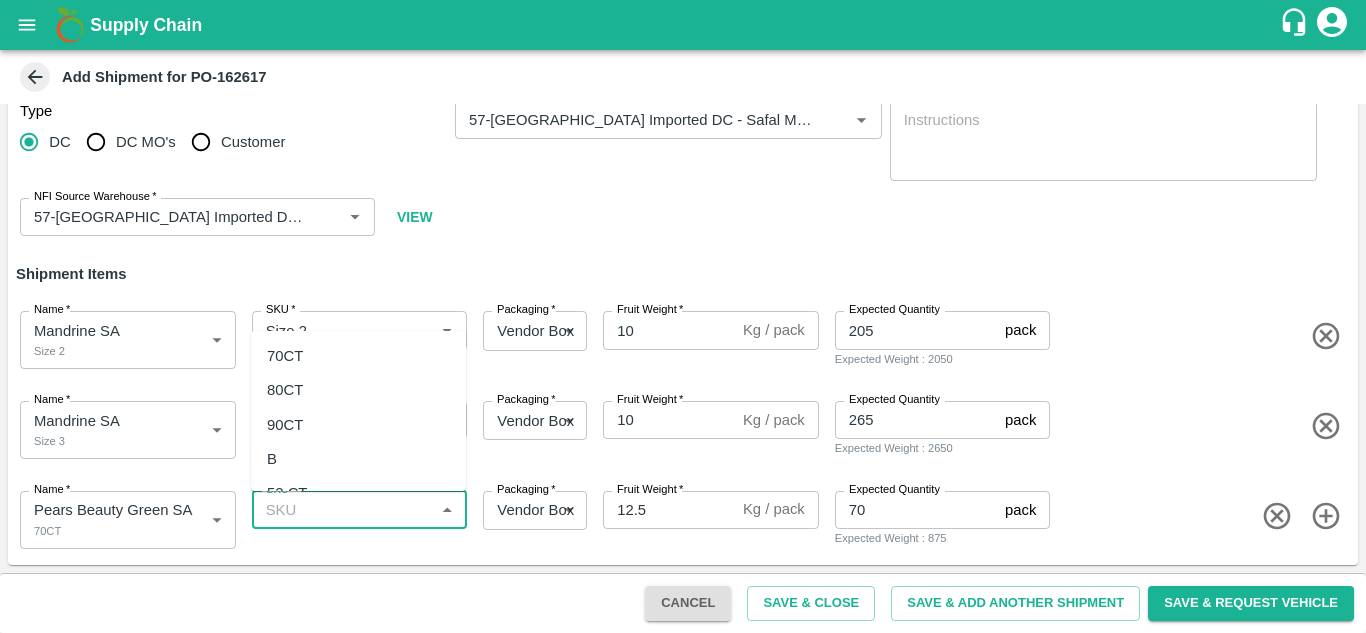 click on "SKU   *" at bounding box center [343, 510] 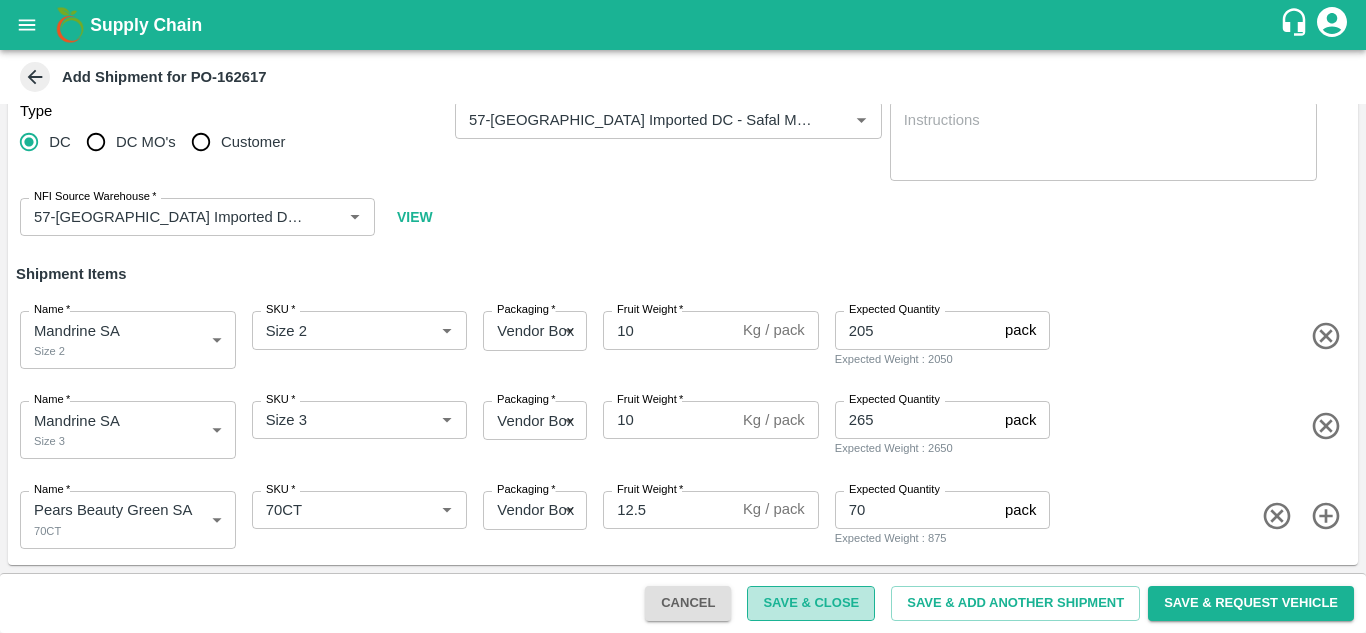click on "Save & Close" at bounding box center [811, 603] 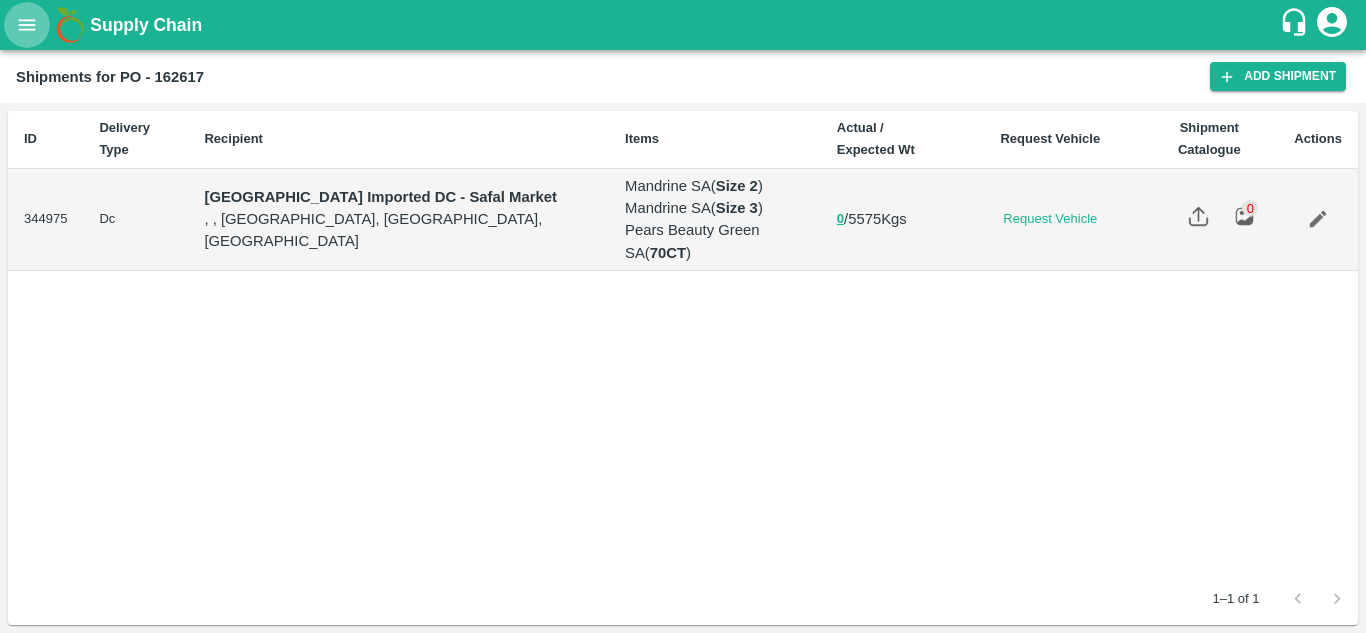 click 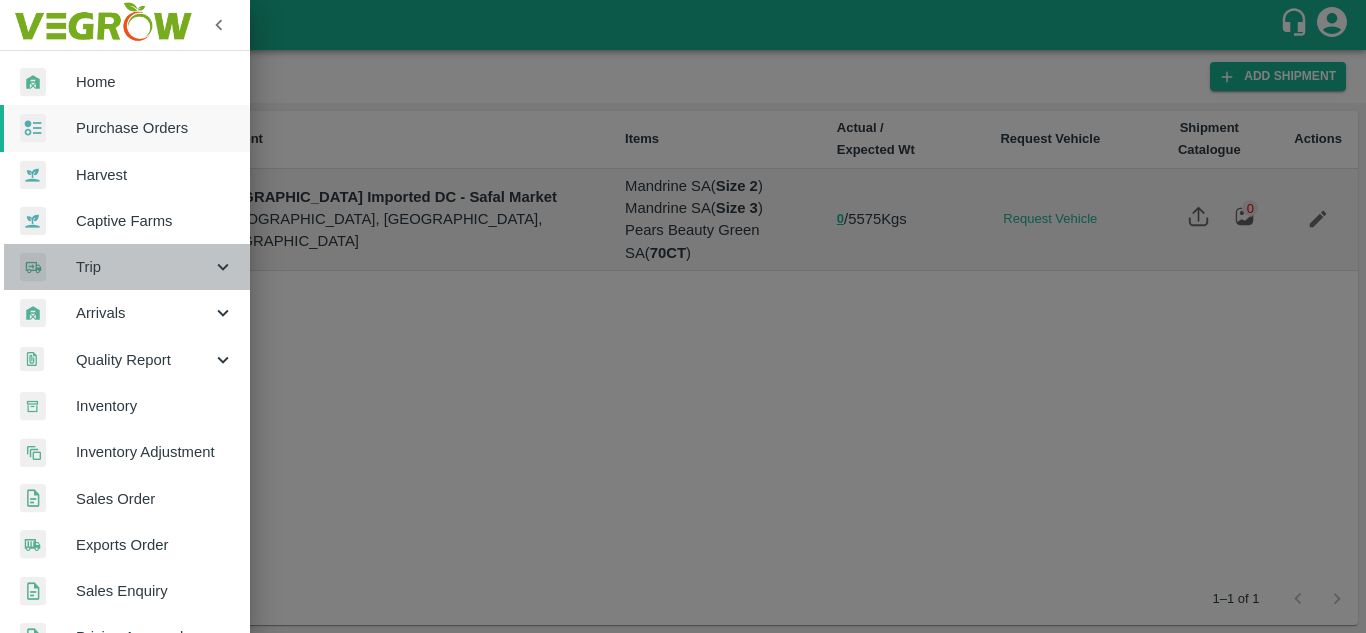 click on "Trip" at bounding box center [125, 267] 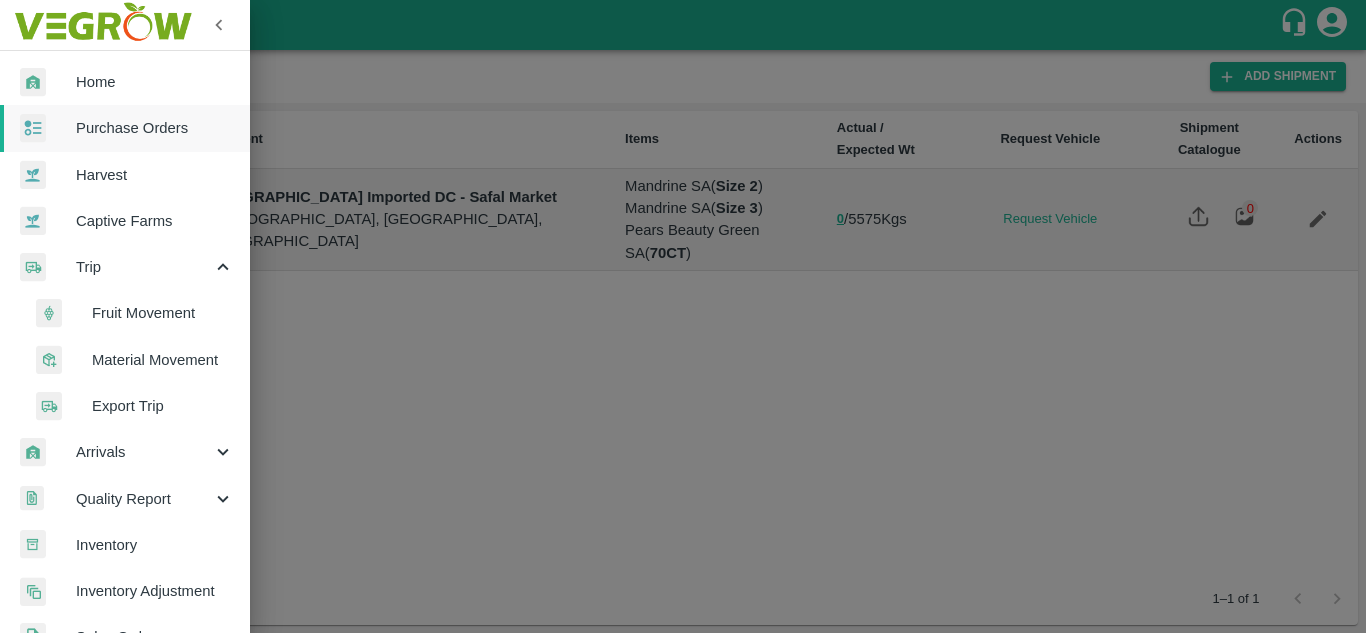 click on "Fruit Movement" at bounding box center (163, 313) 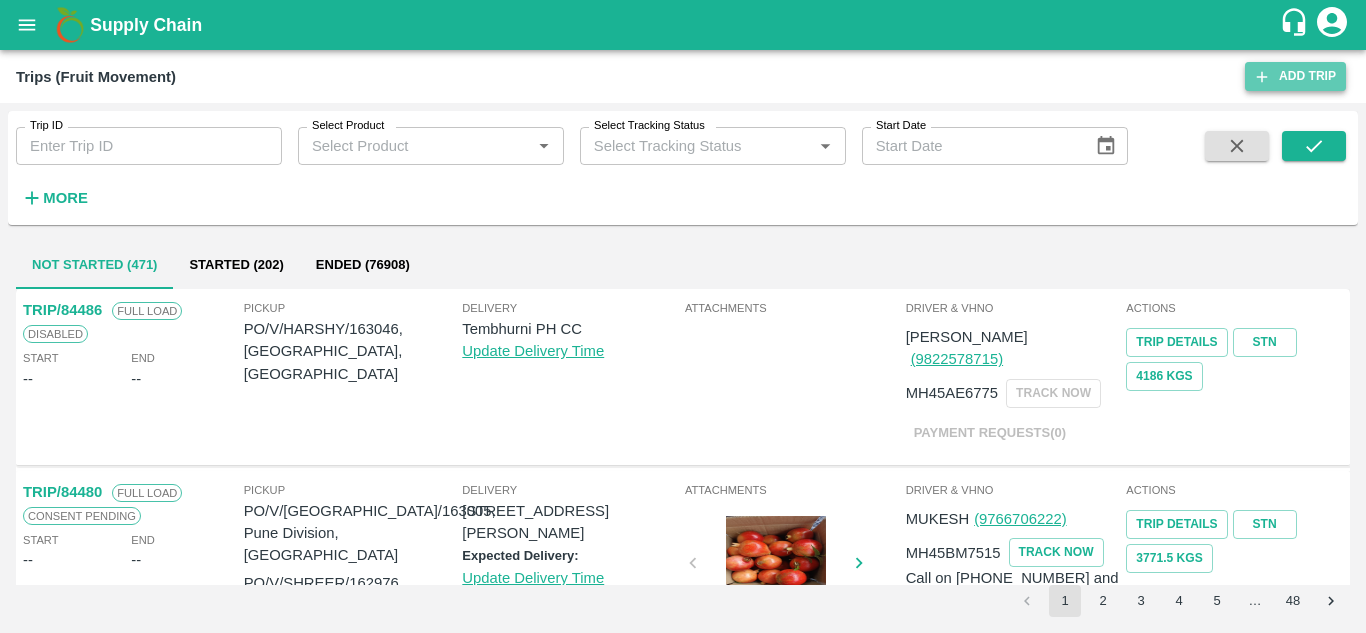 click on "Add Trip" at bounding box center (1295, 76) 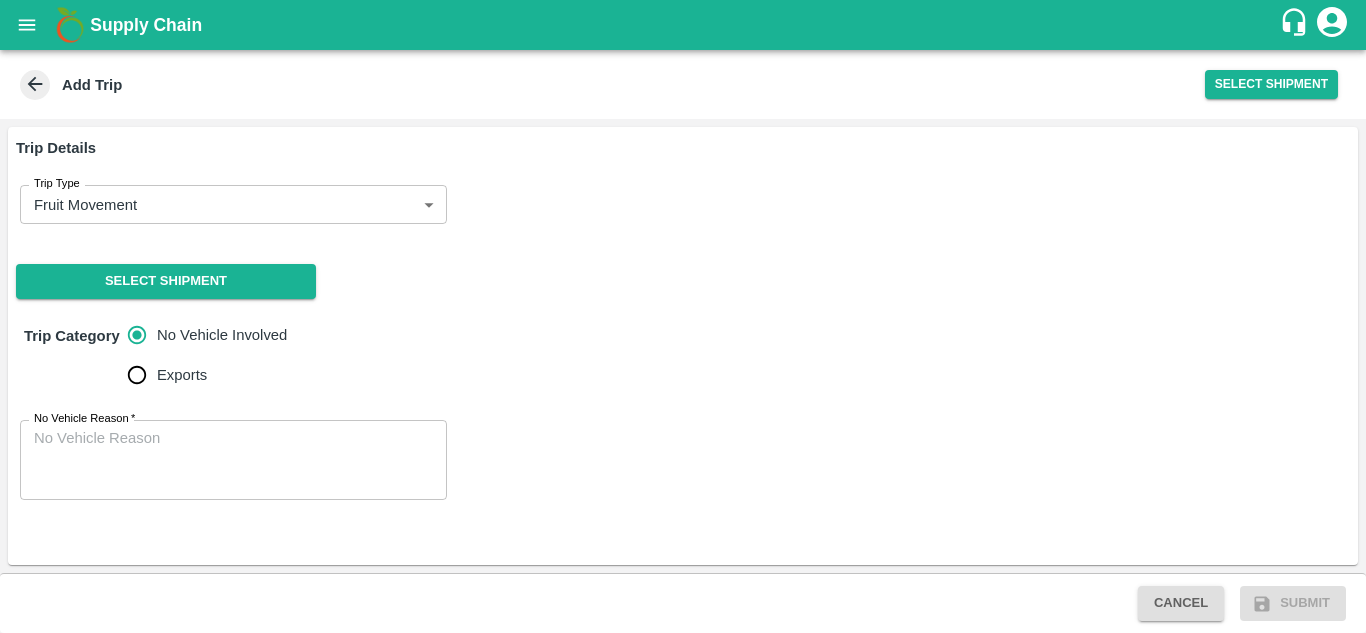 scroll, scrollTop: 0, scrollLeft: 0, axis: both 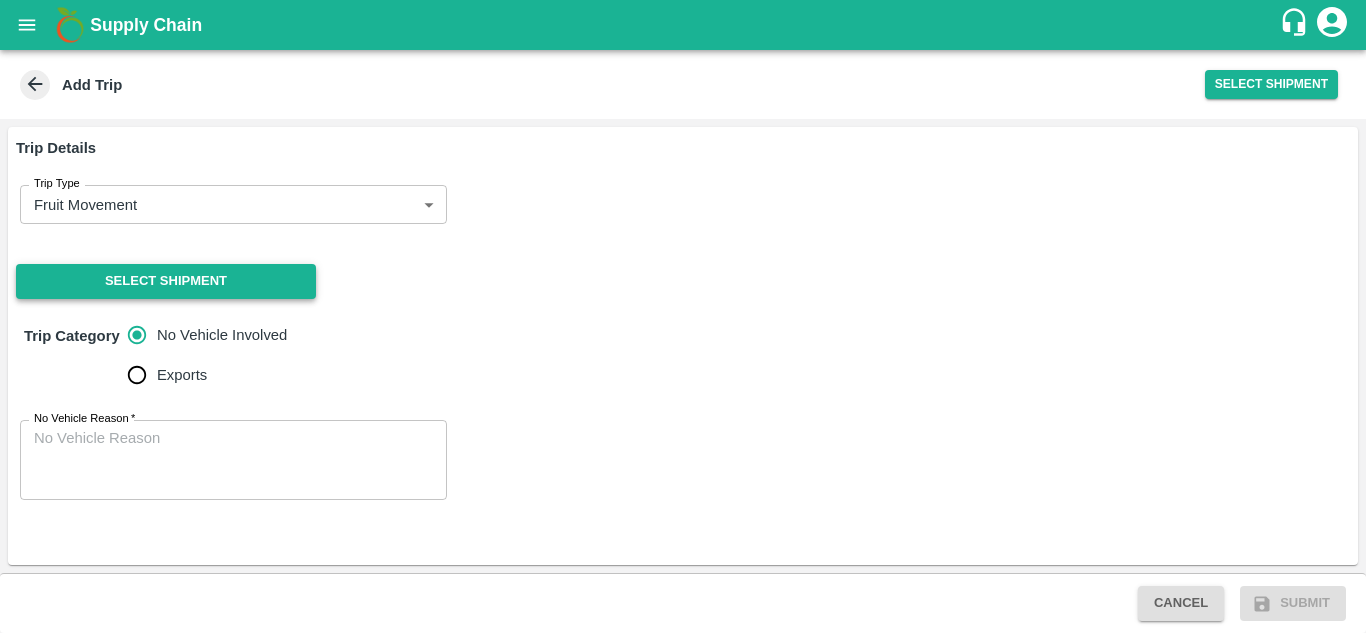 click on "Select Shipment" at bounding box center [166, 281] 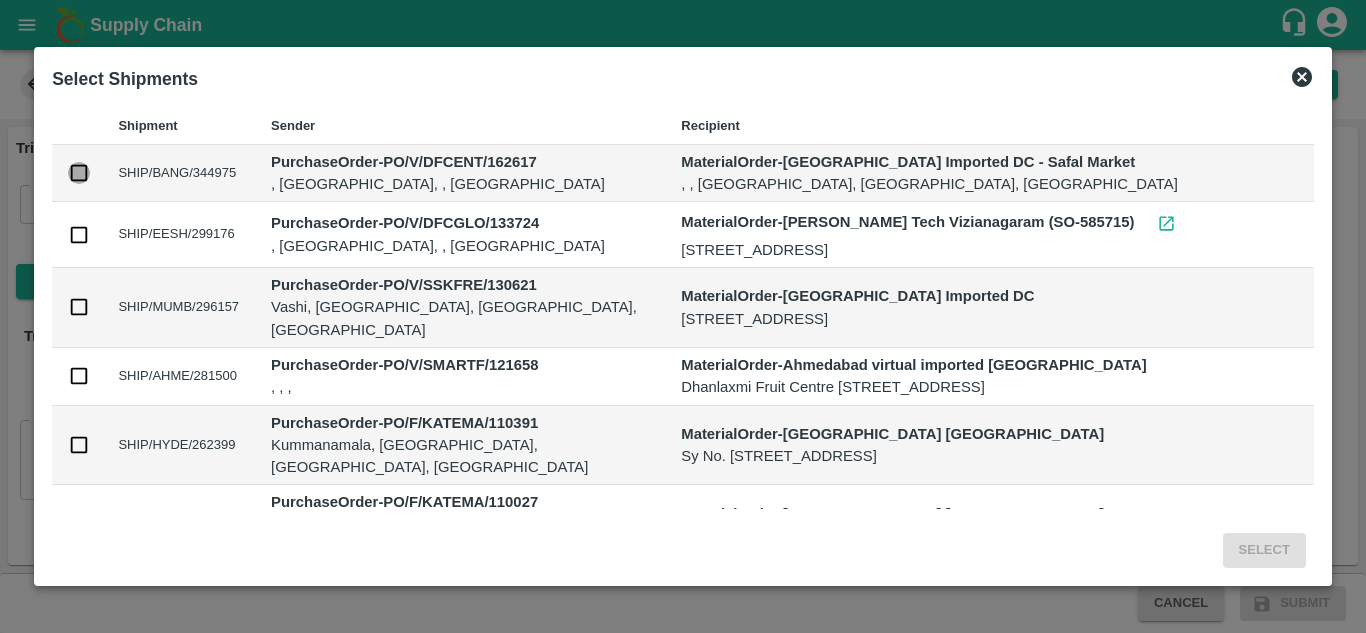 click at bounding box center [79, 173] 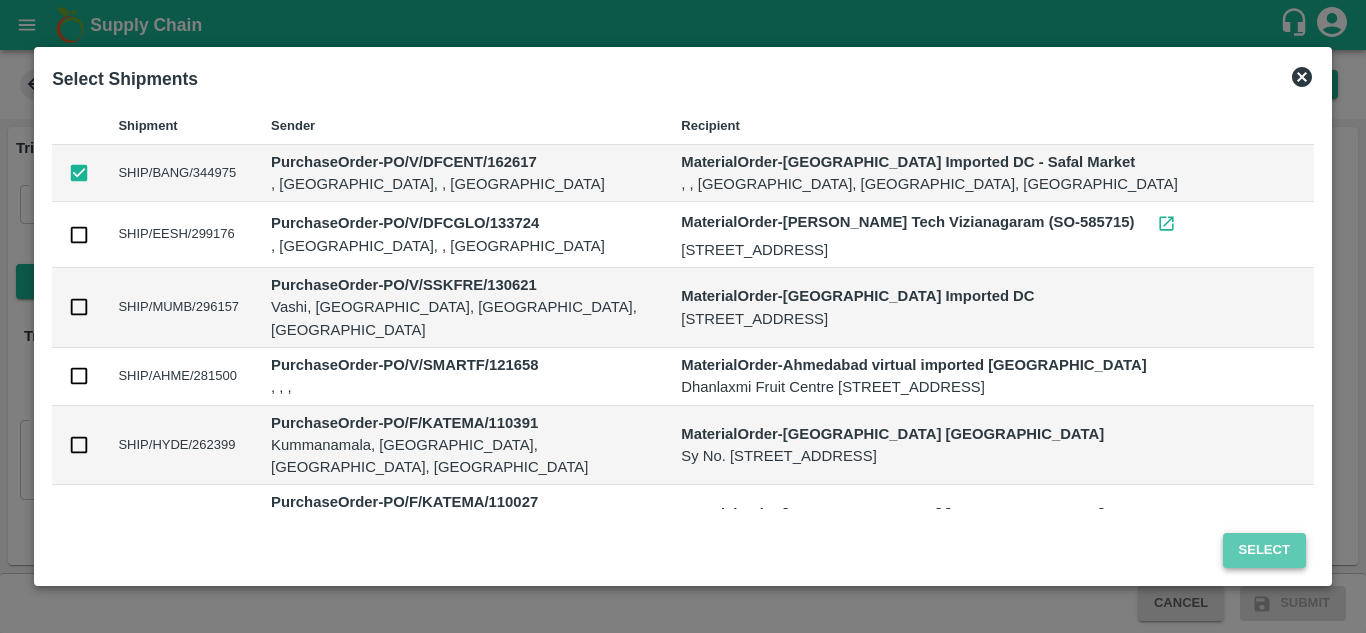 click on "Select" at bounding box center (1264, 550) 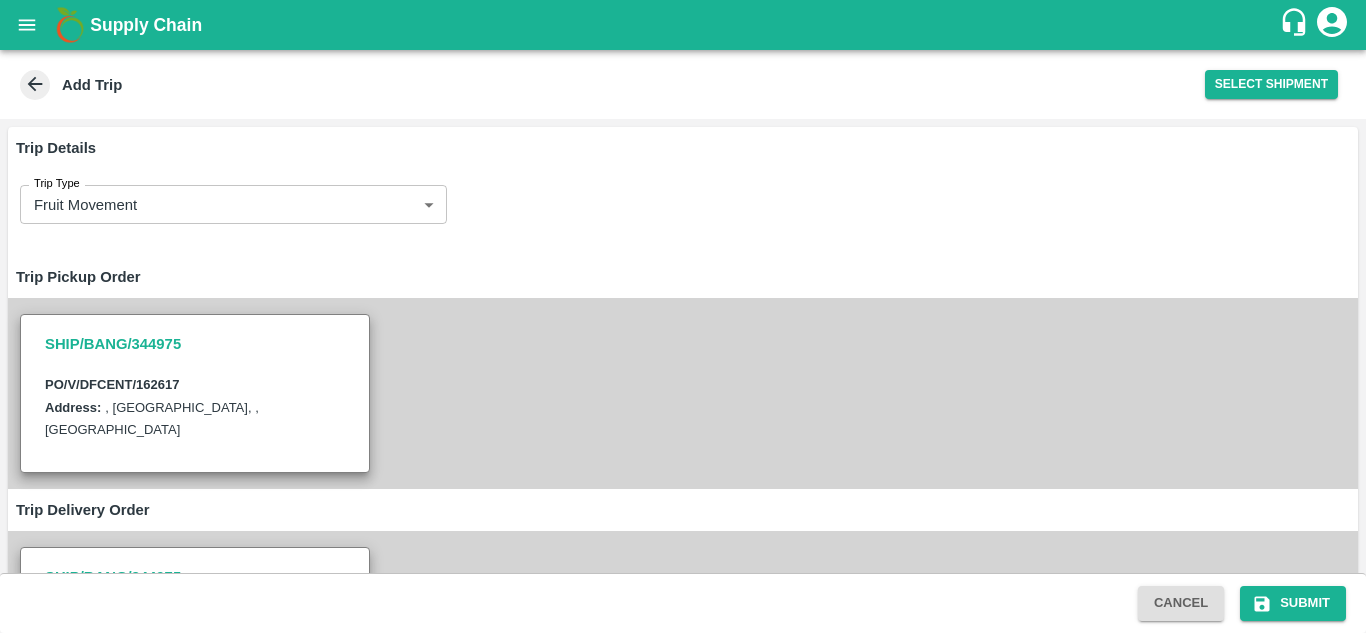 scroll, scrollTop: 361, scrollLeft: 0, axis: vertical 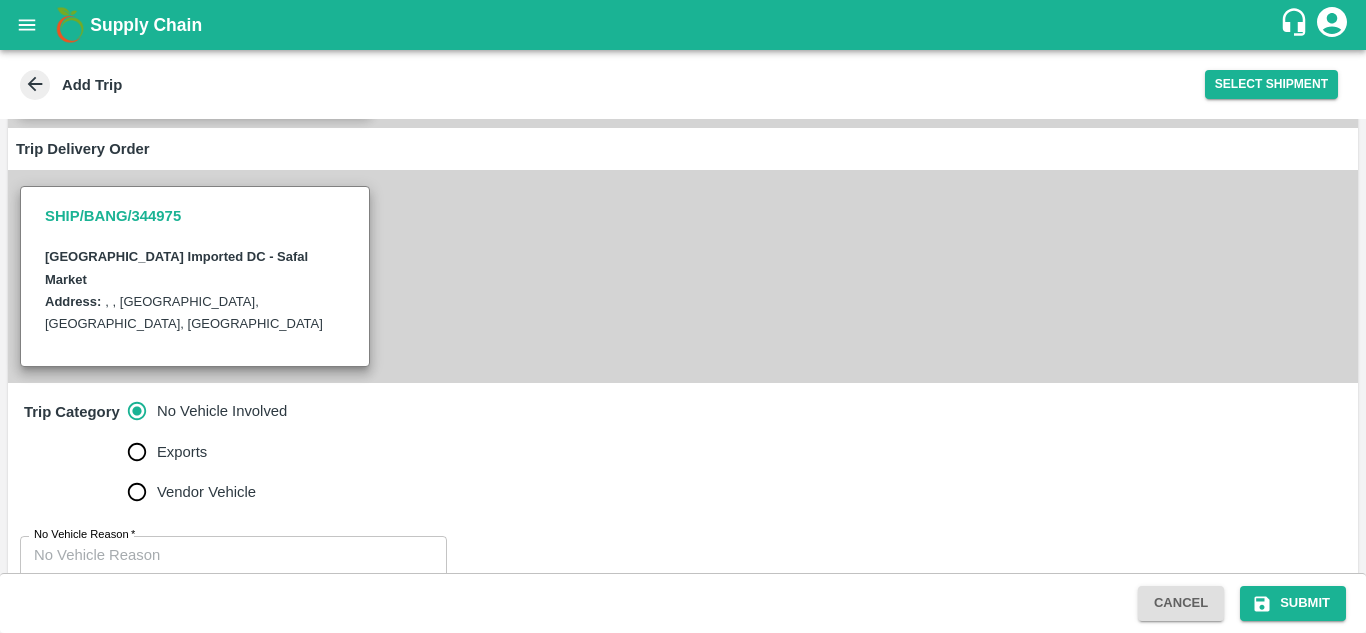 click on "No Vehicle Reason   *" at bounding box center (233, 576) 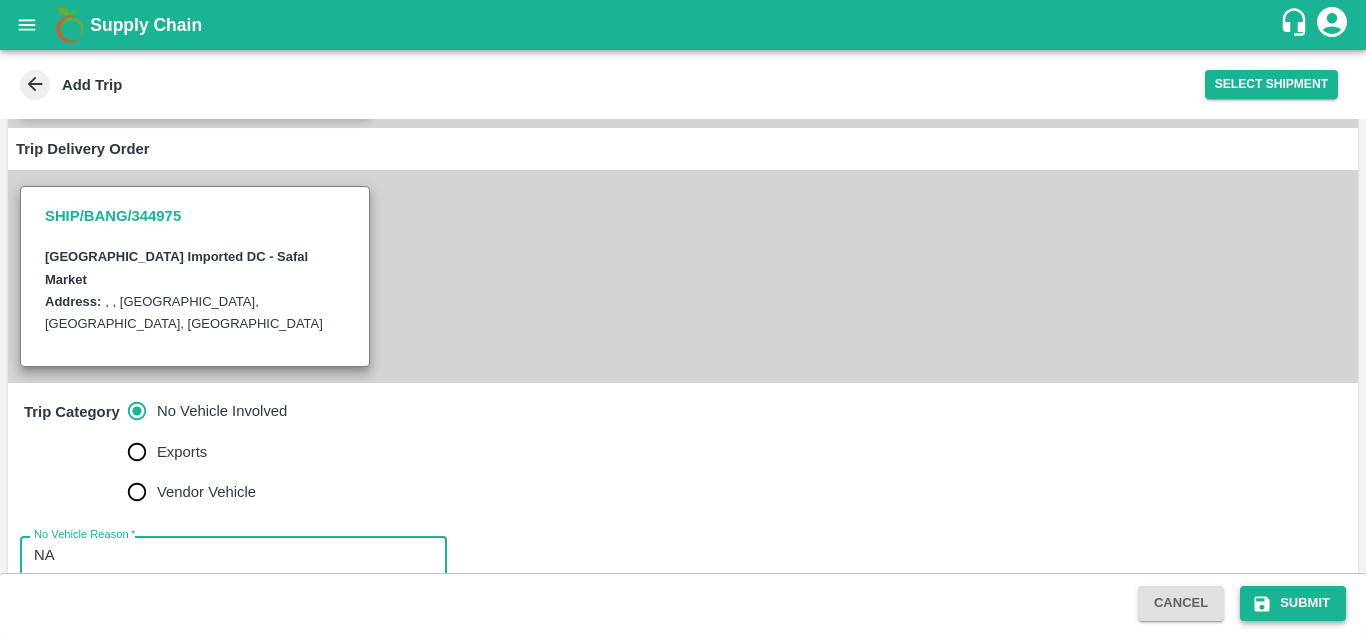 type on "NA" 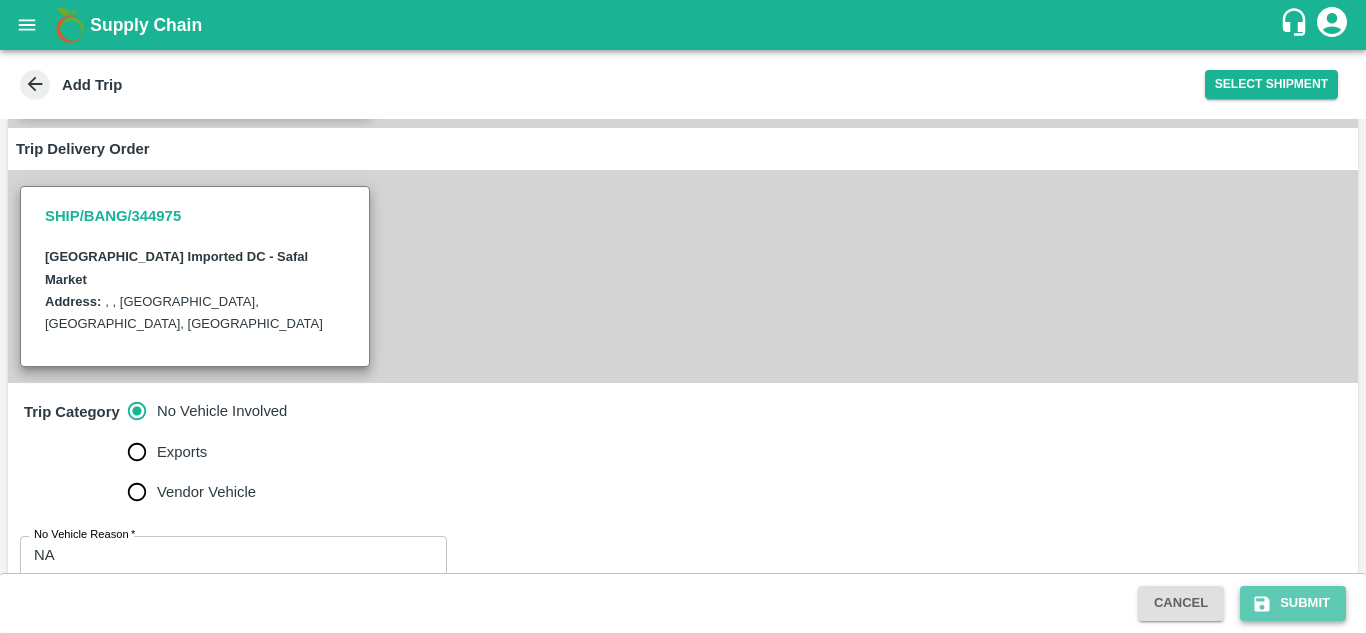 click on "Submit" at bounding box center [1293, 603] 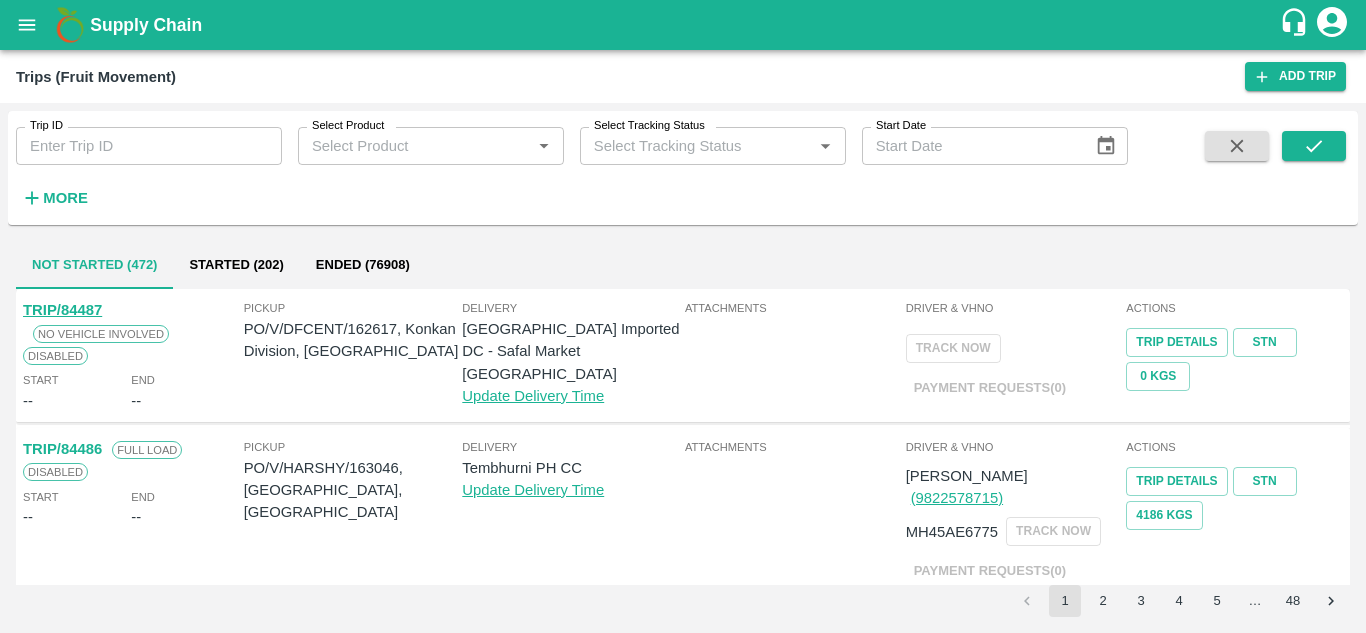 click on "PO/V/DFCENT/162617, Konkan Division, Maharashtra" at bounding box center [353, 340] 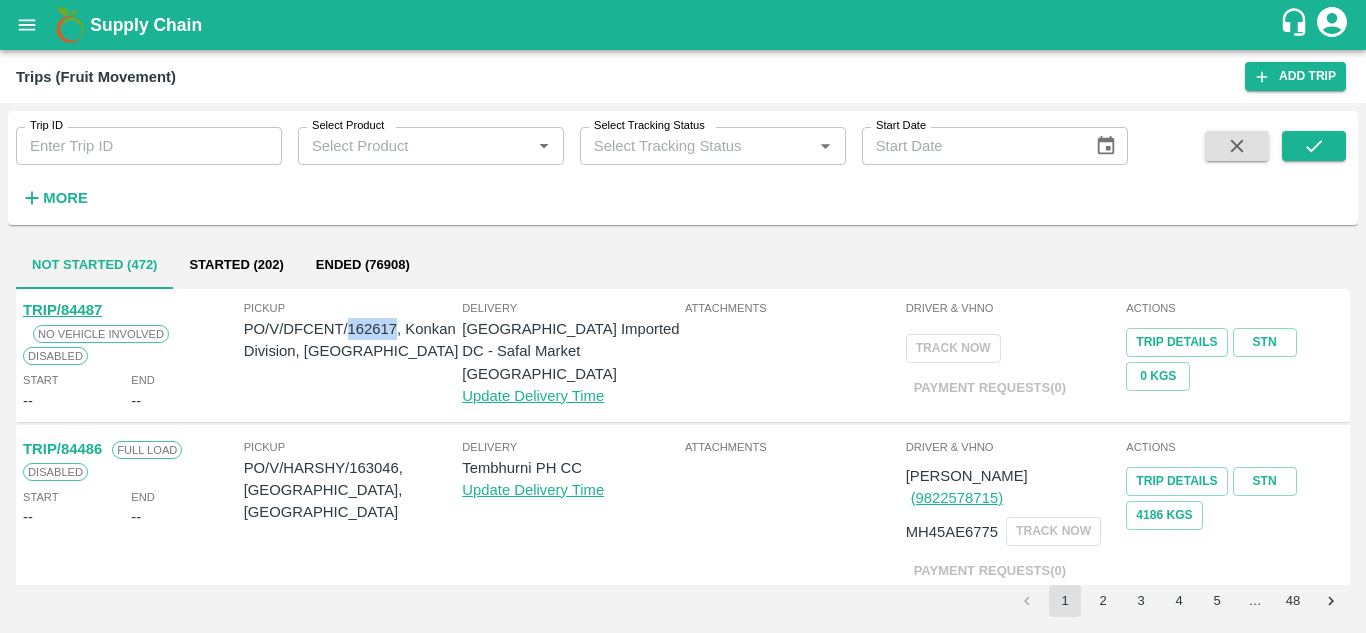 click on "PO/V/DFCENT/162617, Konkan Division, Maharashtra" at bounding box center (353, 340) 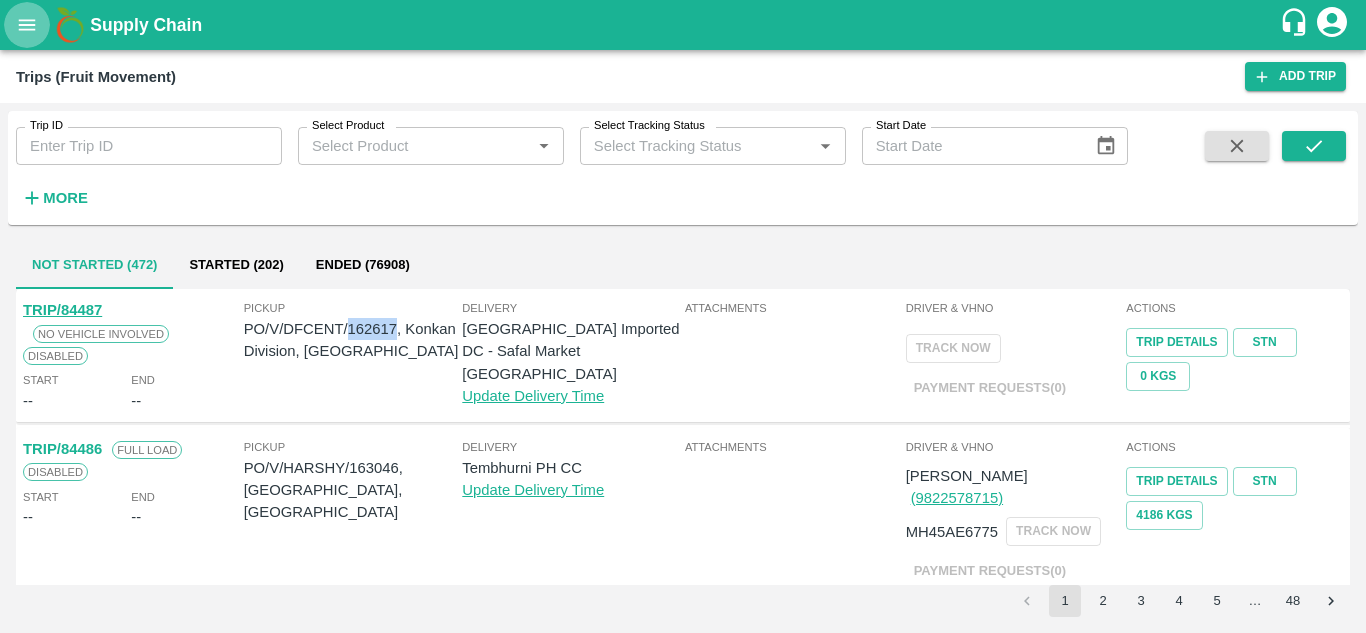 click at bounding box center [27, 25] 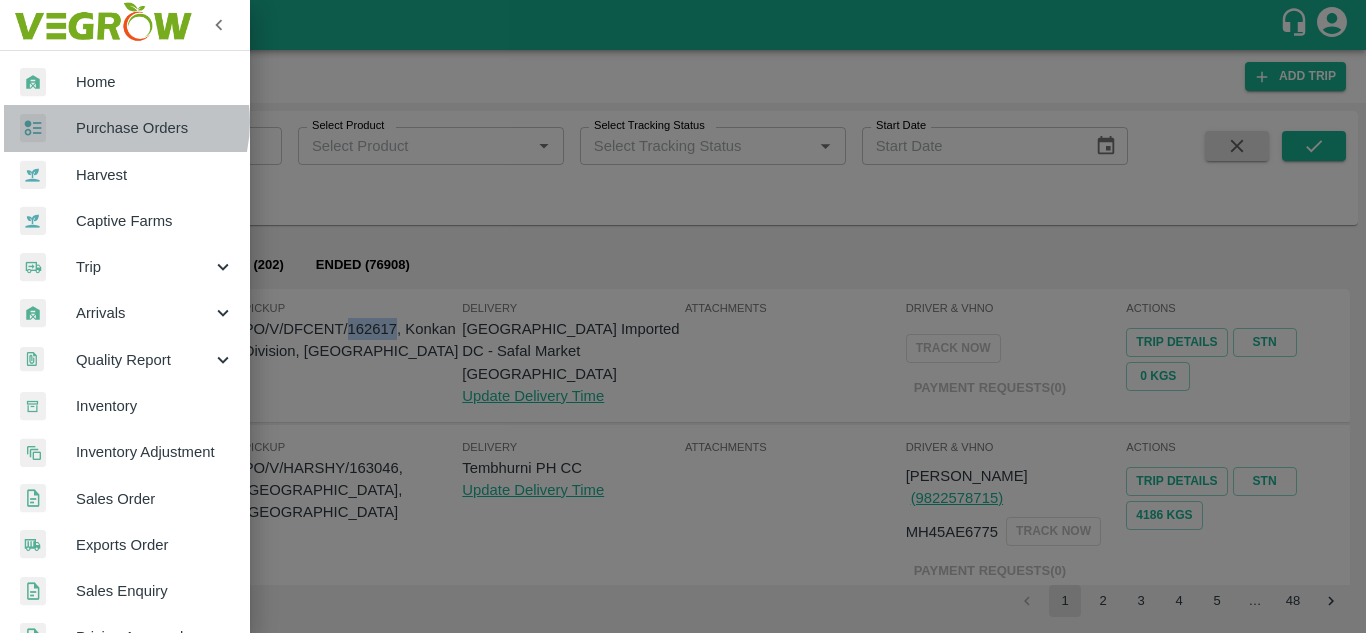 click on "Purchase Orders" at bounding box center (155, 128) 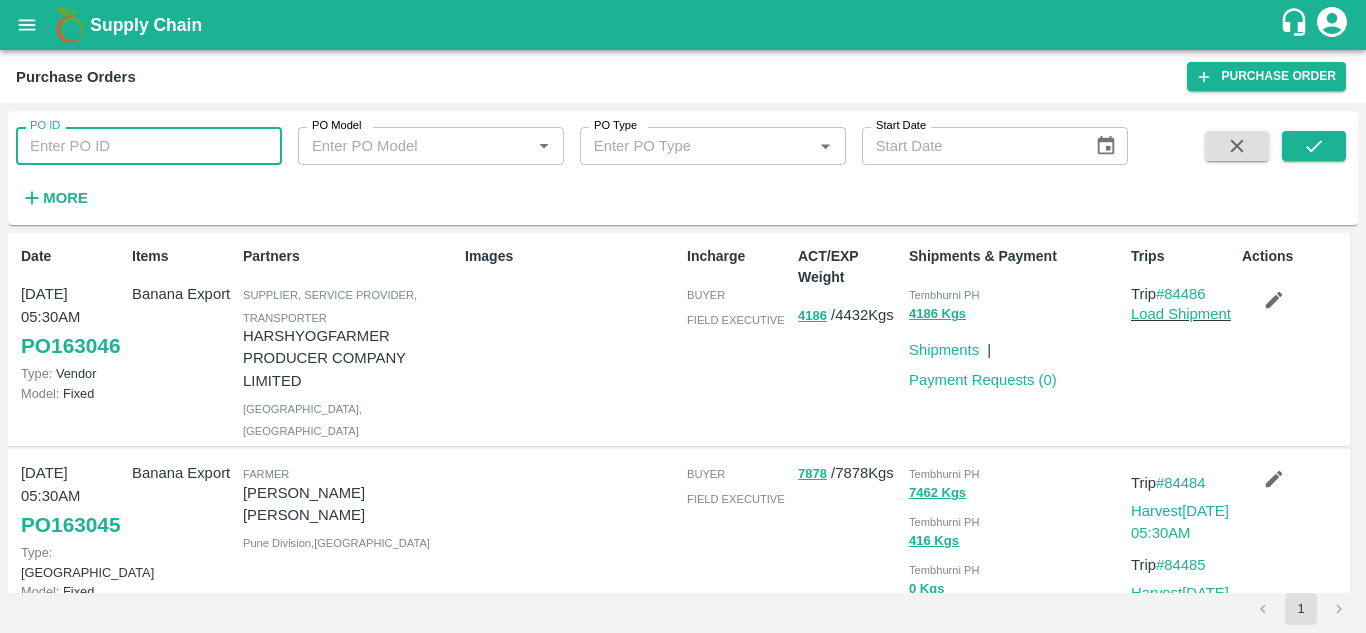 click on "PO ID" at bounding box center [149, 146] 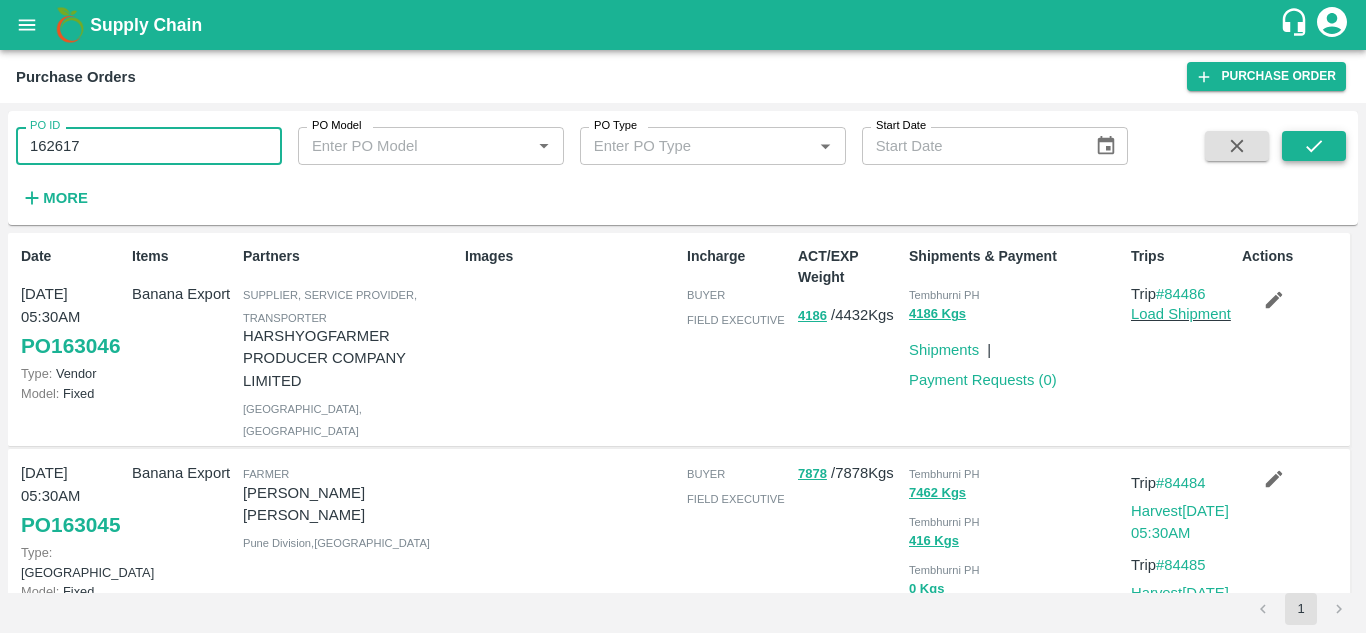 type on "162617" 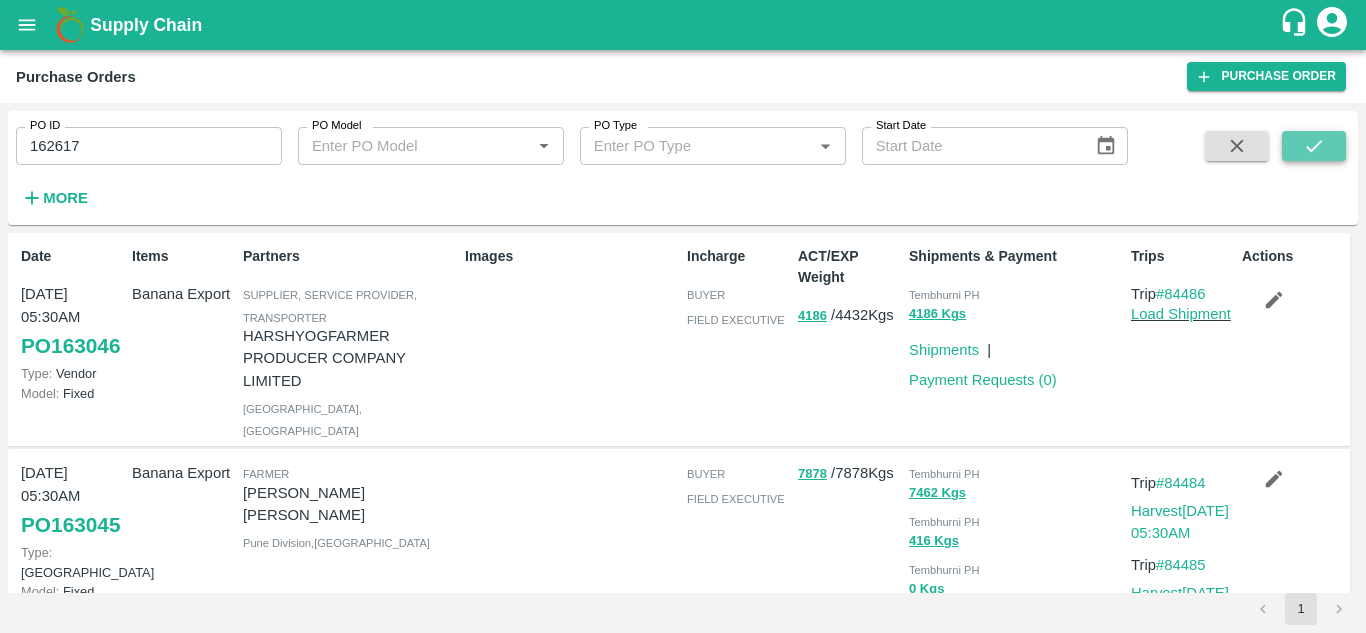 click 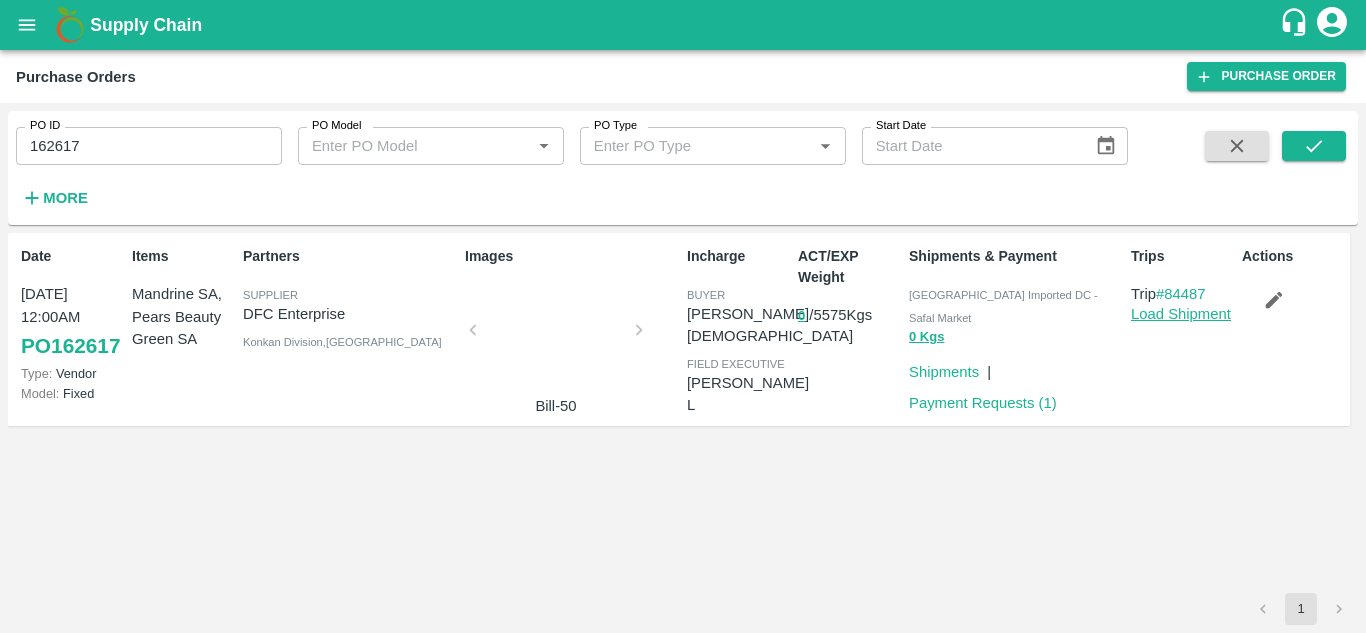 click on "Load Shipment" at bounding box center (1181, 314) 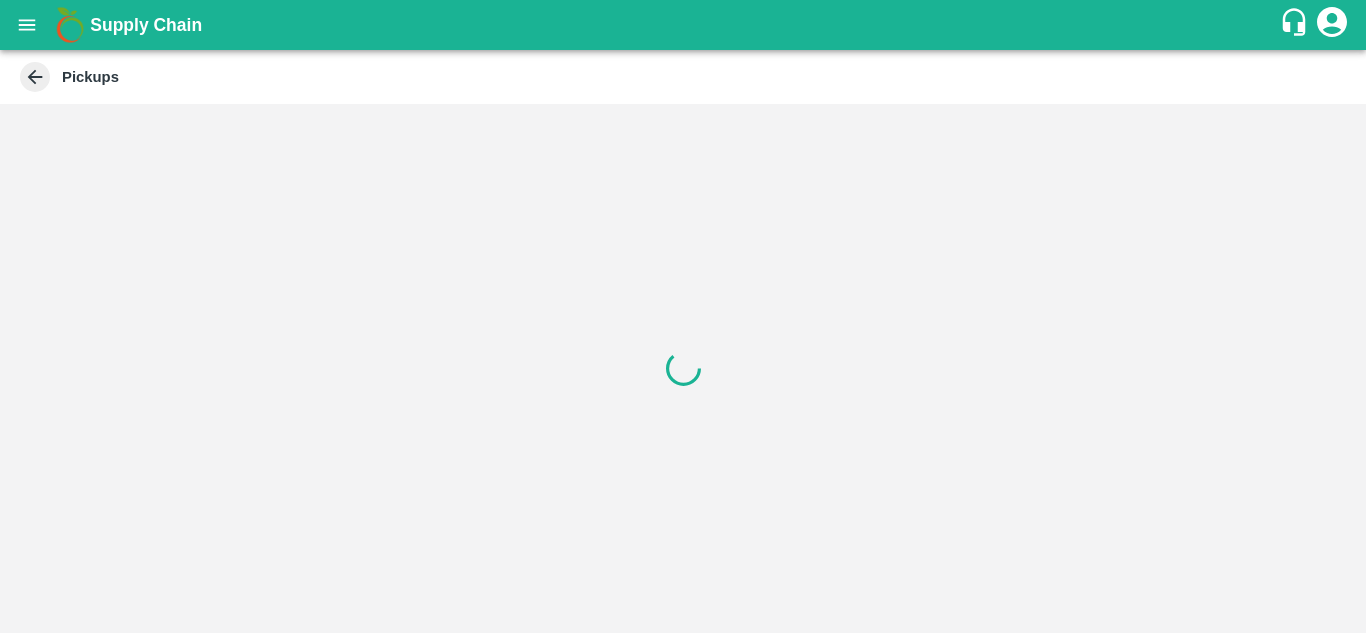 scroll, scrollTop: 0, scrollLeft: 0, axis: both 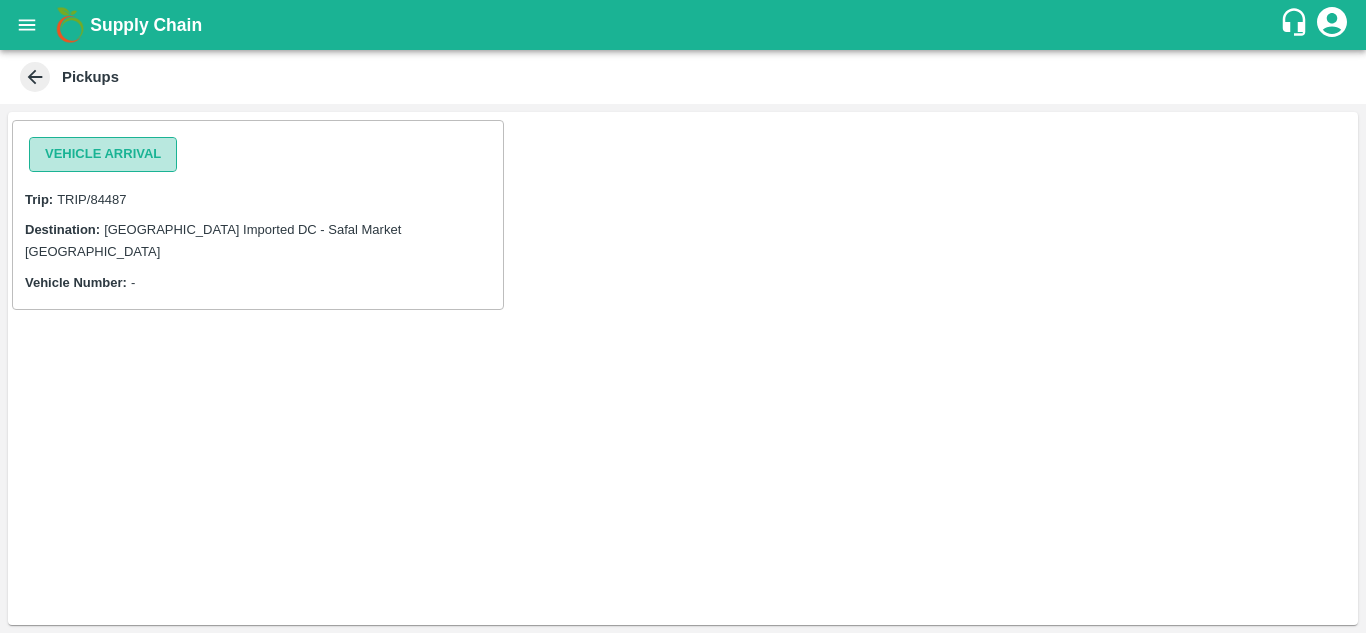 click on "Vehicle Arrival" at bounding box center [103, 154] 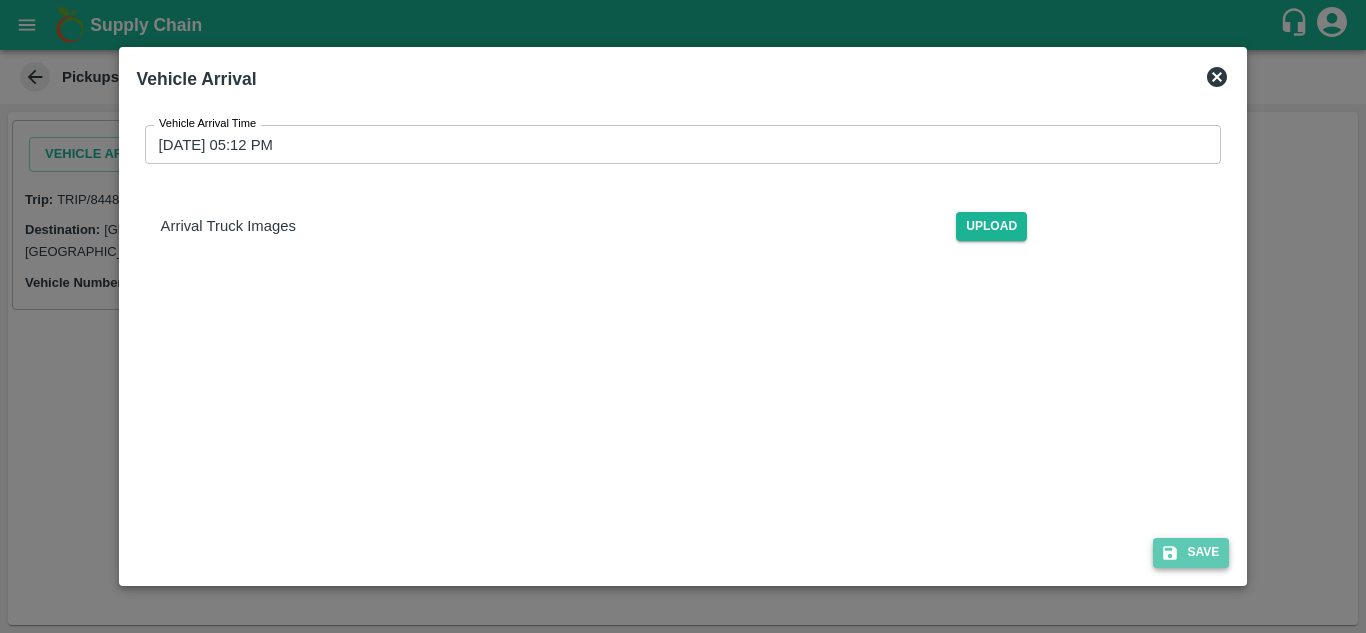 click on "Save" at bounding box center (1191, 552) 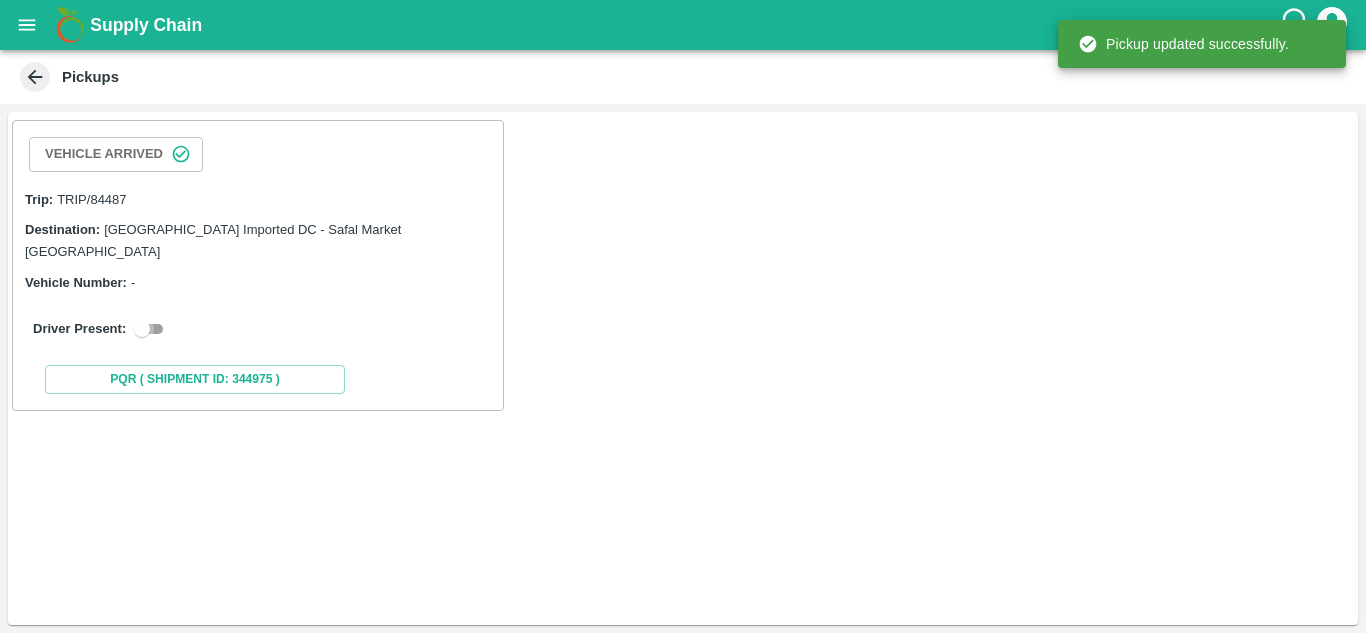 click at bounding box center [142, 329] 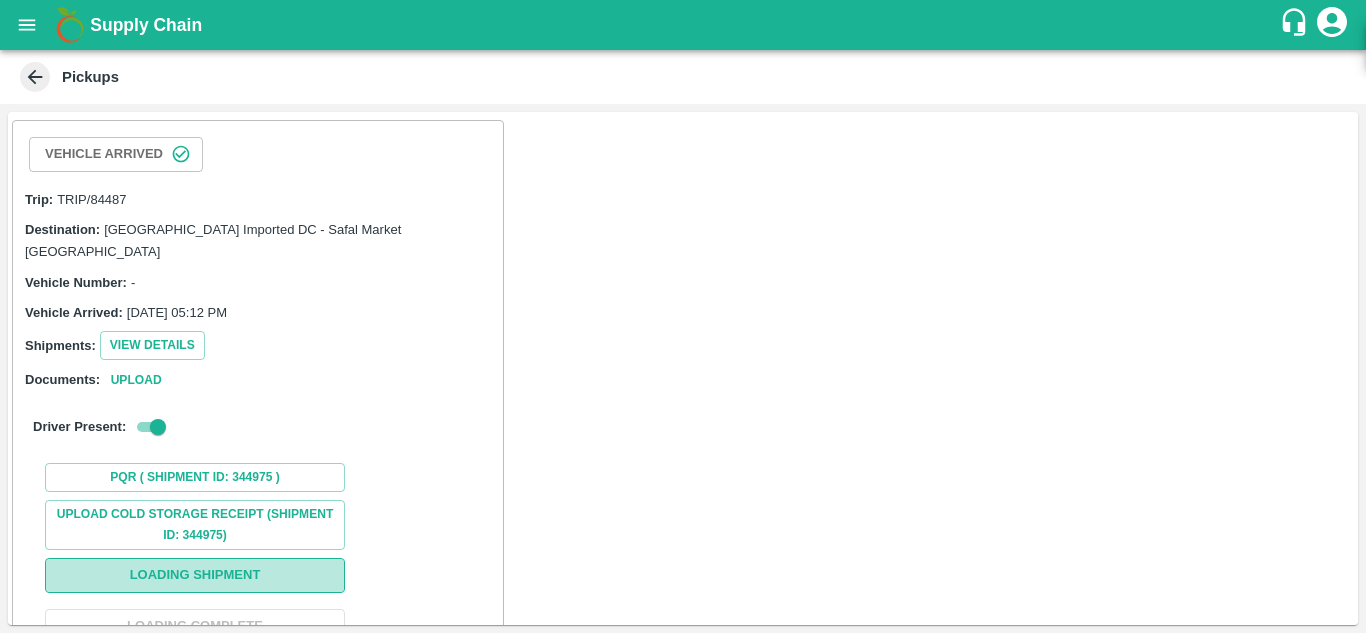 click on "Loading Shipment" at bounding box center (195, 575) 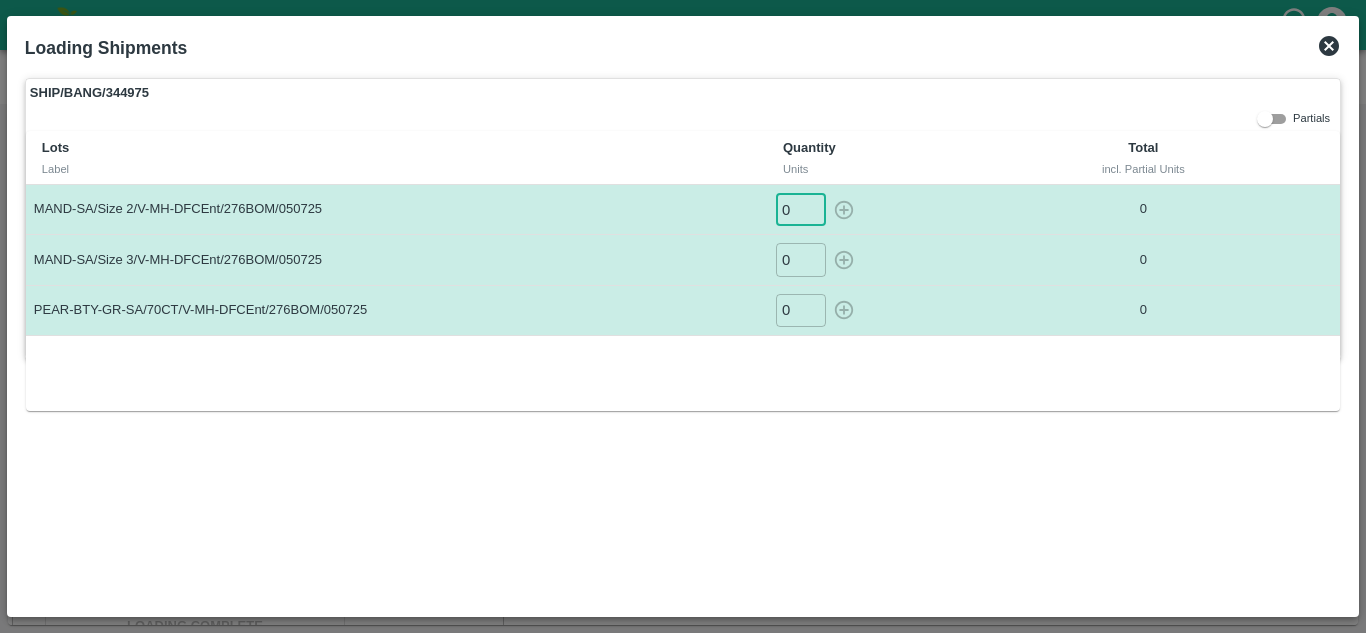click on "0" at bounding box center [801, 209] 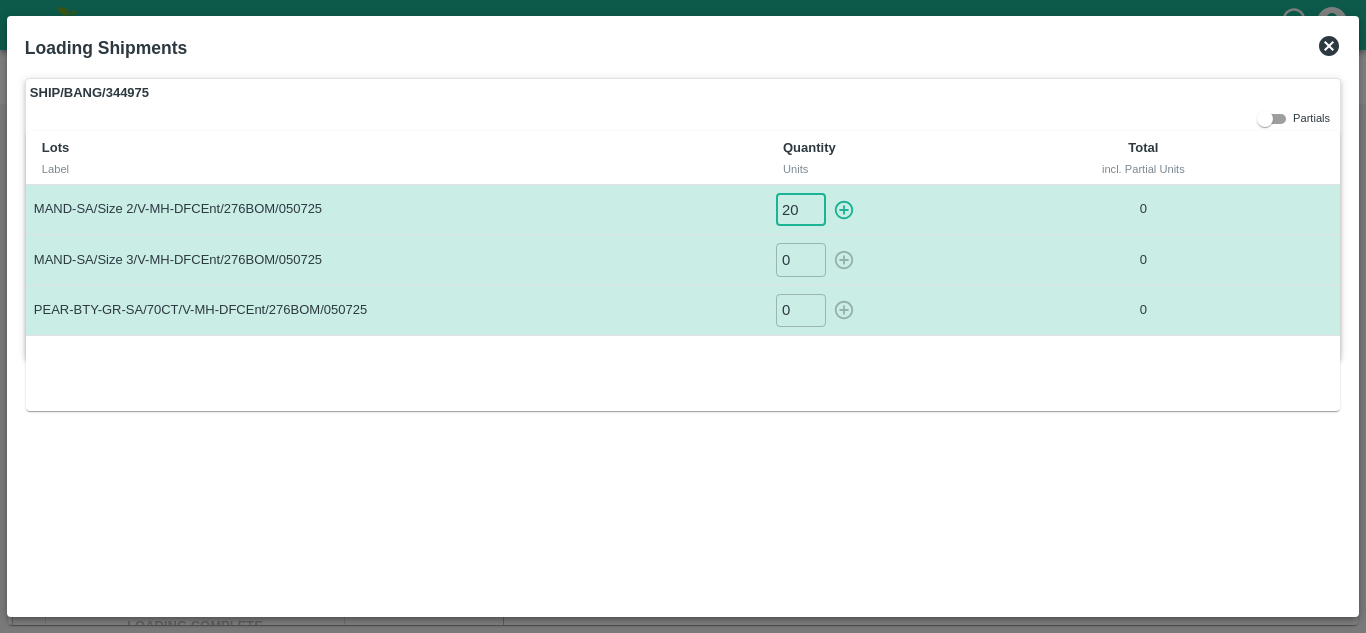 click on "20" at bounding box center (801, 209) 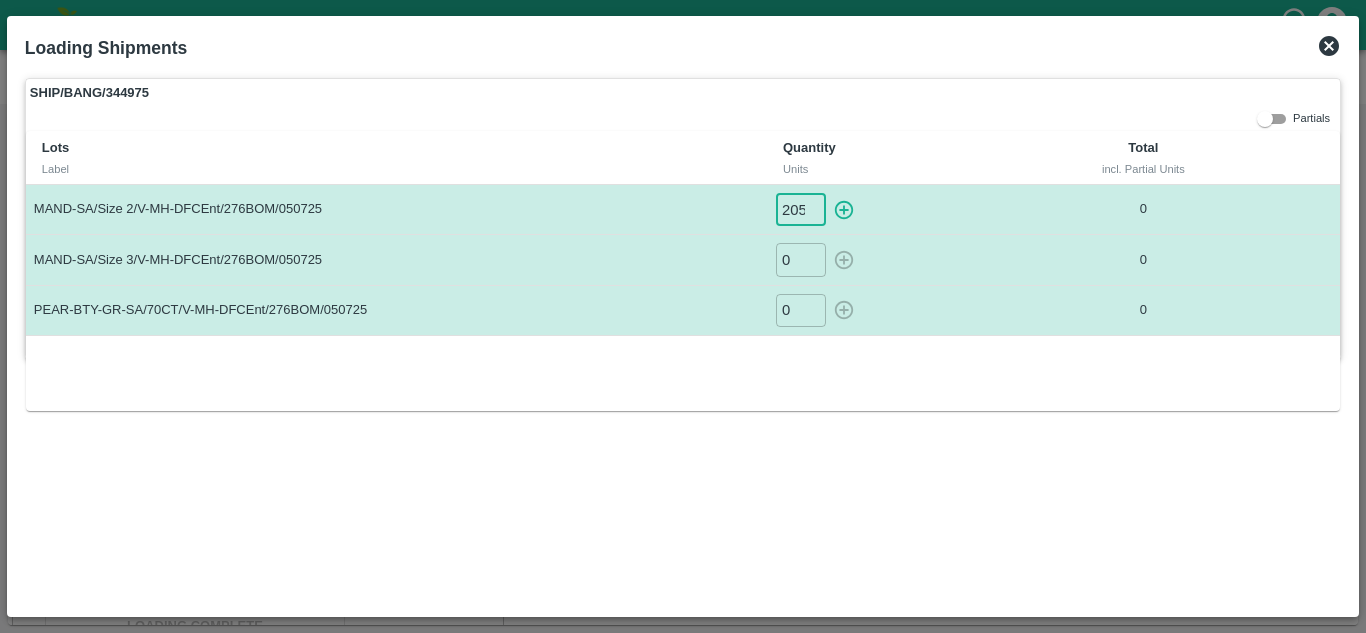scroll, scrollTop: 0, scrollLeft: 1, axis: horizontal 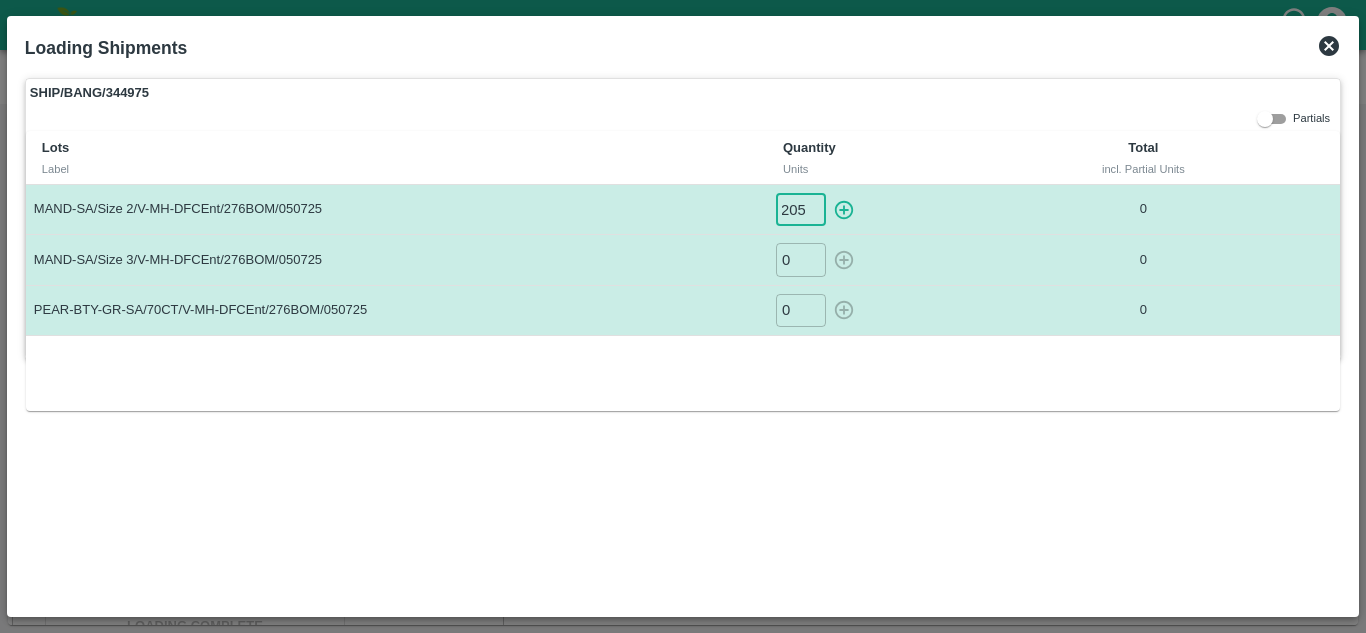 type on "205" 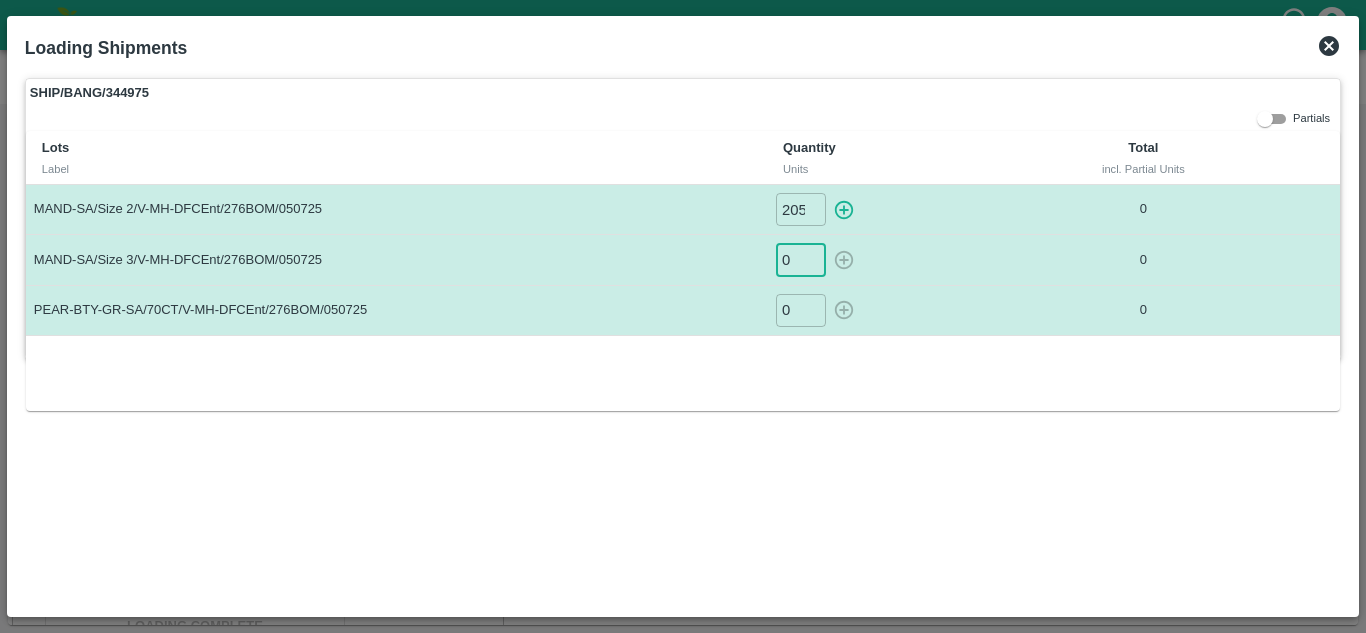 click on "0" at bounding box center [801, 259] 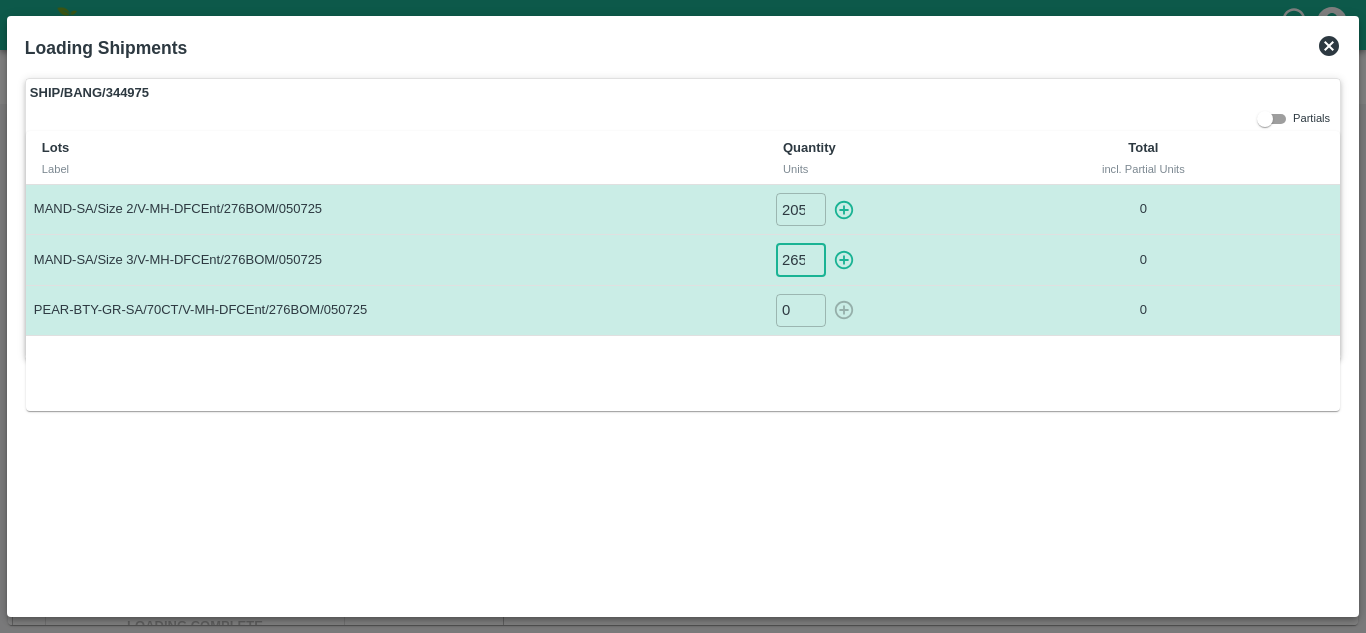 scroll, scrollTop: 0, scrollLeft: 1, axis: horizontal 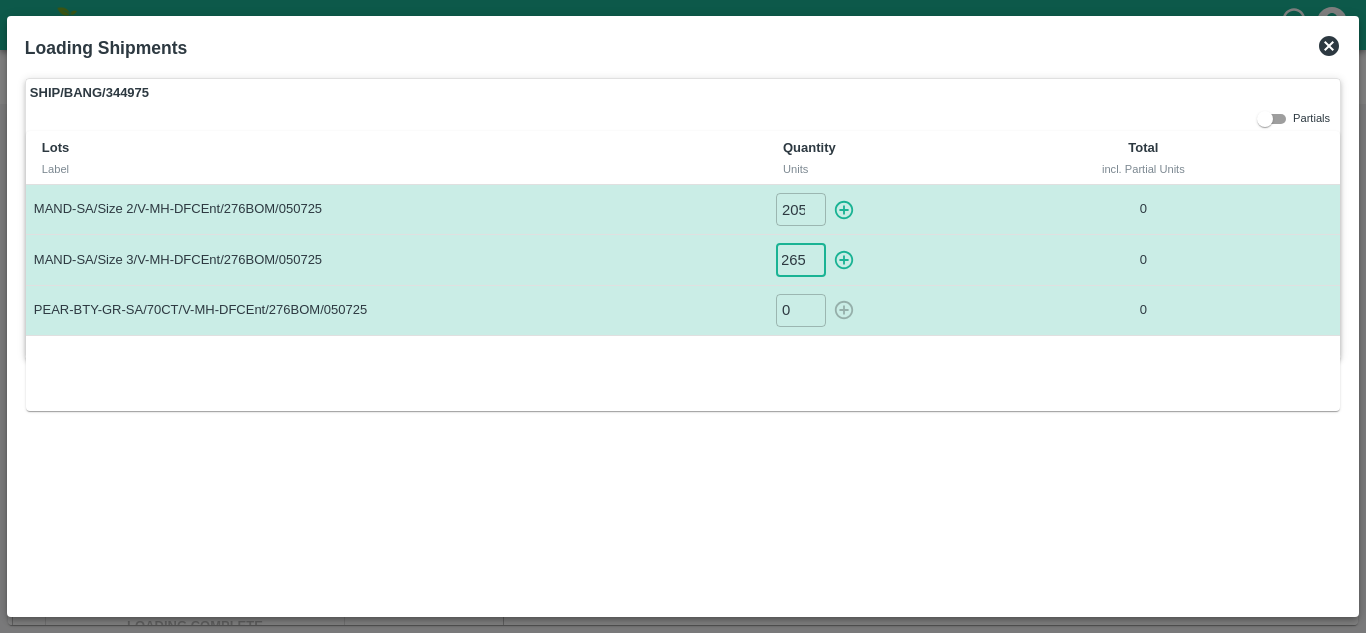 type on "265" 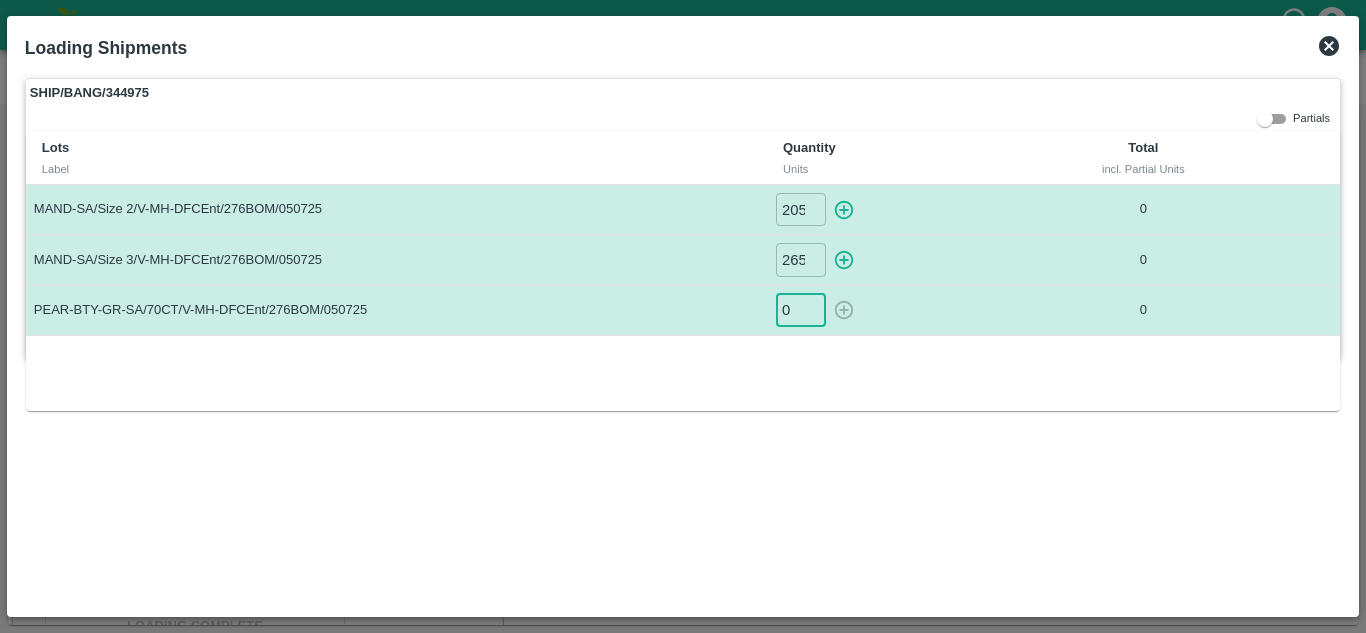 click on "0" at bounding box center [801, 310] 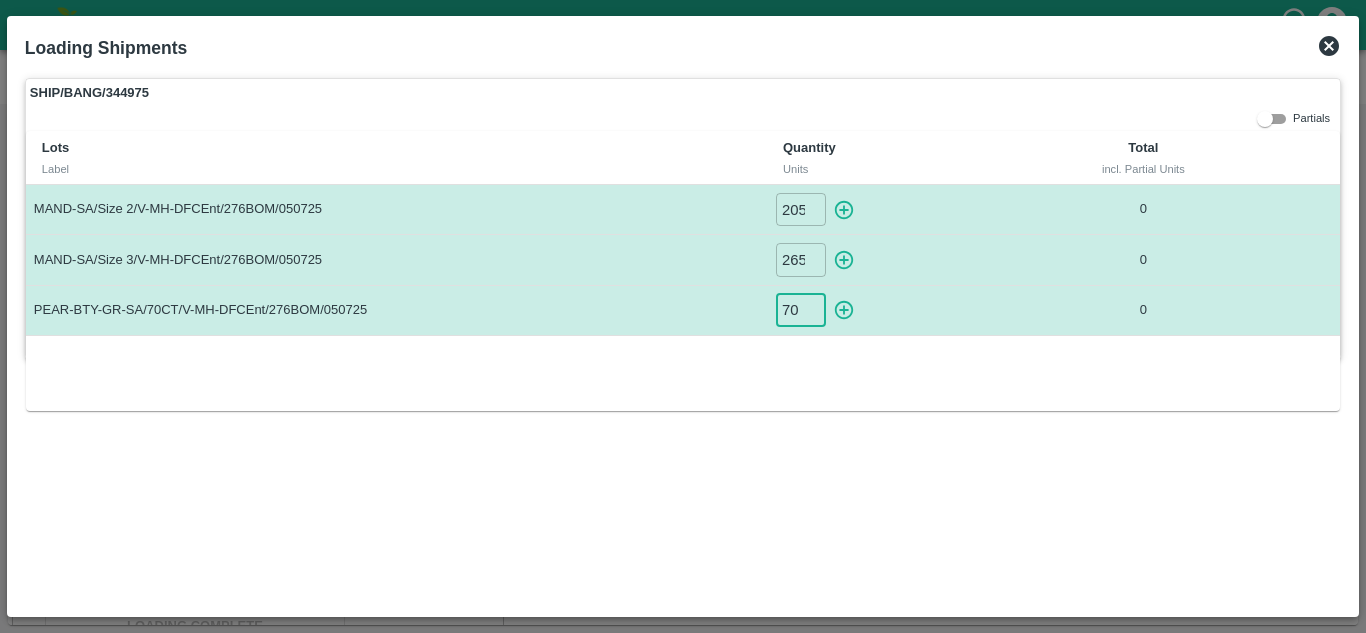 type on "70" 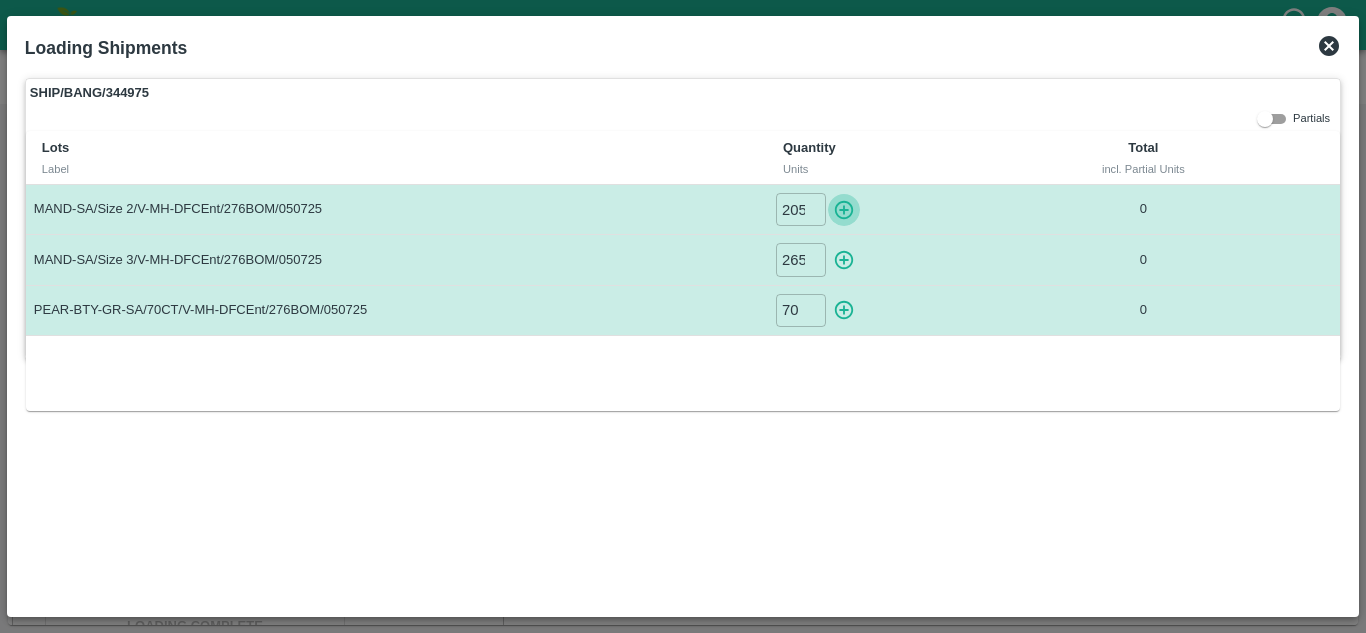 click 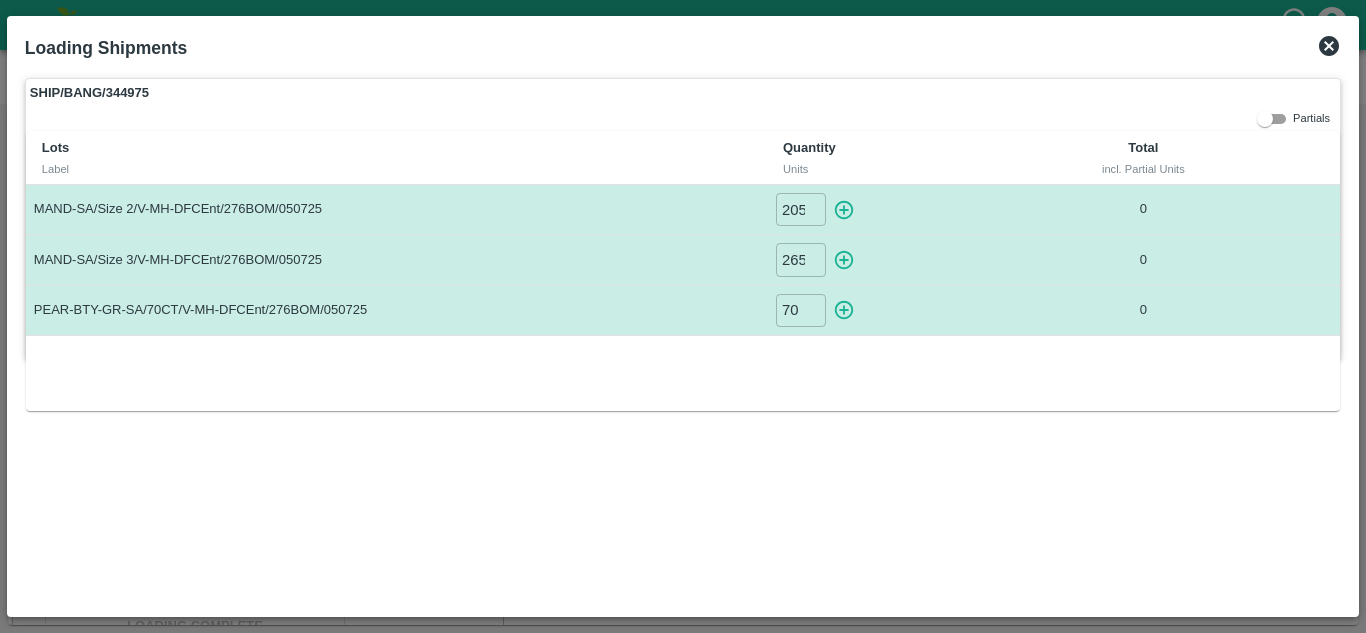 type on "0" 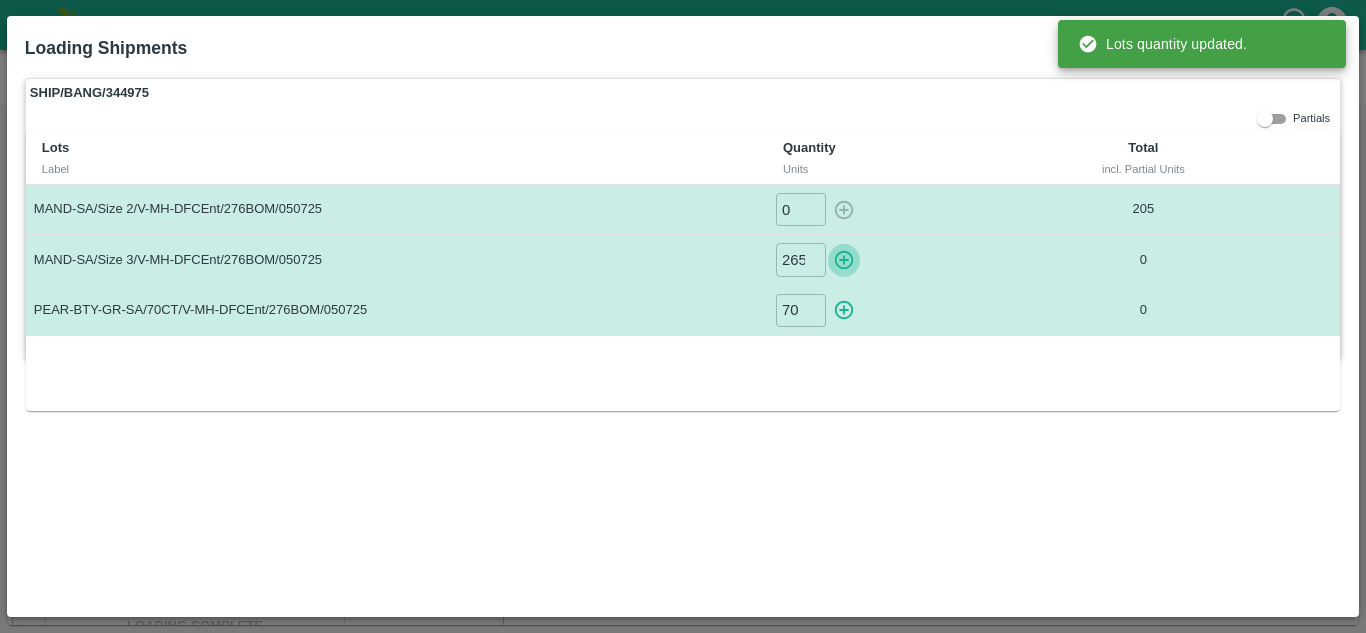 click 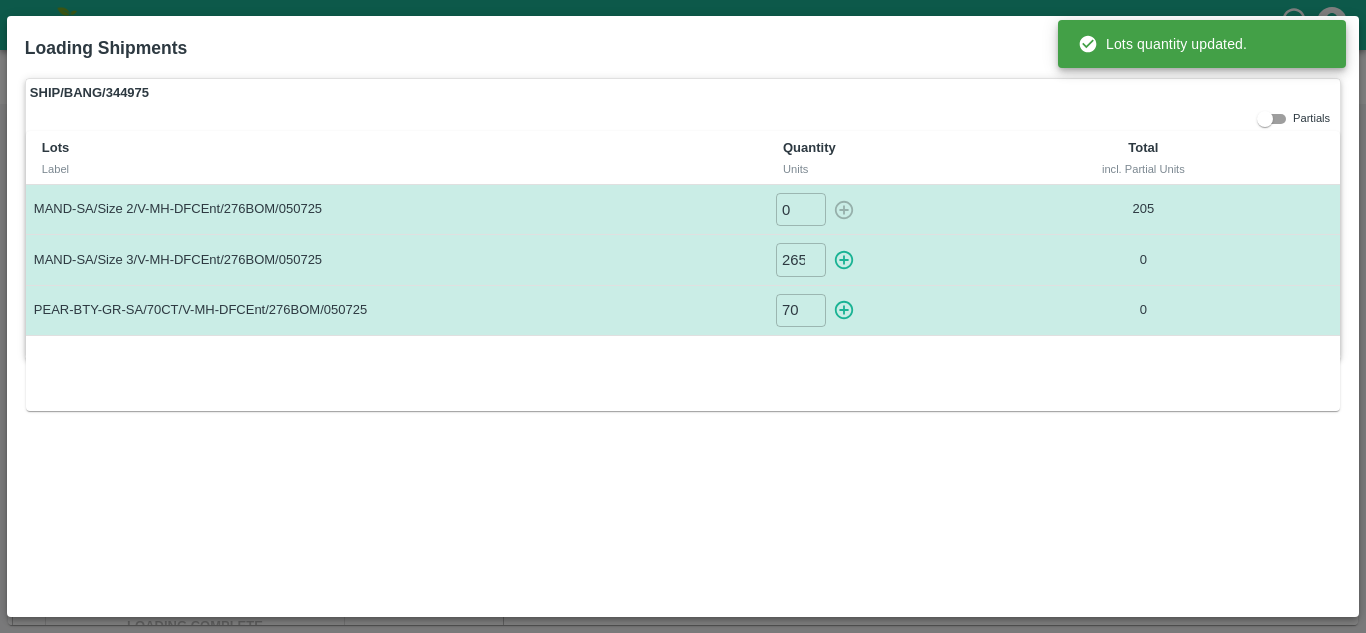 type on "0" 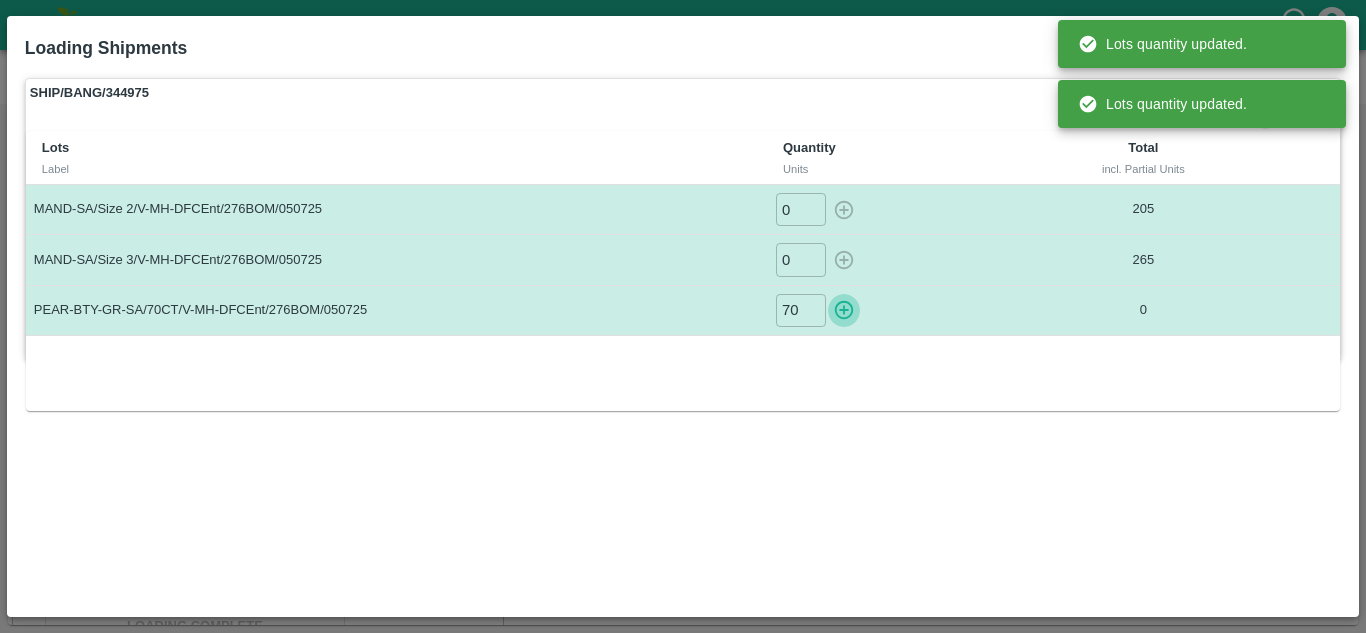 click at bounding box center [844, 310] 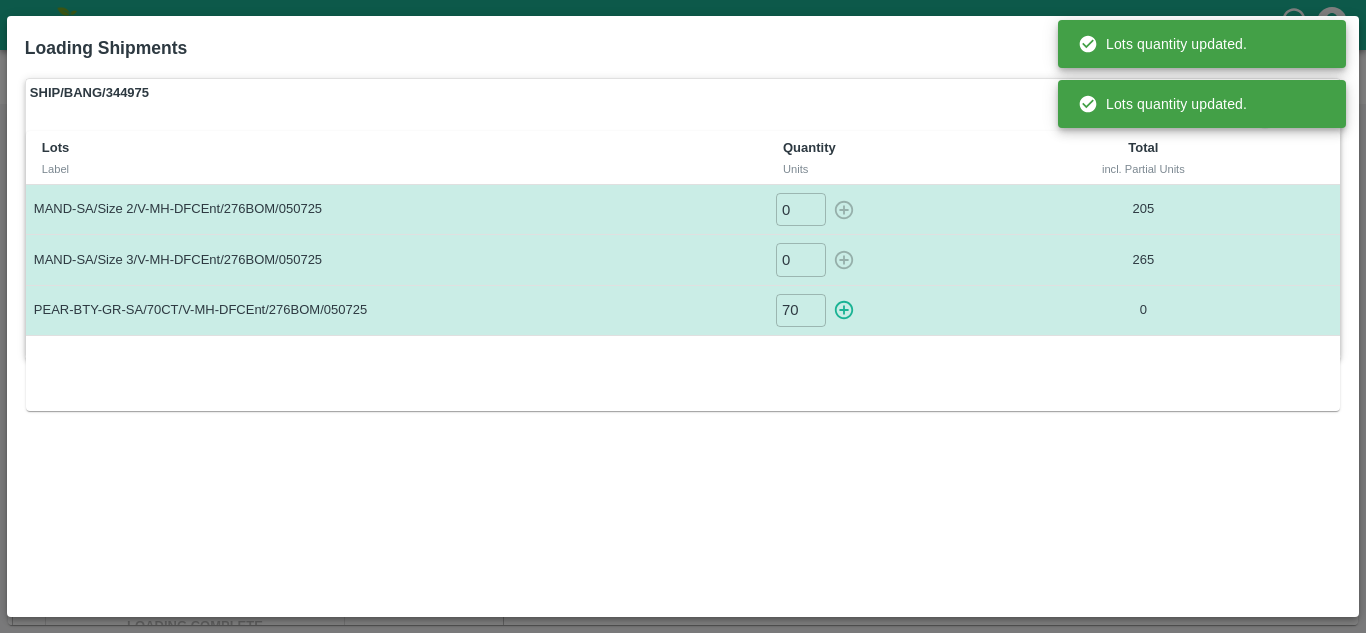 type on "0" 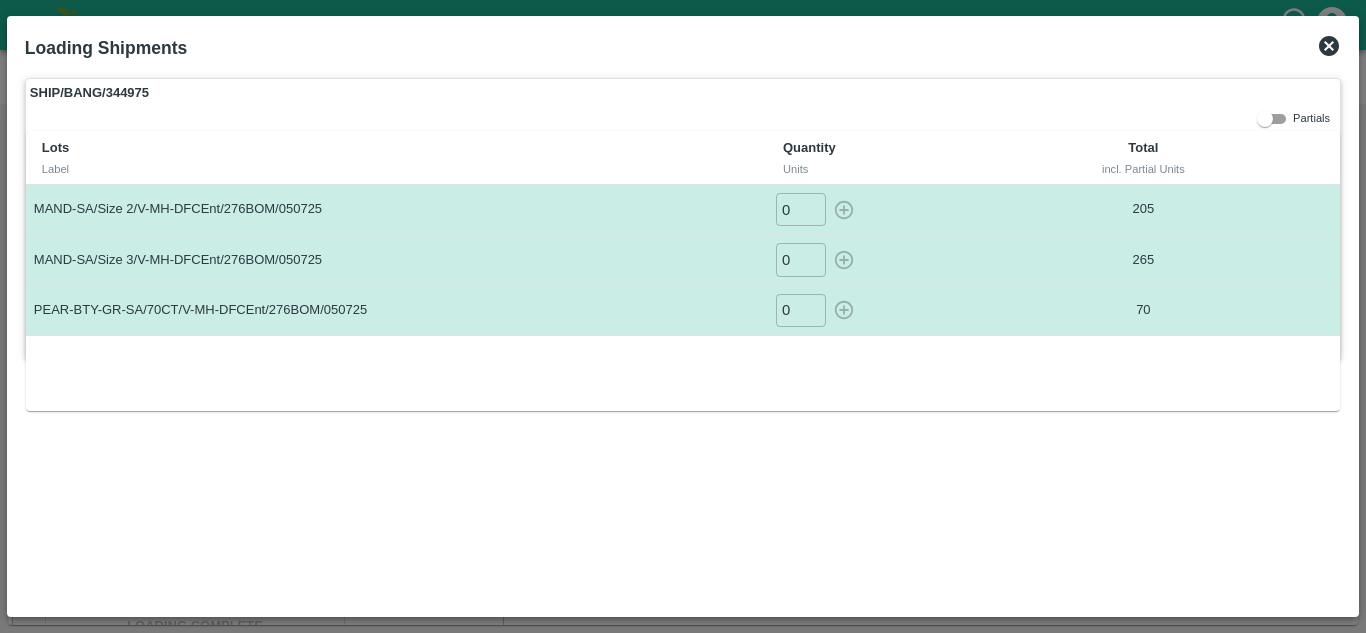 click 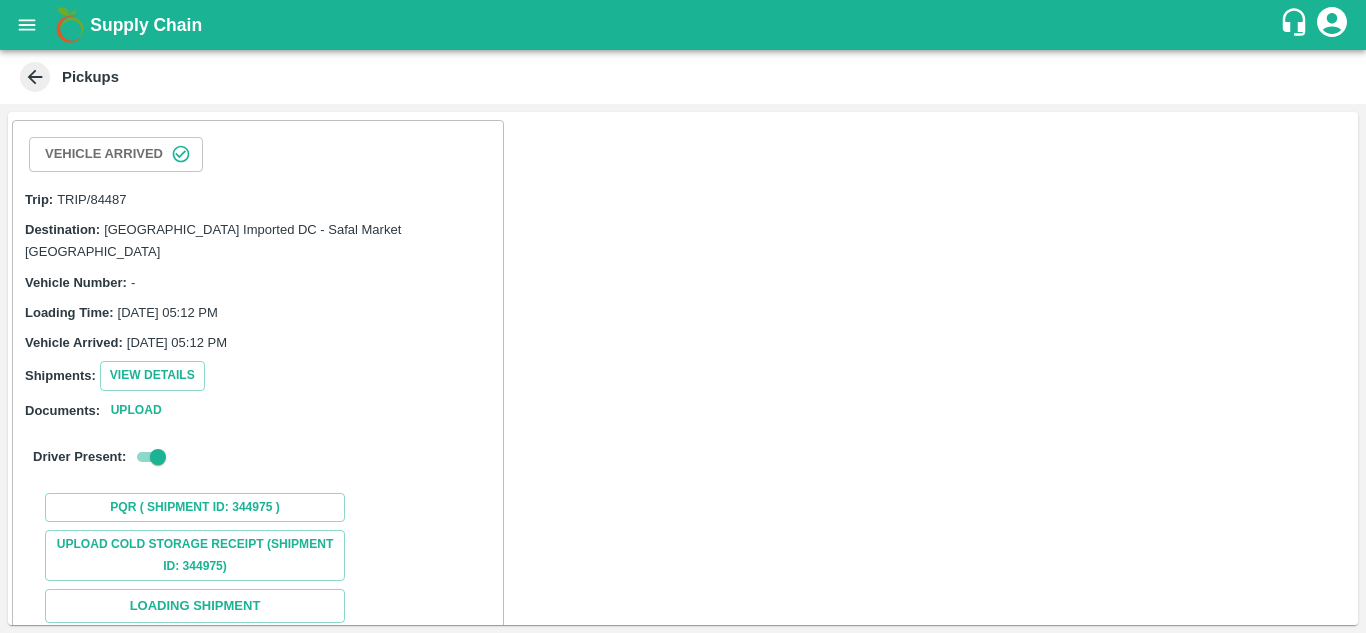 scroll, scrollTop: 154, scrollLeft: 0, axis: vertical 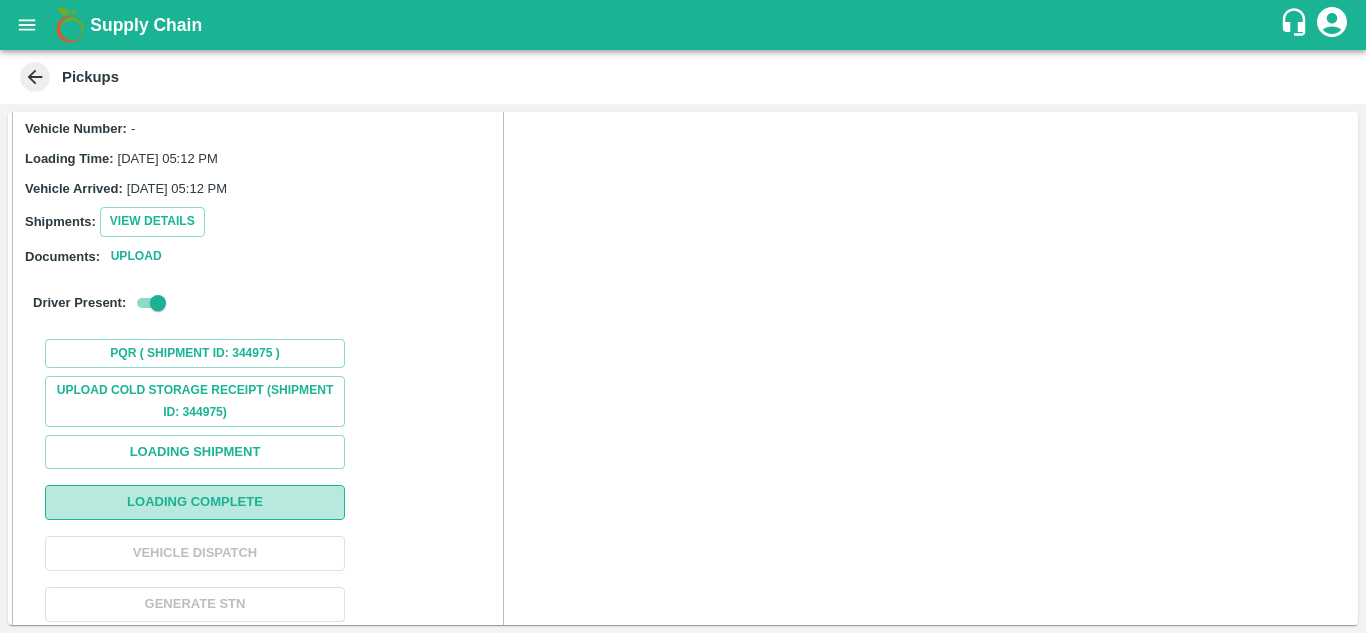click on "Loading Complete" at bounding box center (195, 502) 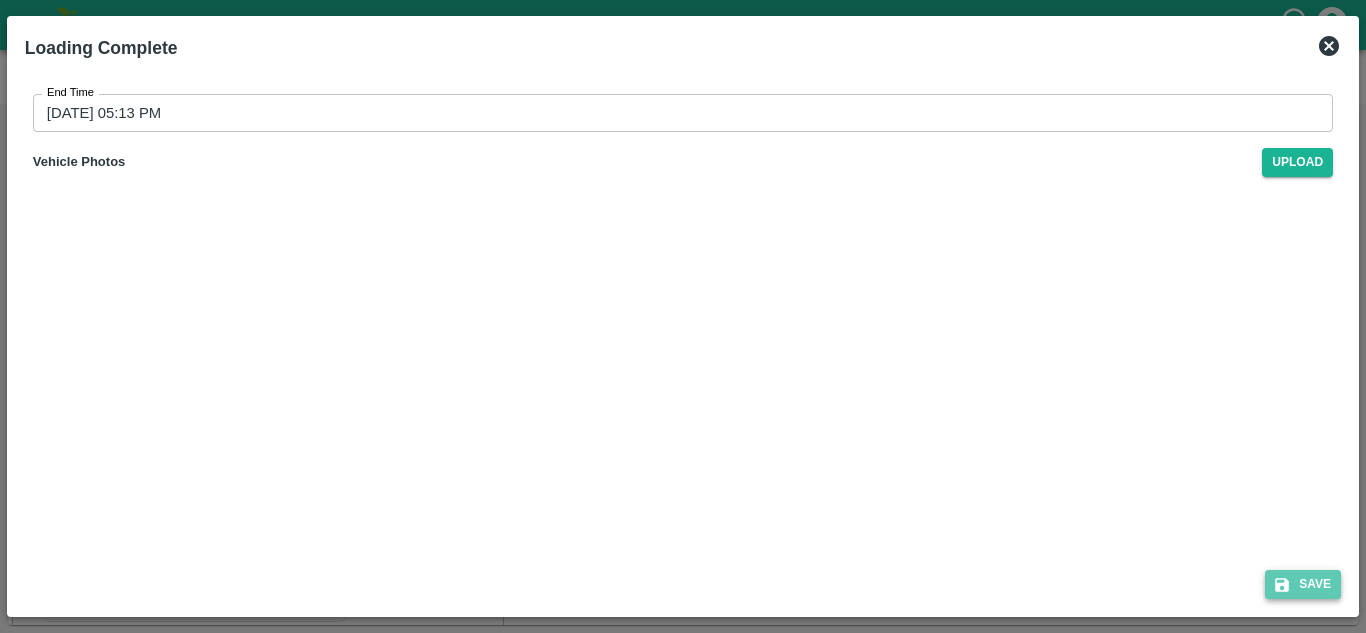 click on "Save" at bounding box center (1303, 584) 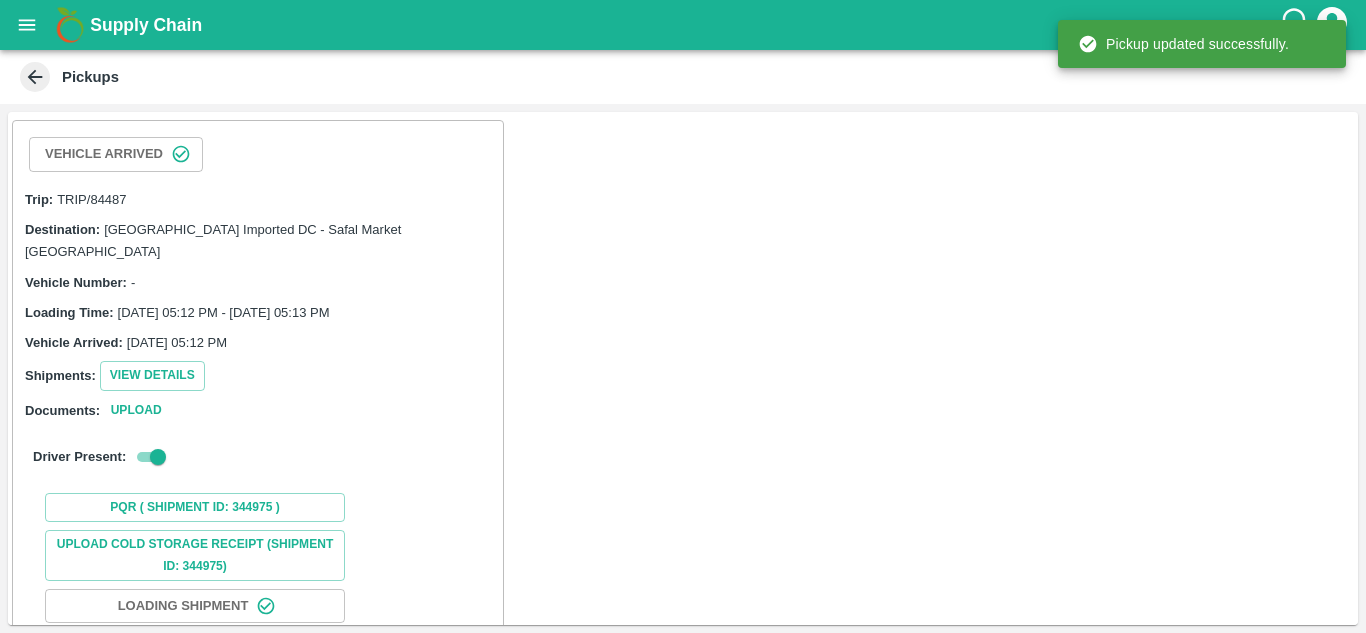 scroll, scrollTop: 154, scrollLeft: 0, axis: vertical 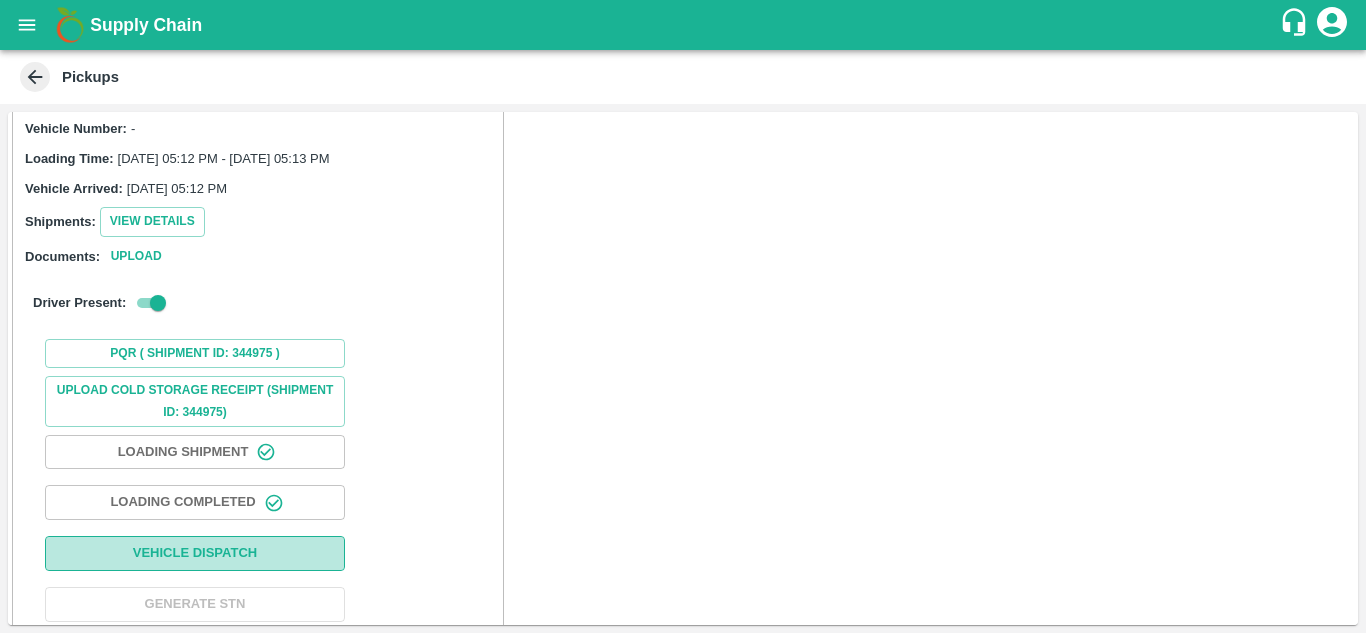 click on "Vehicle Dispatch" at bounding box center [195, 553] 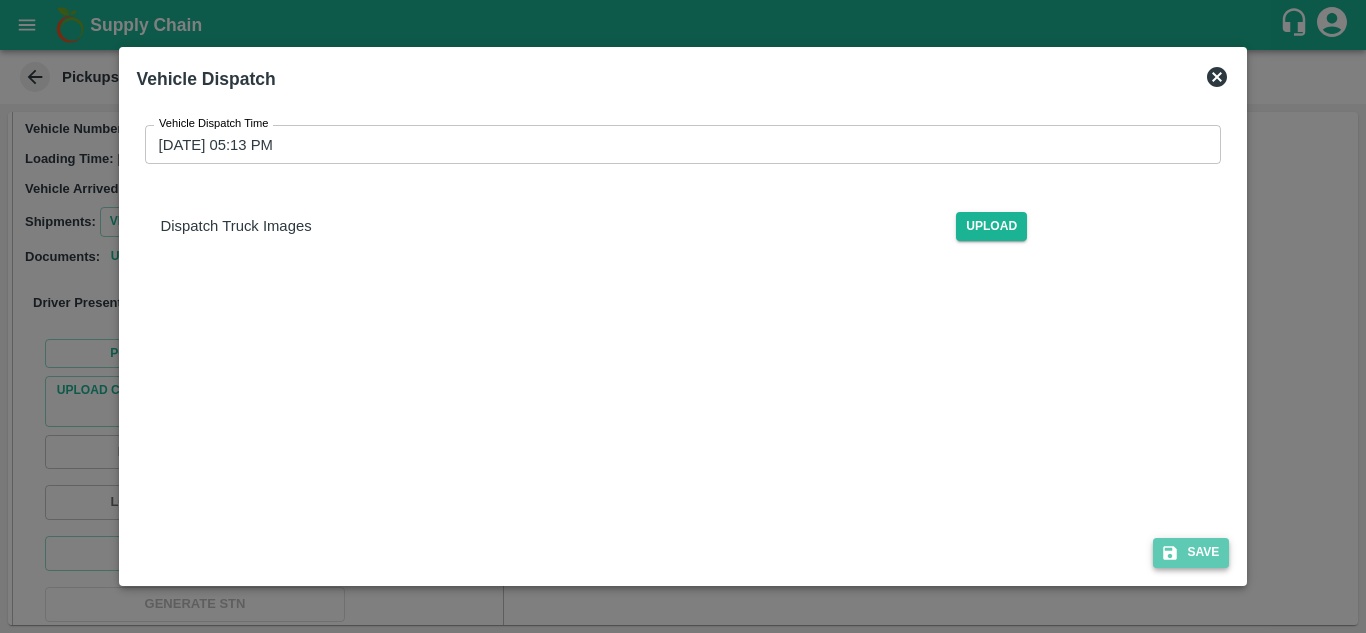 click on "Save" at bounding box center [1191, 552] 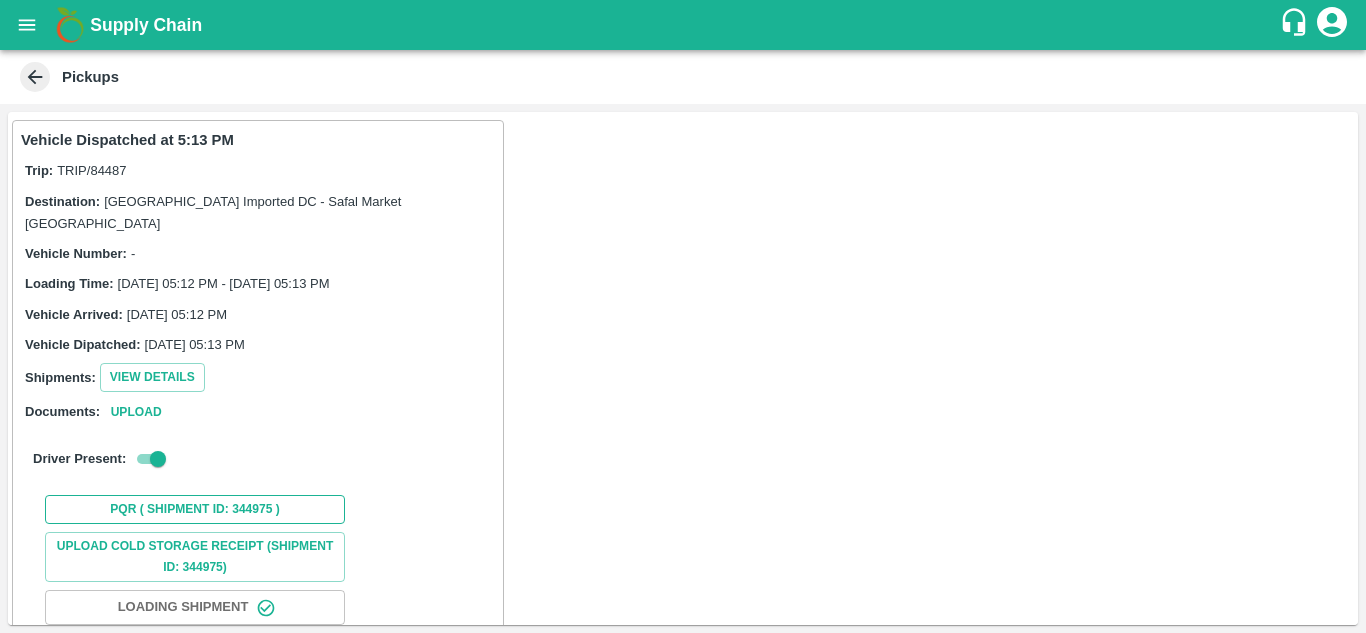 scroll, scrollTop: 155, scrollLeft: 0, axis: vertical 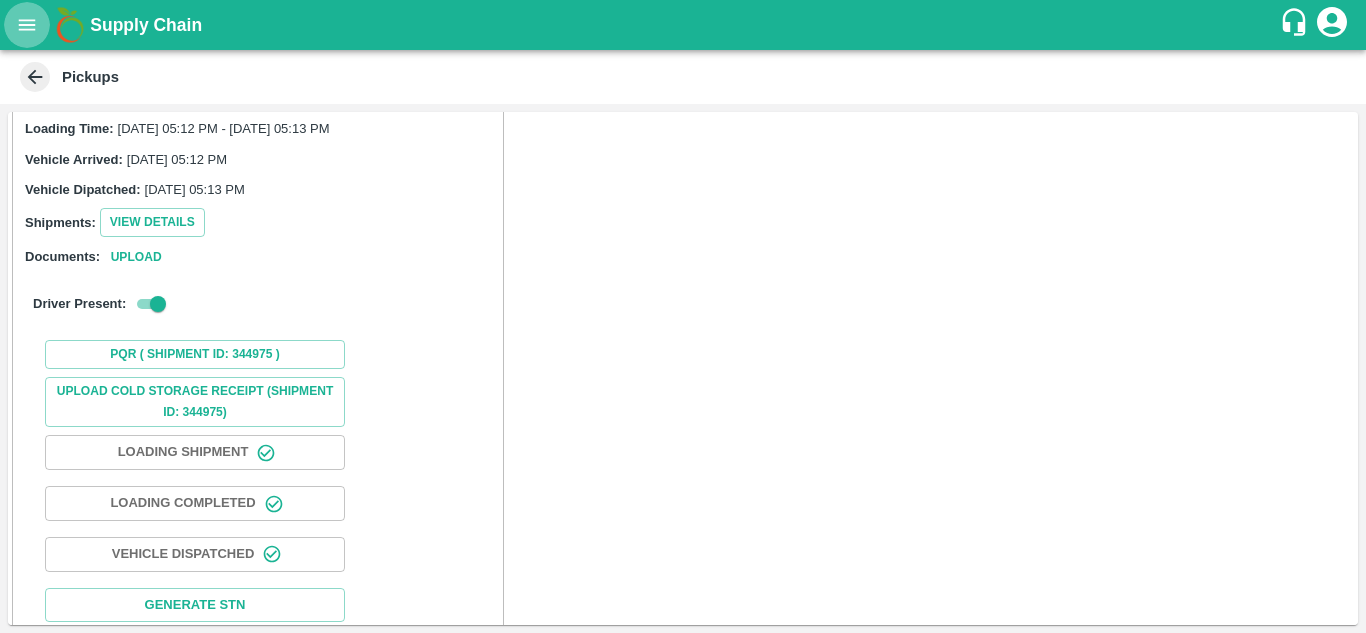 click 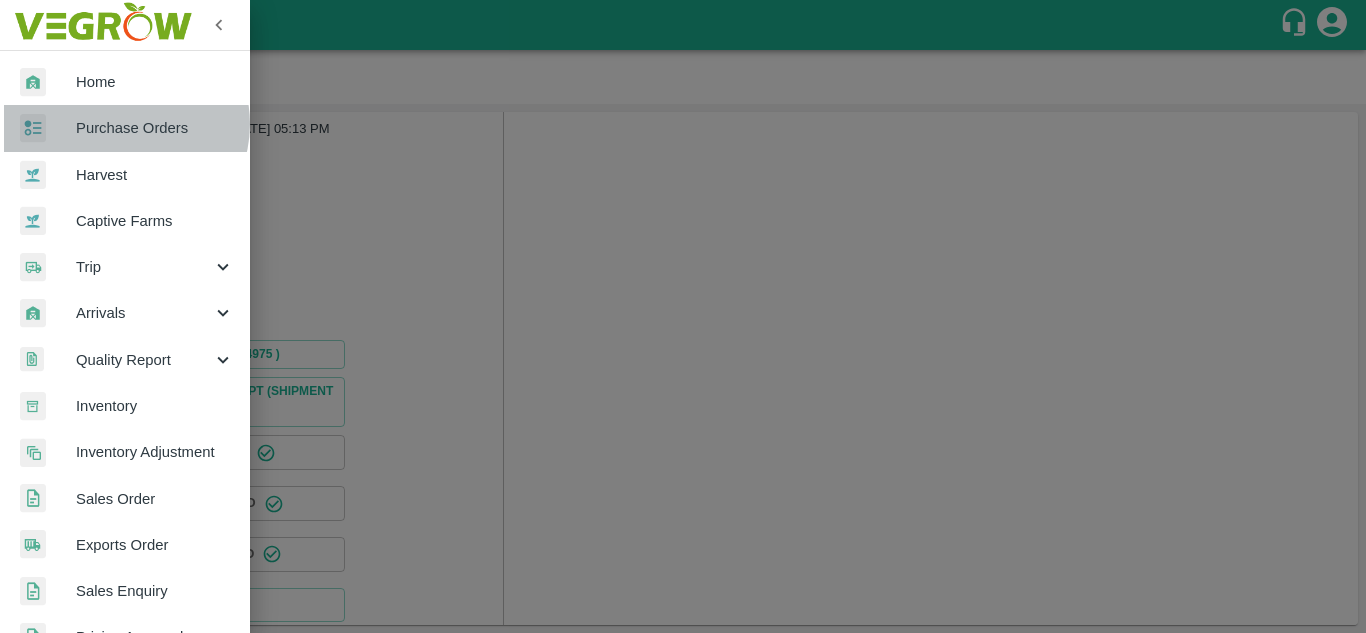 click on "Purchase Orders" at bounding box center [155, 128] 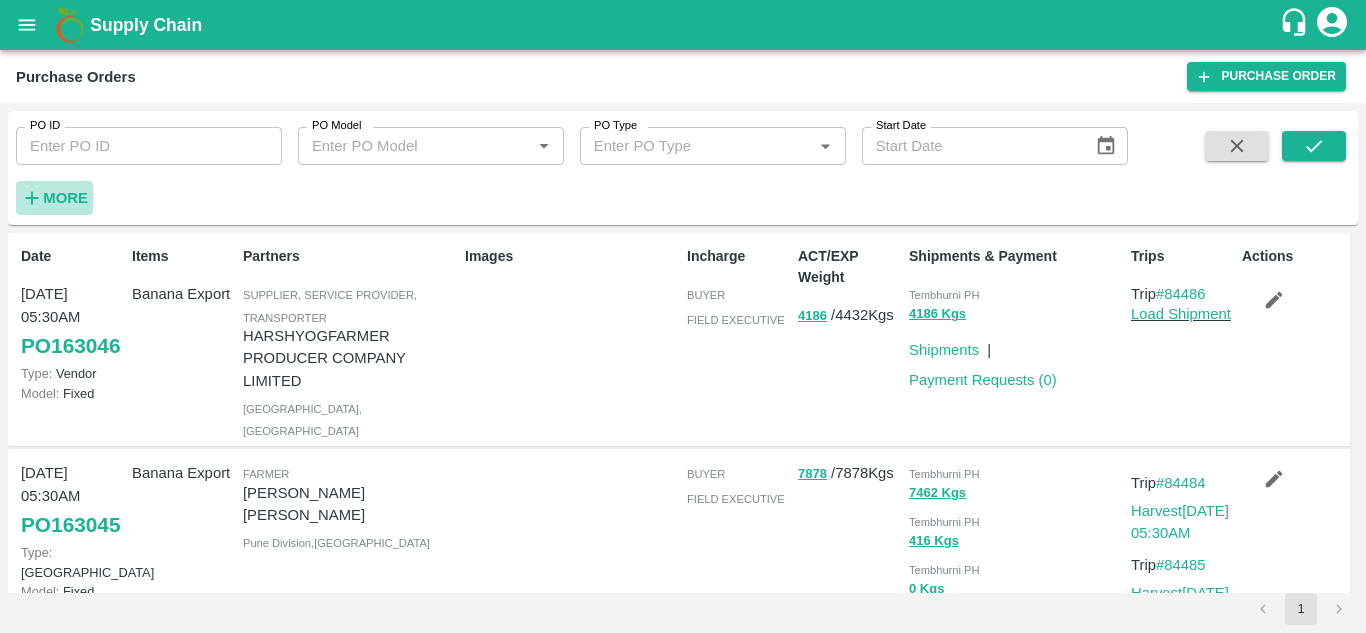 click on "More" at bounding box center (65, 198) 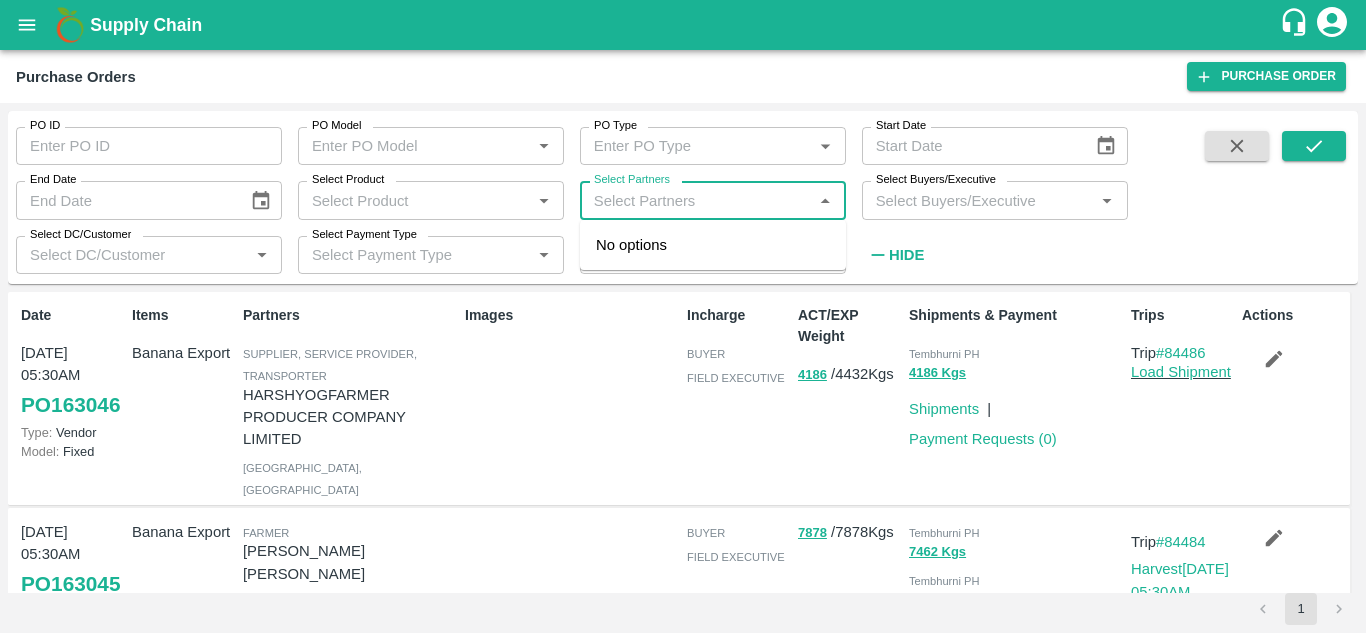 click on "Select Partners" at bounding box center [696, 200] 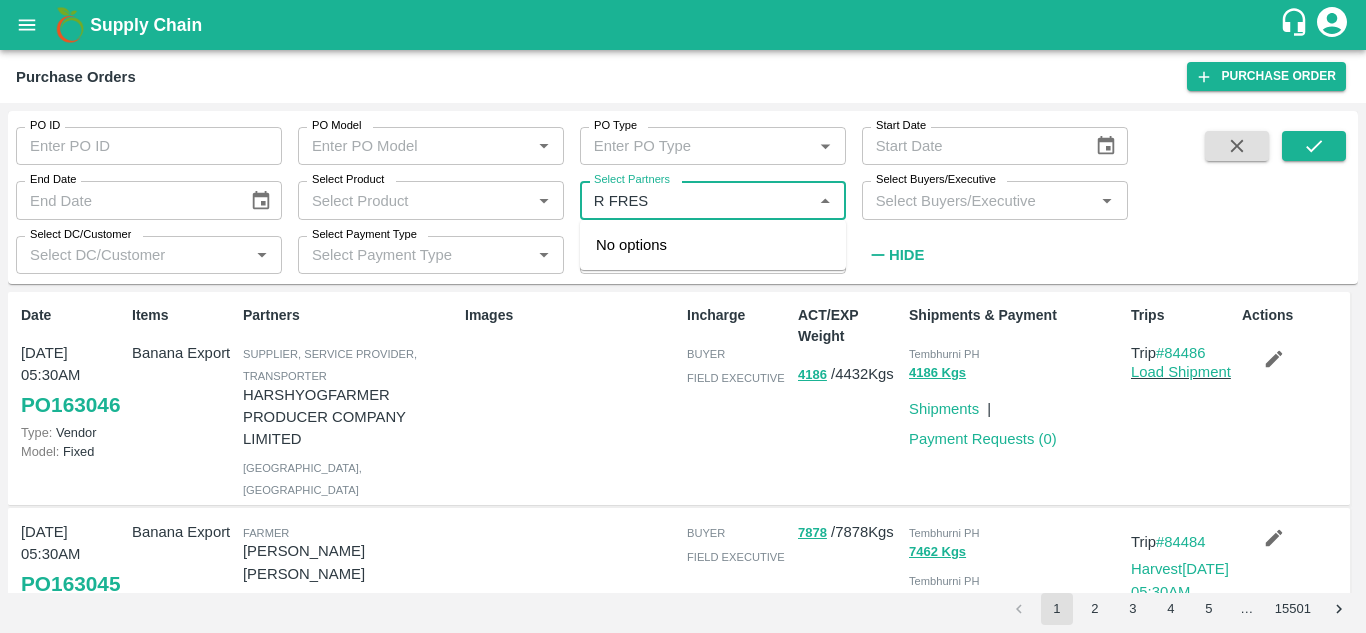 type on "R FRESH" 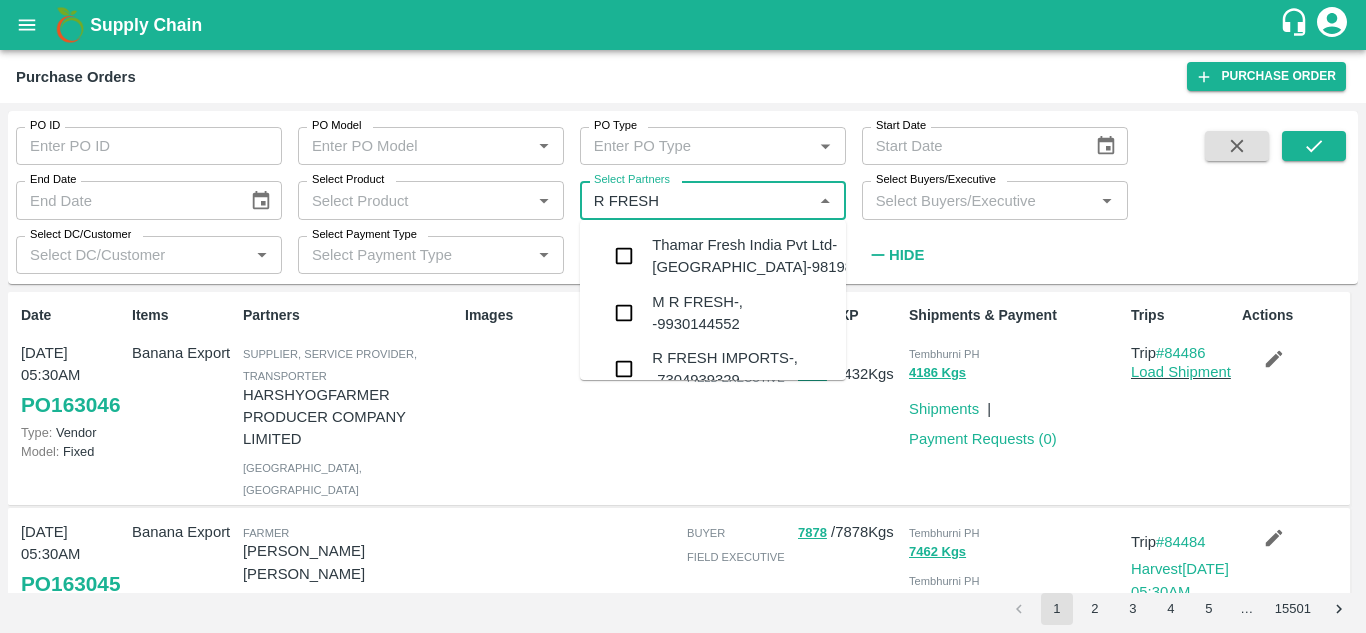 scroll, scrollTop: 48, scrollLeft: 0, axis: vertical 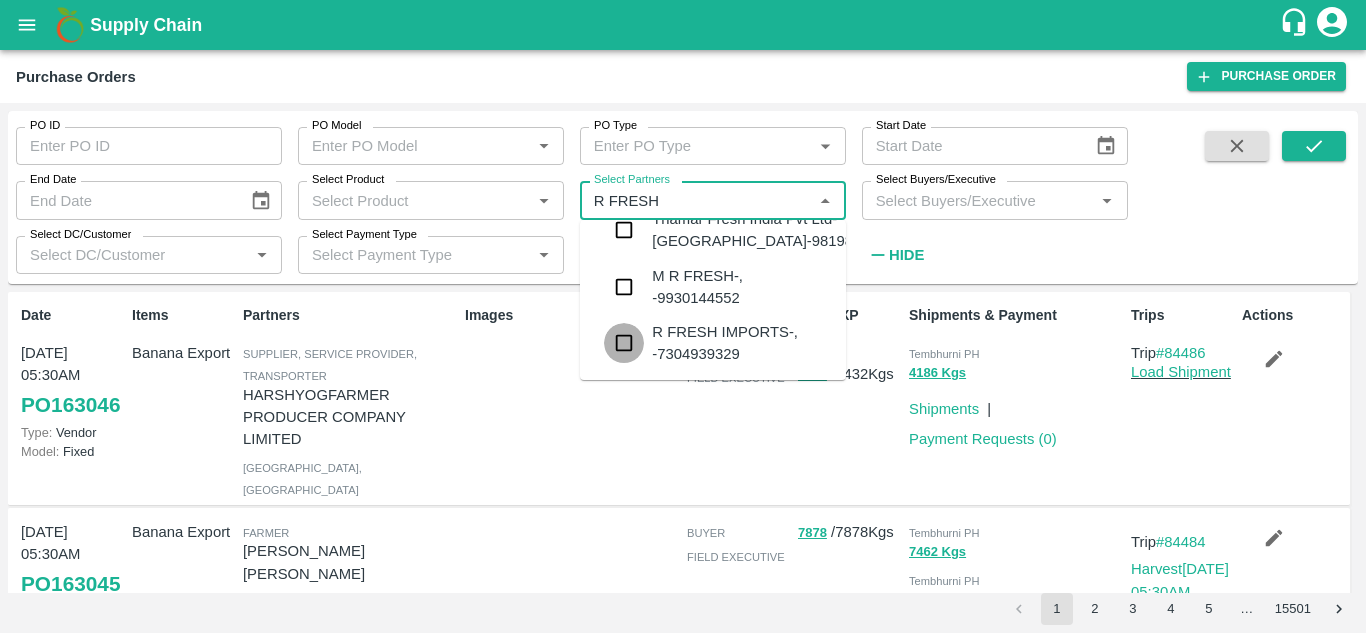 click at bounding box center [624, 343] 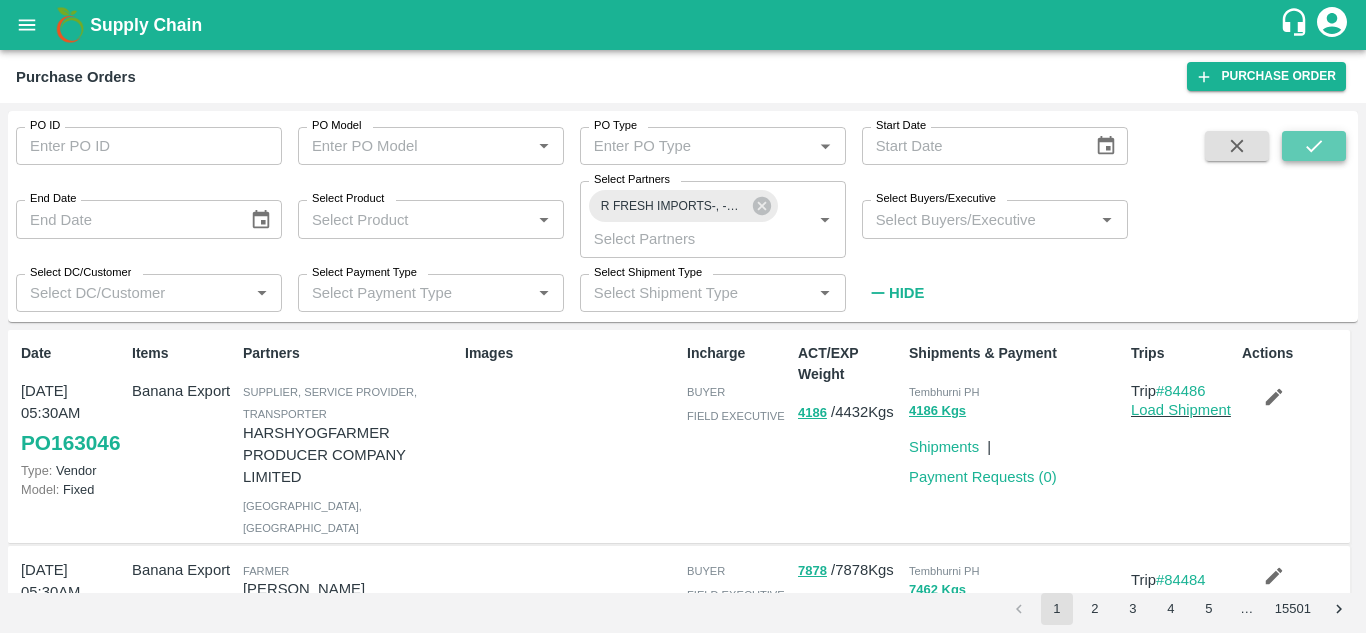 click 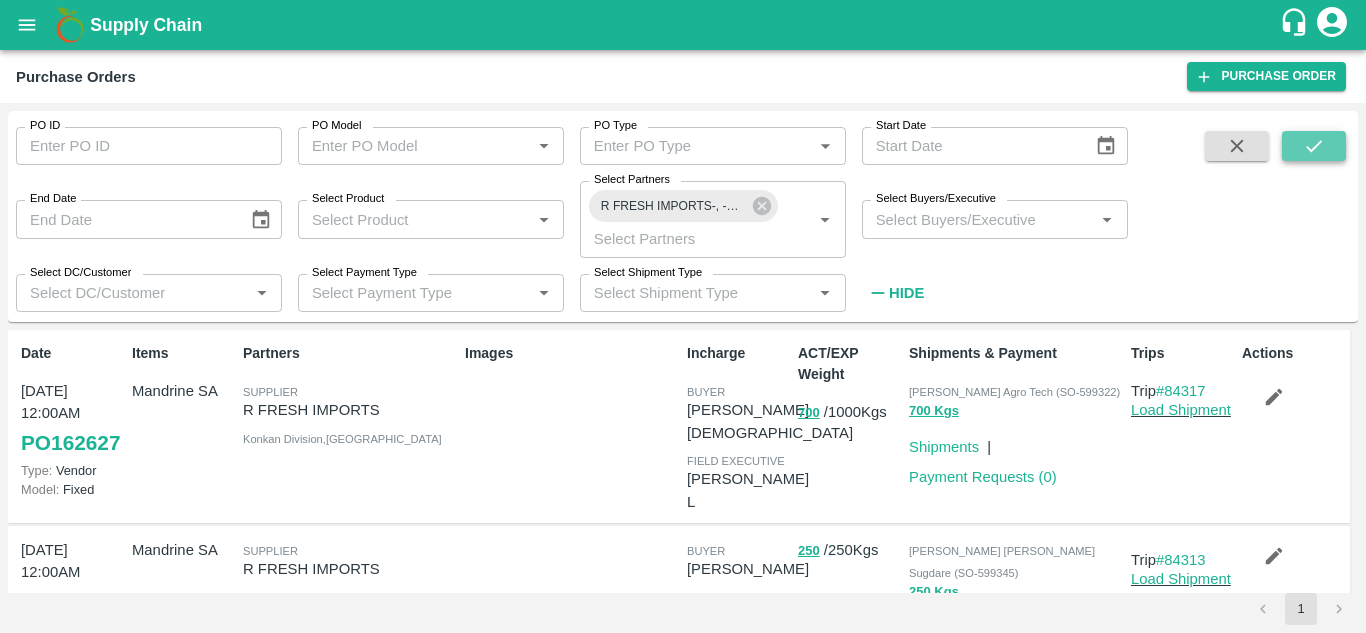 click 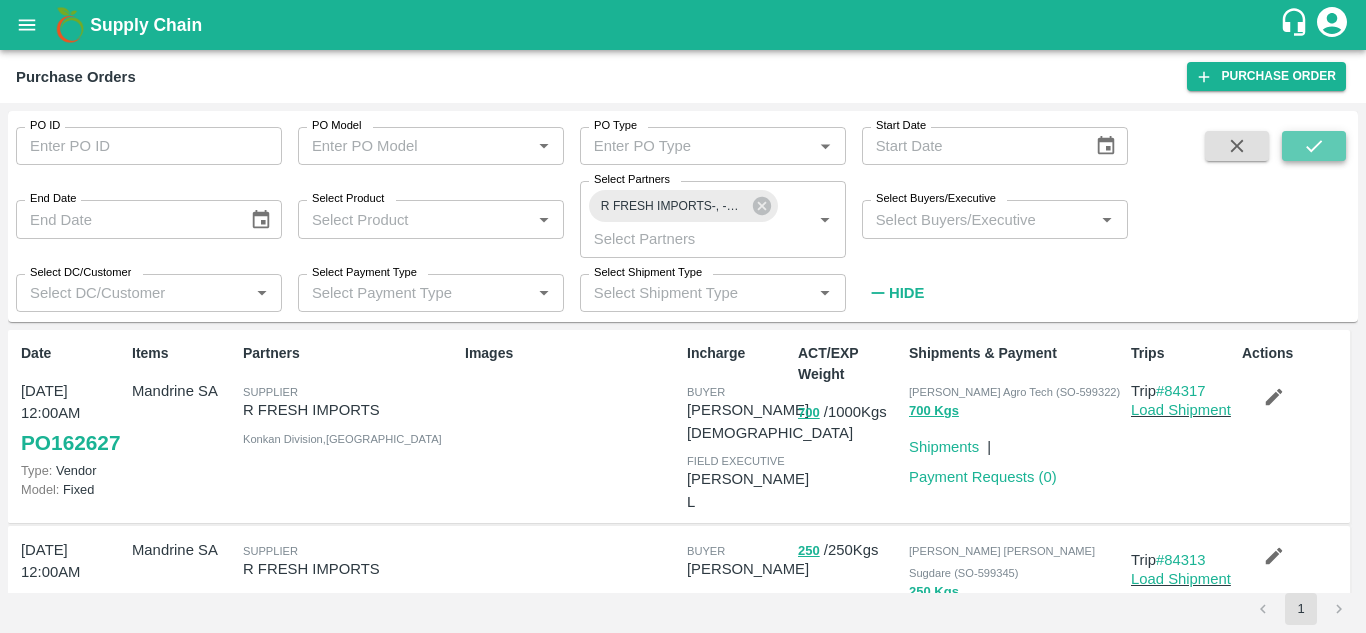 click 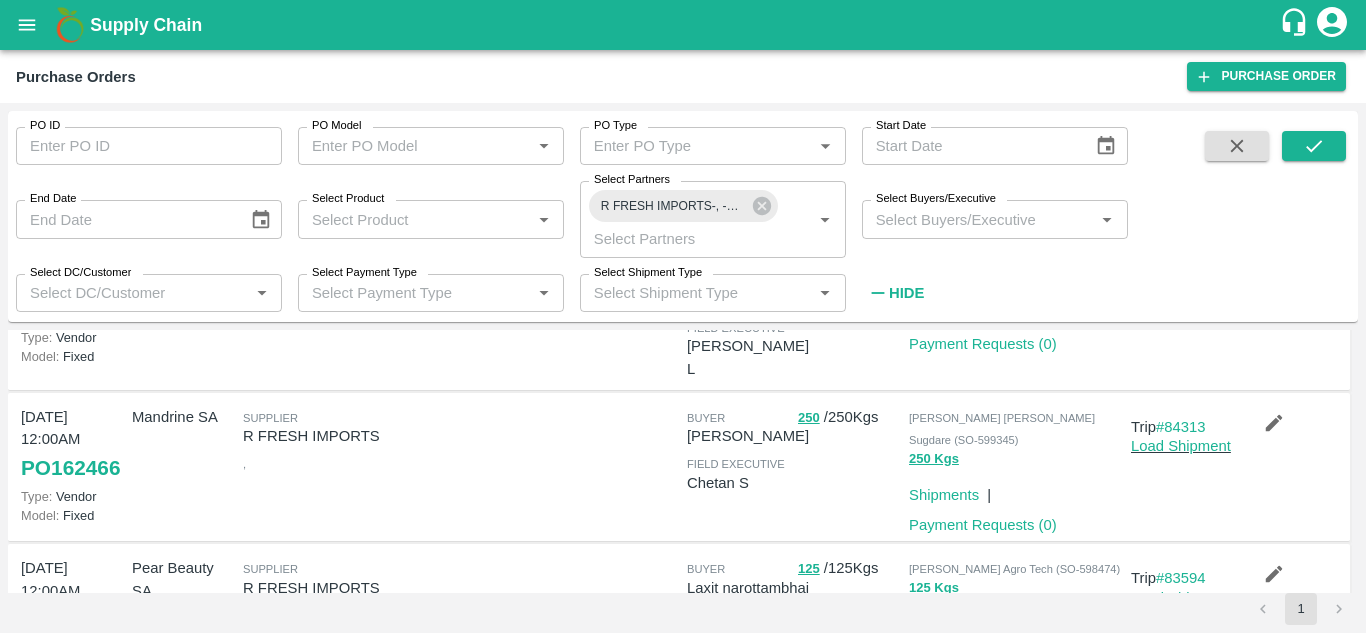 scroll, scrollTop: 124, scrollLeft: 0, axis: vertical 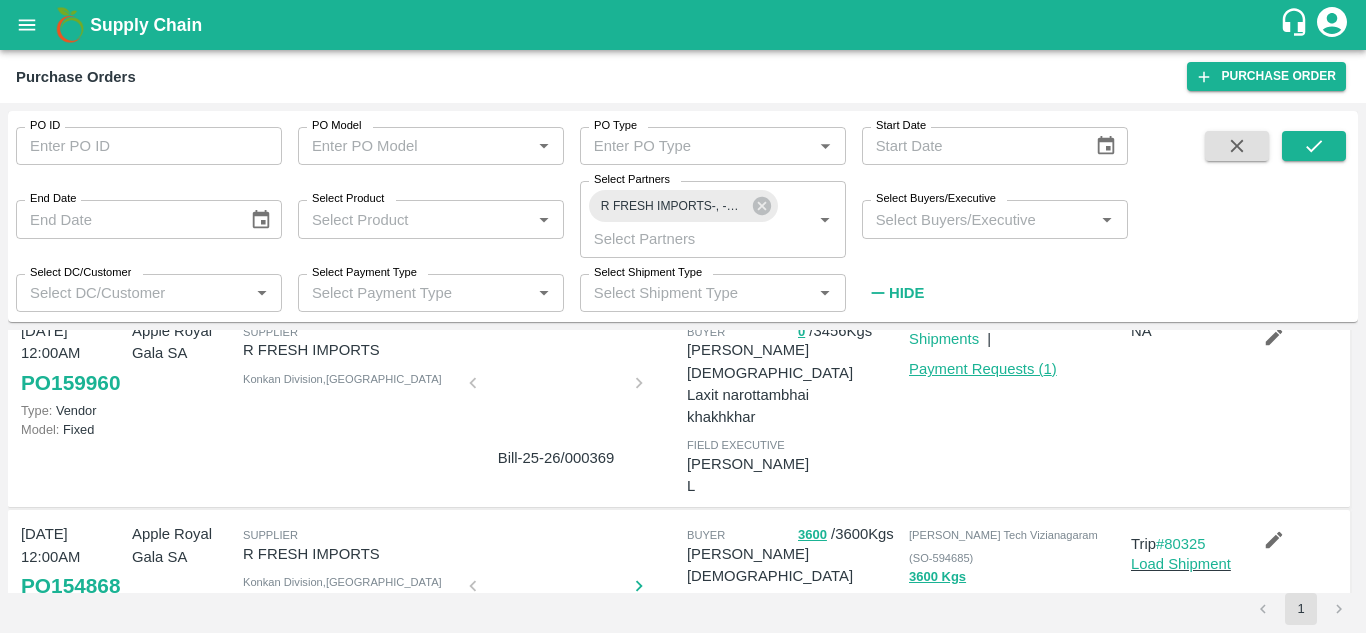 click on "Payment Requests ( 1 )" at bounding box center (983, 369) 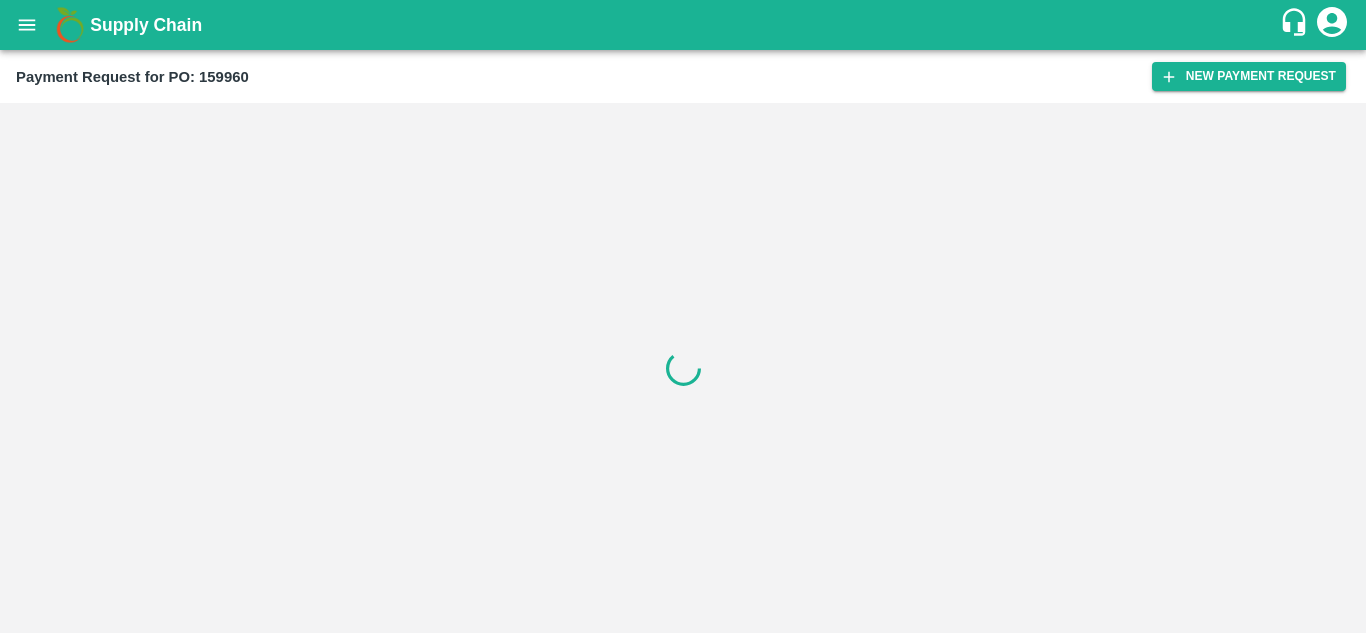 scroll, scrollTop: 0, scrollLeft: 0, axis: both 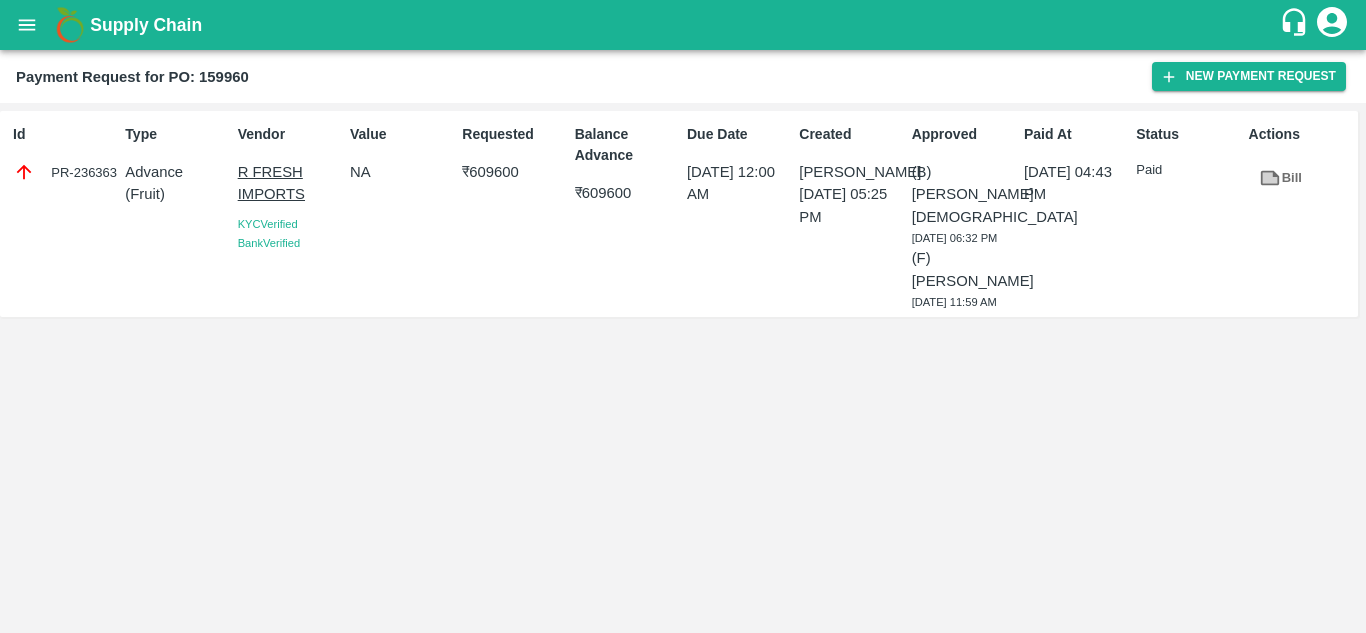 click on "Payment Request for PO: 159960" at bounding box center (132, 77) 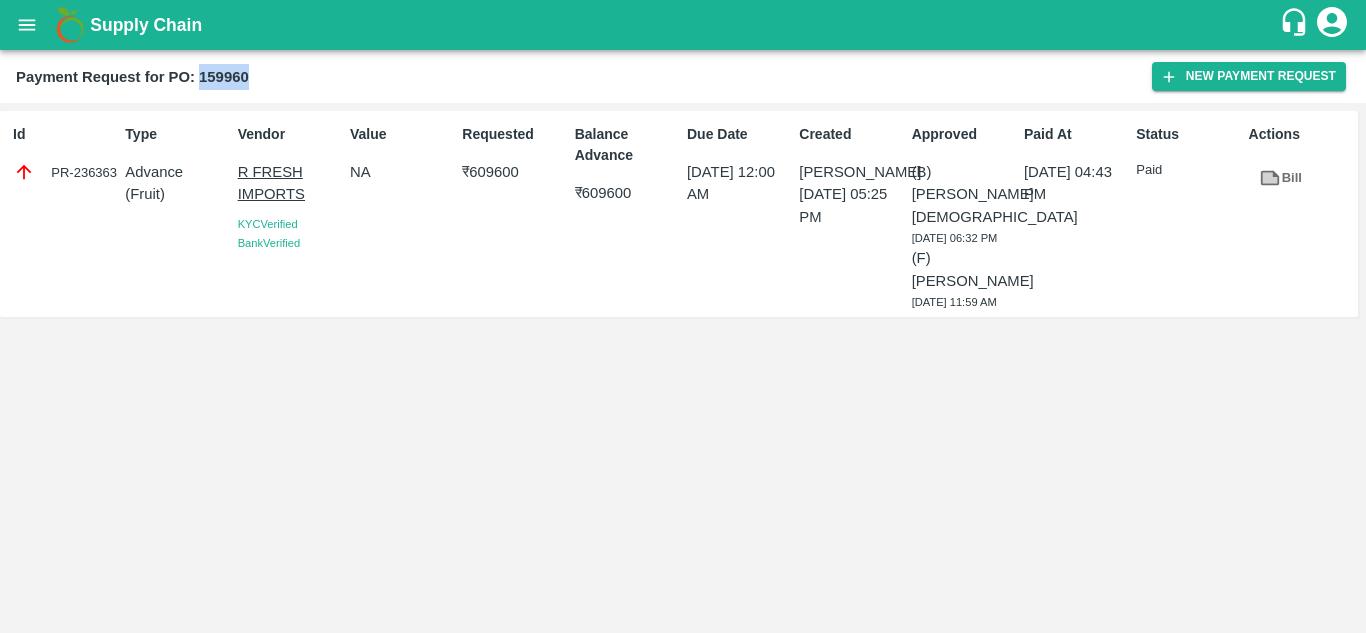 click on "Payment Request for PO: 159960" at bounding box center (132, 77) 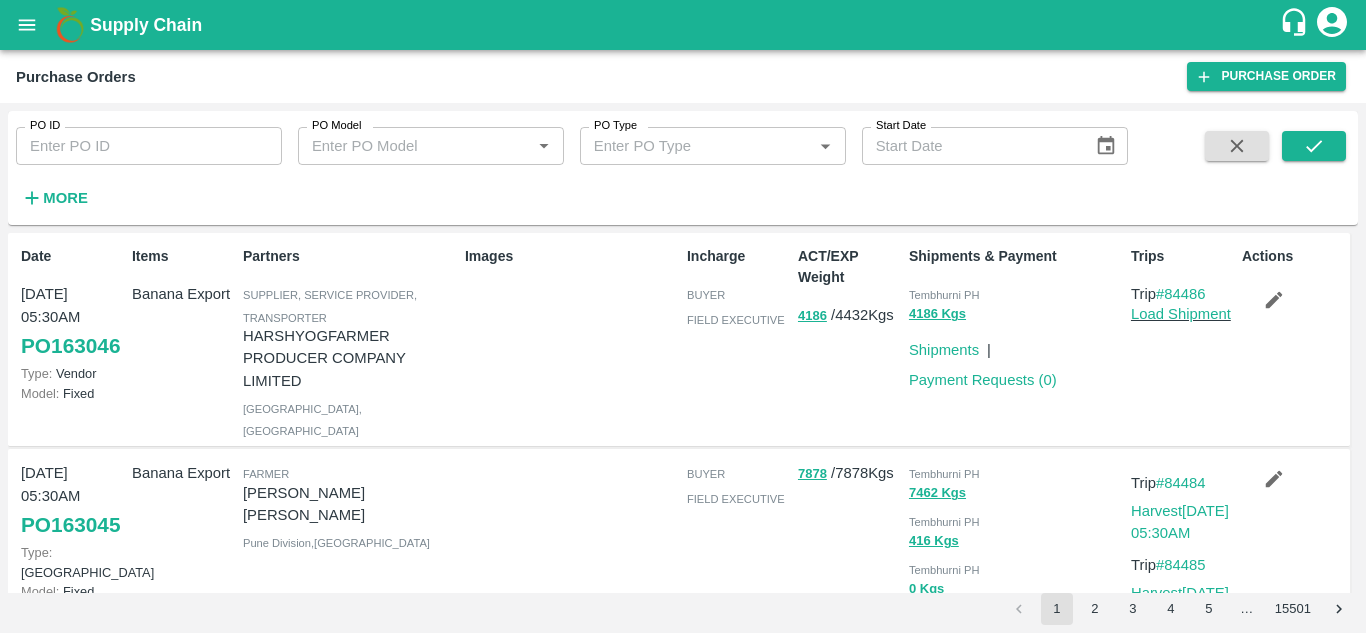 scroll, scrollTop: 0, scrollLeft: 0, axis: both 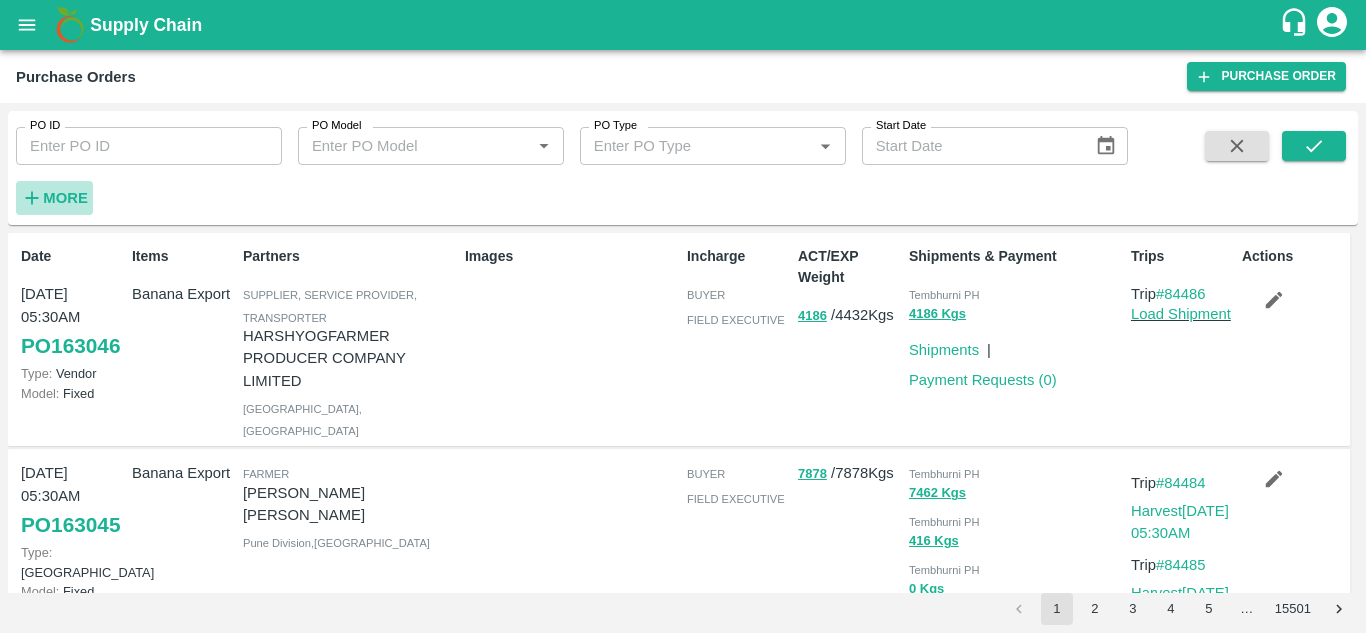 click on "More" at bounding box center (65, 198) 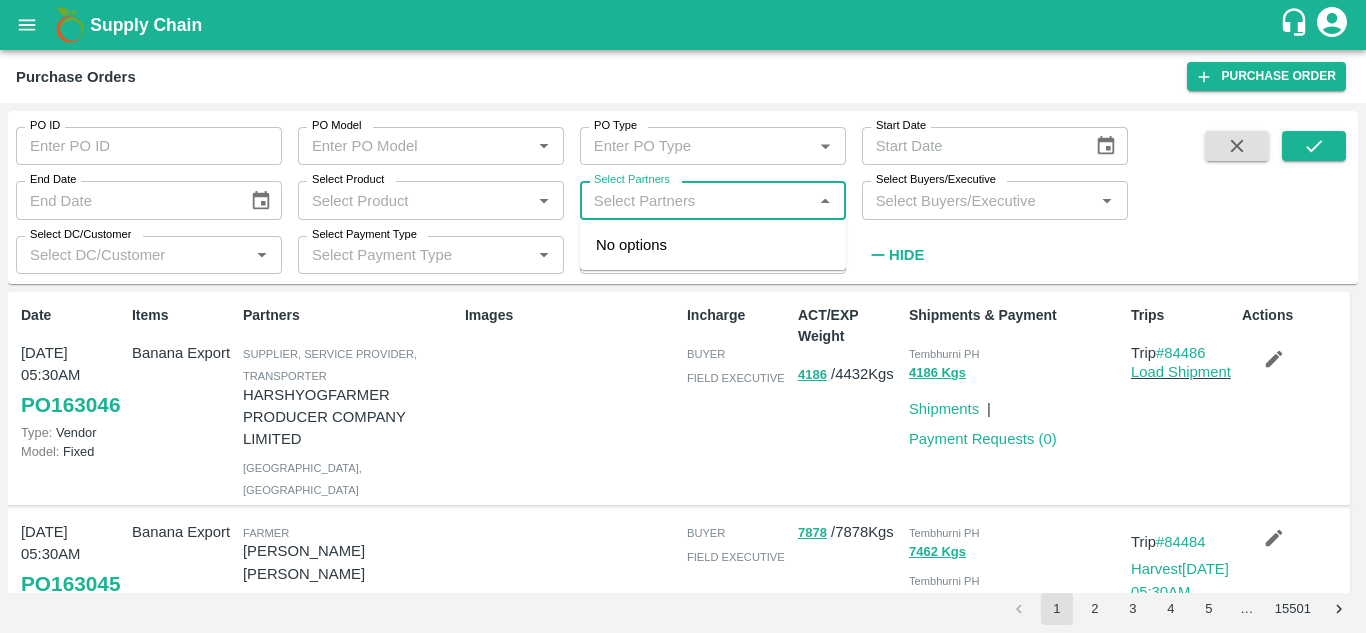 click on "Select Partners" at bounding box center (696, 200) 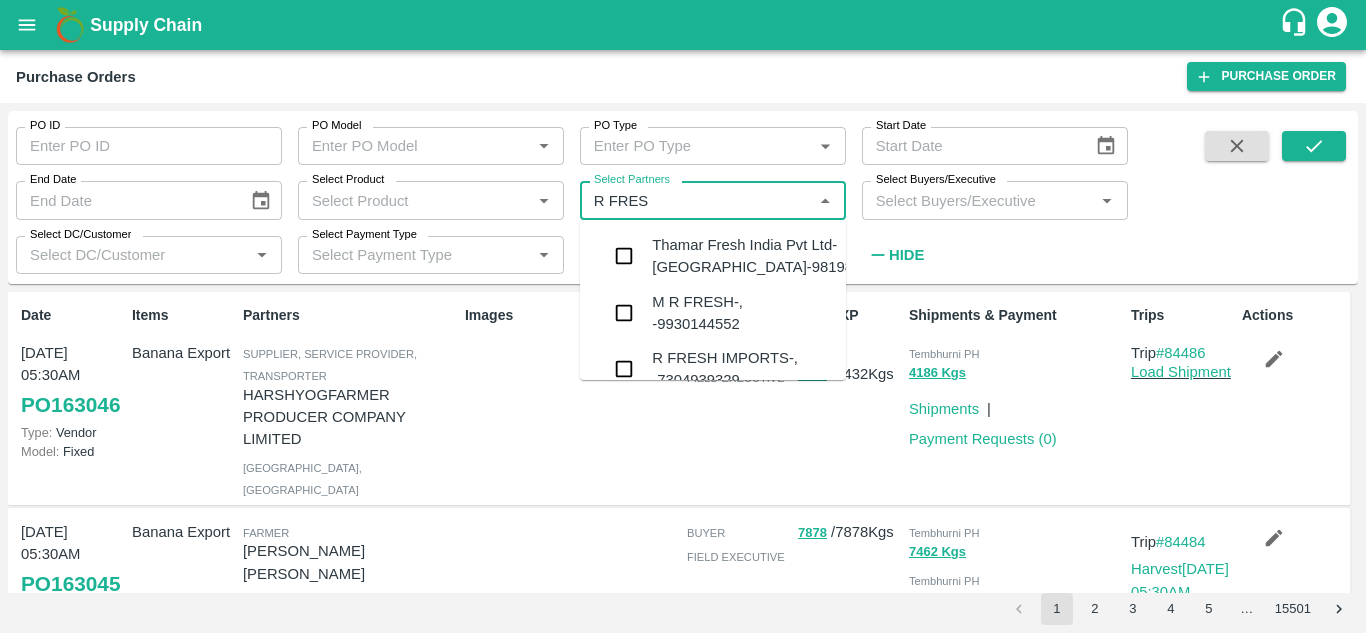 type on "R FRESH" 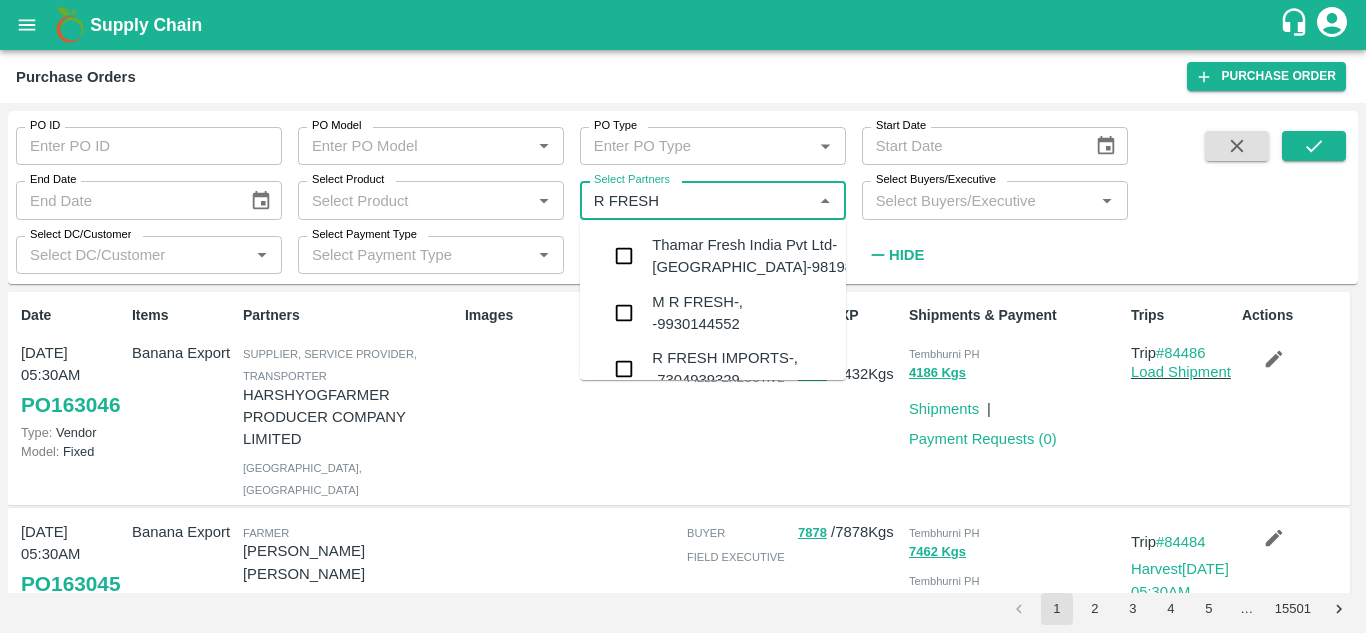scroll, scrollTop: 48, scrollLeft: 0, axis: vertical 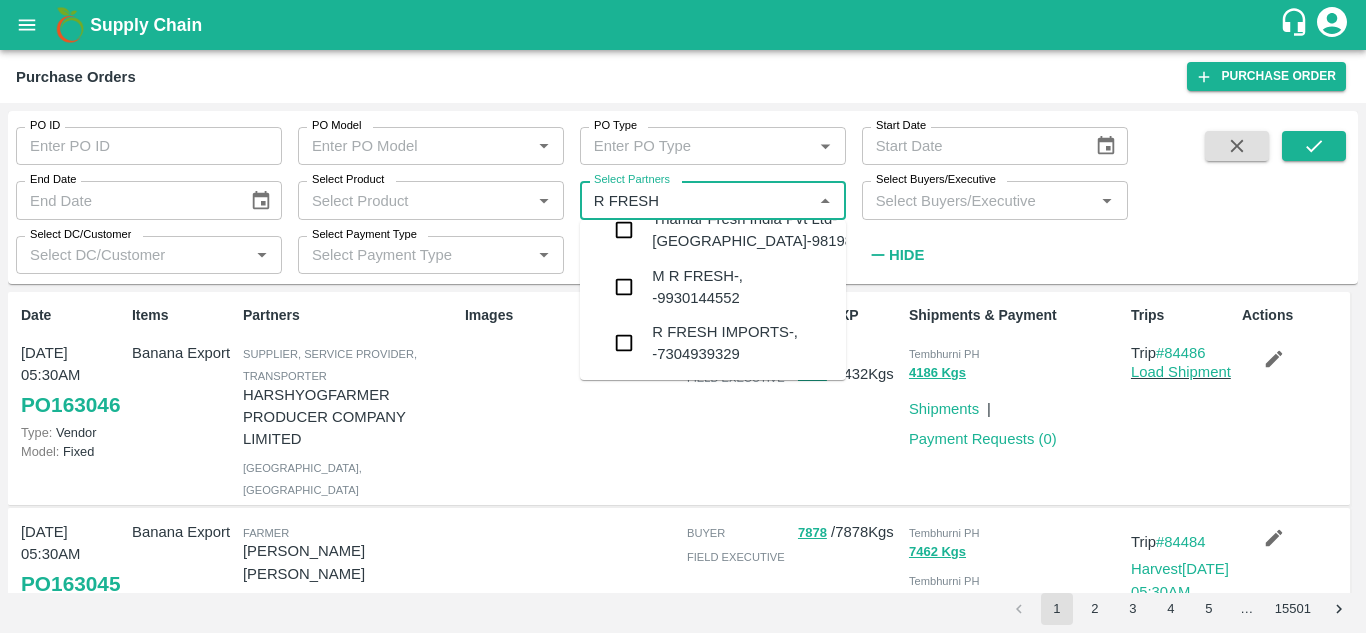 click at bounding box center (624, 343) 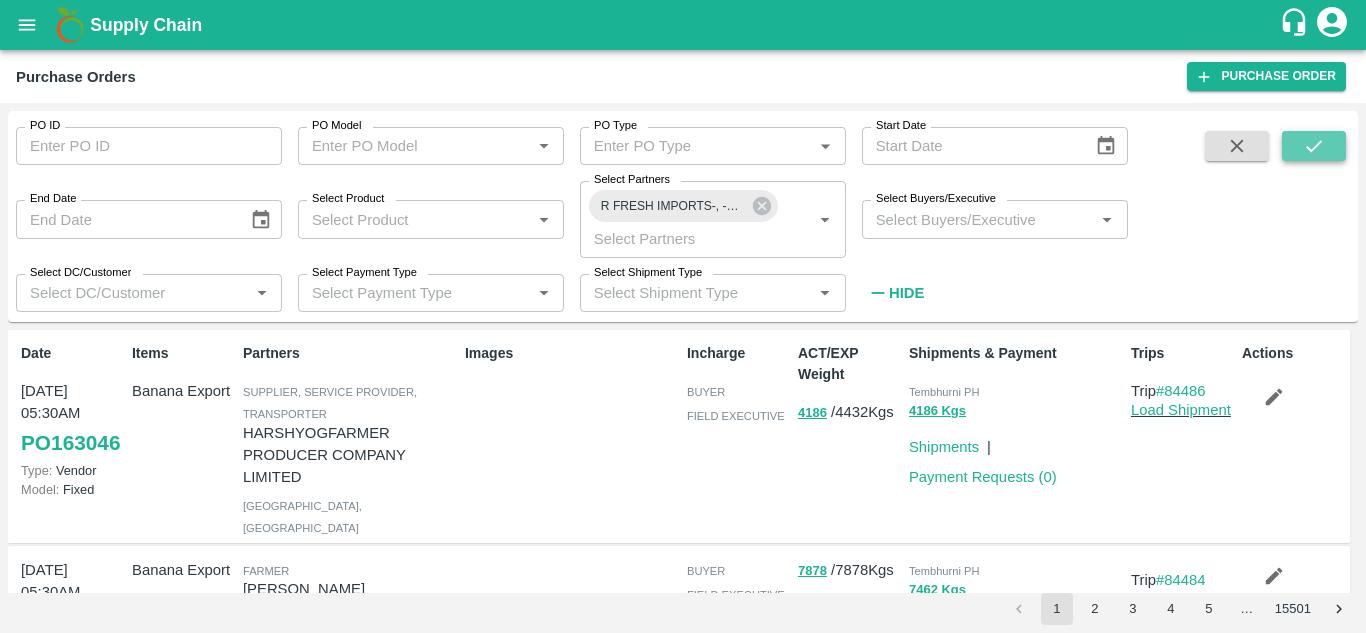 click at bounding box center (1314, 146) 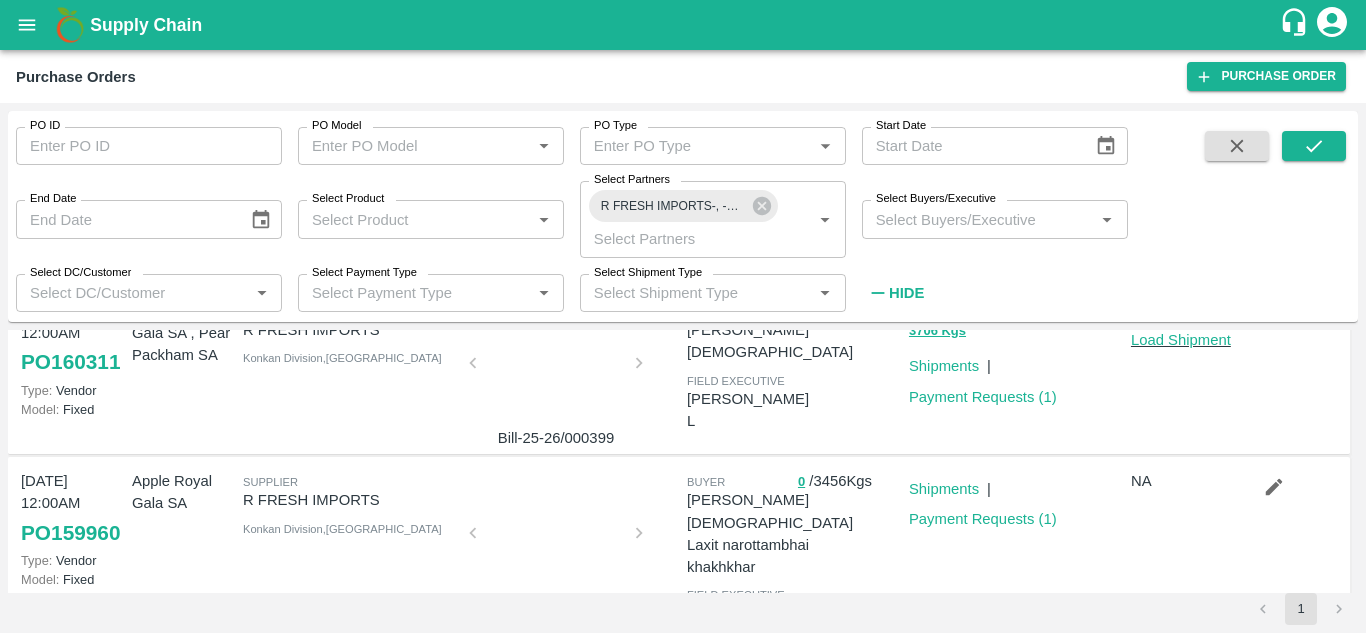 scroll, scrollTop: 591, scrollLeft: 0, axis: vertical 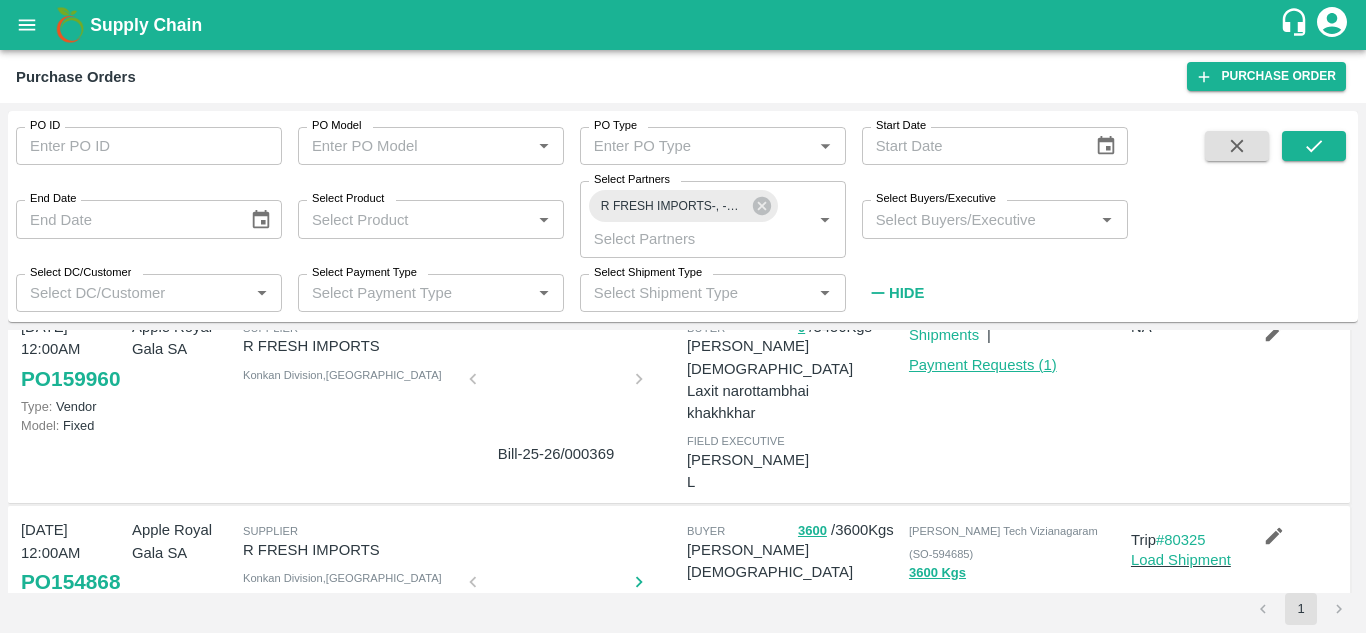 click on "Payment Requests ( 1 )" at bounding box center [983, 365] 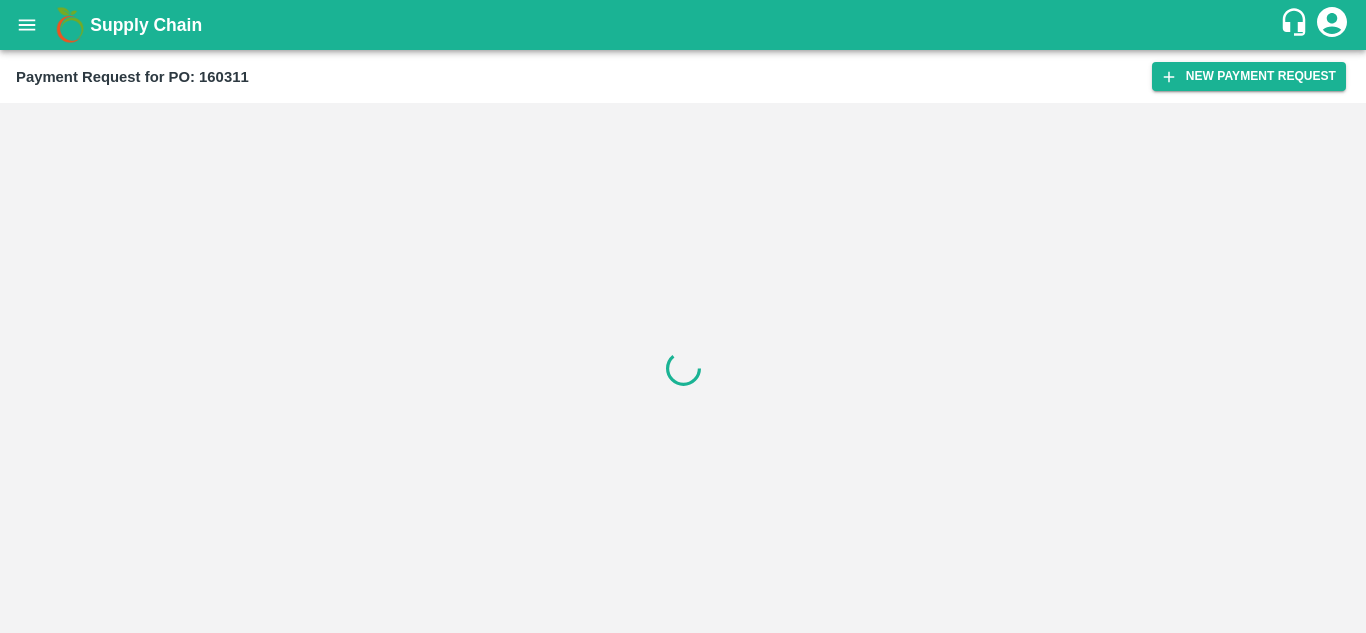 scroll, scrollTop: 0, scrollLeft: 0, axis: both 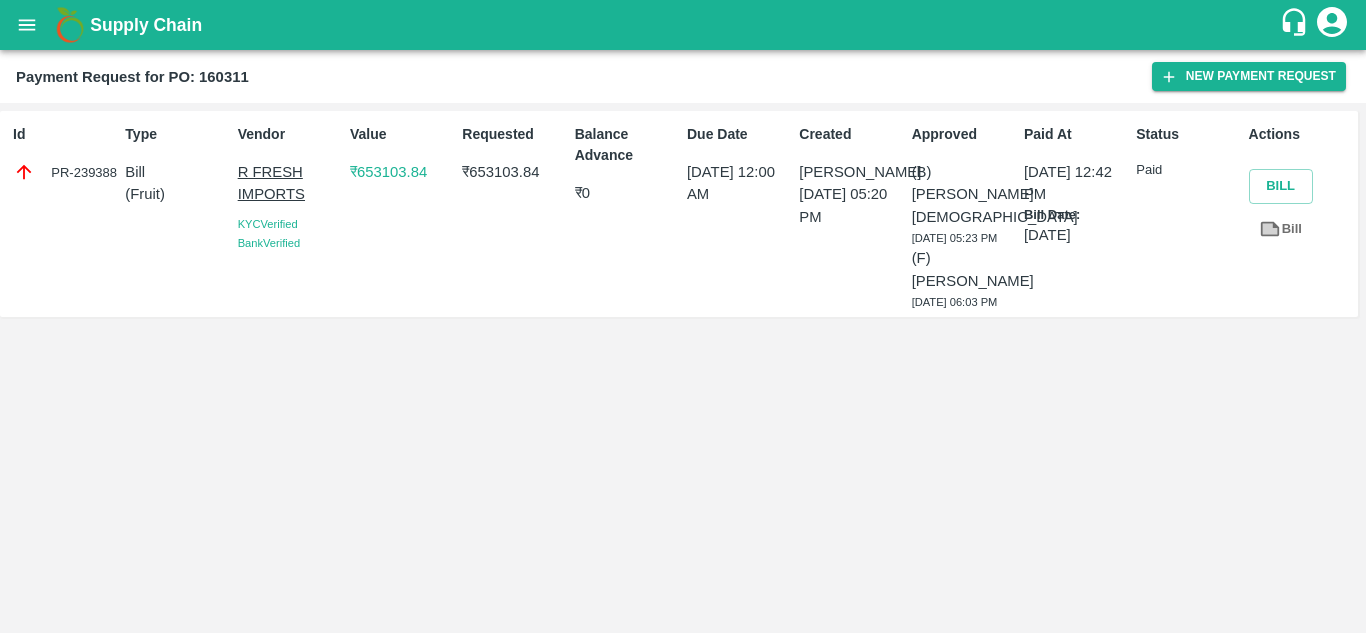 click on "₹  653103.84" at bounding box center (402, 172) 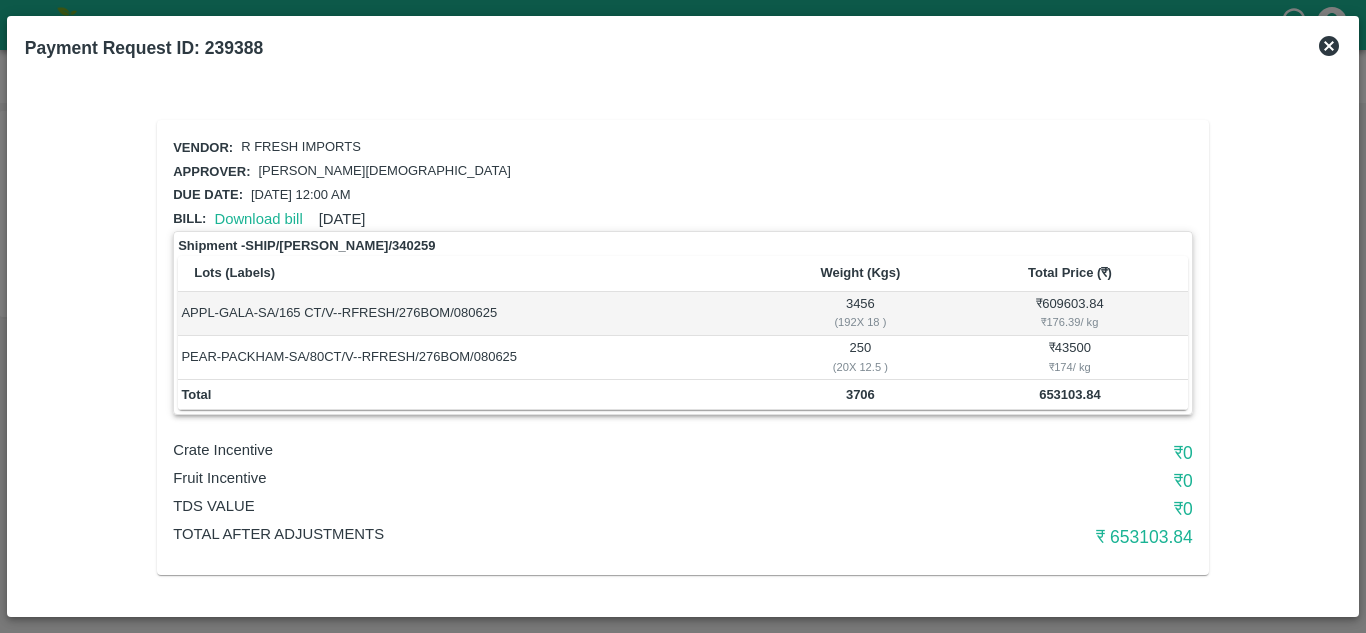 scroll, scrollTop: 0, scrollLeft: 0, axis: both 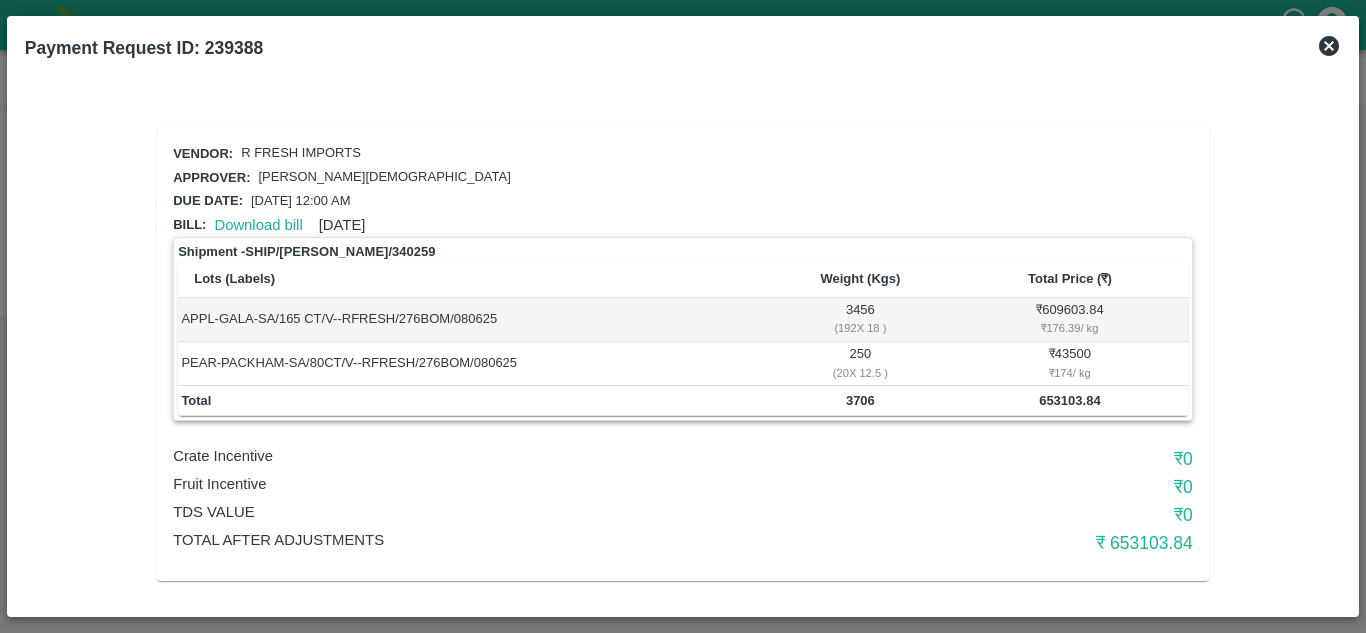 click 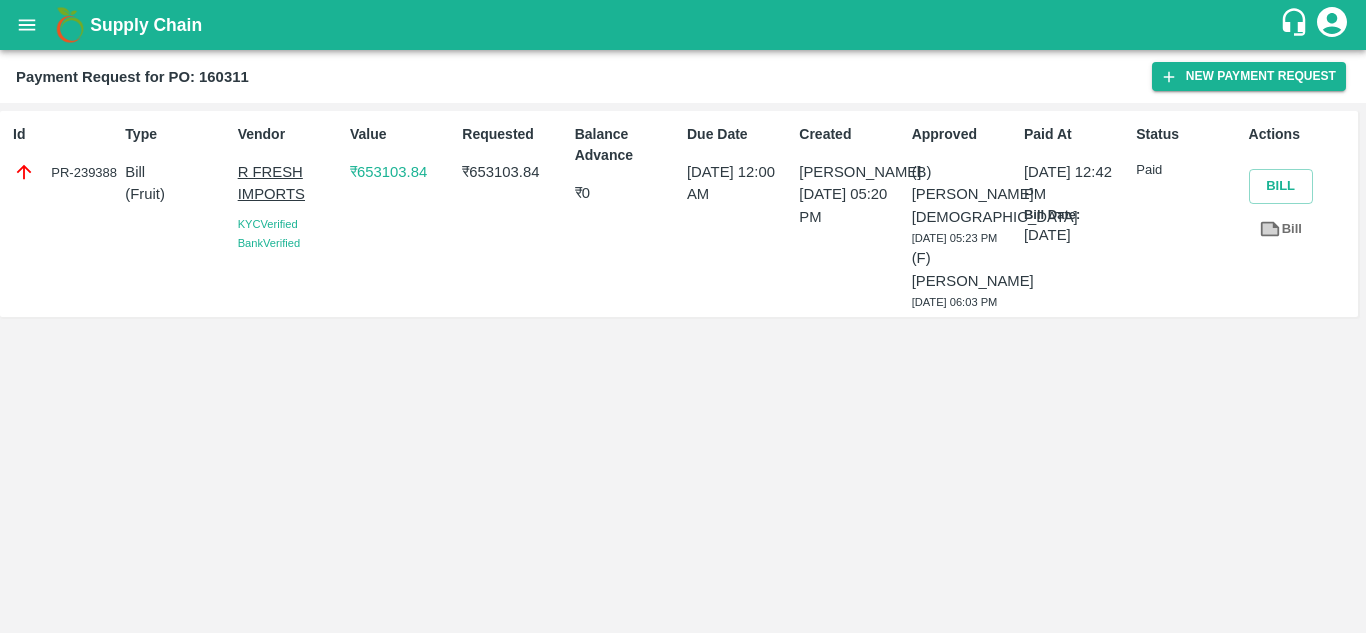 click on "₹  653103.84" at bounding box center (402, 172) 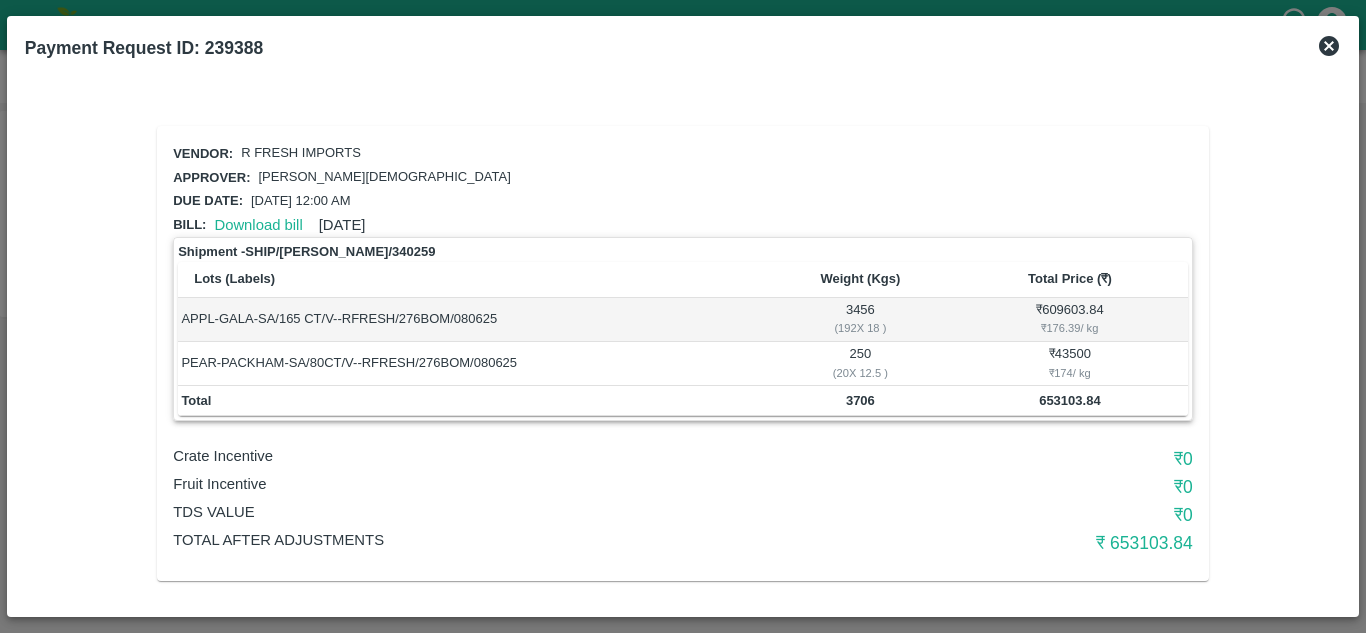 click on "Payment Request ID: 239388" at bounding box center (683, 48) 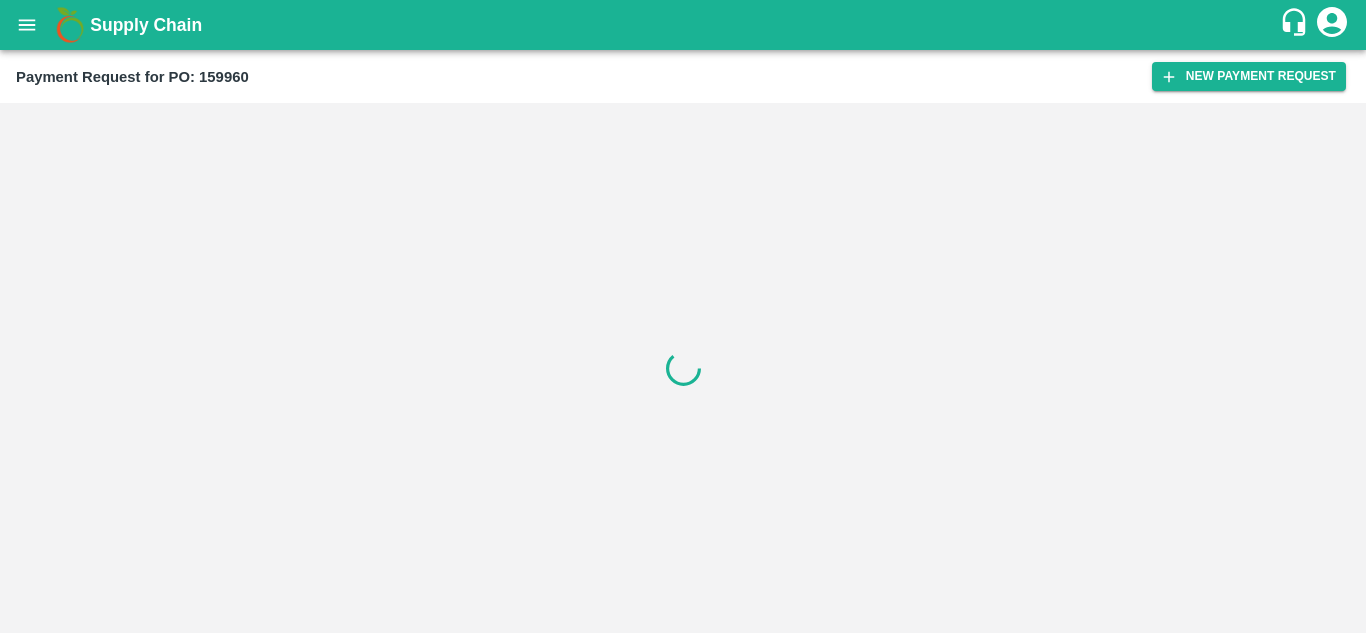 scroll, scrollTop: 0, scrollLeft: 0, axis: both 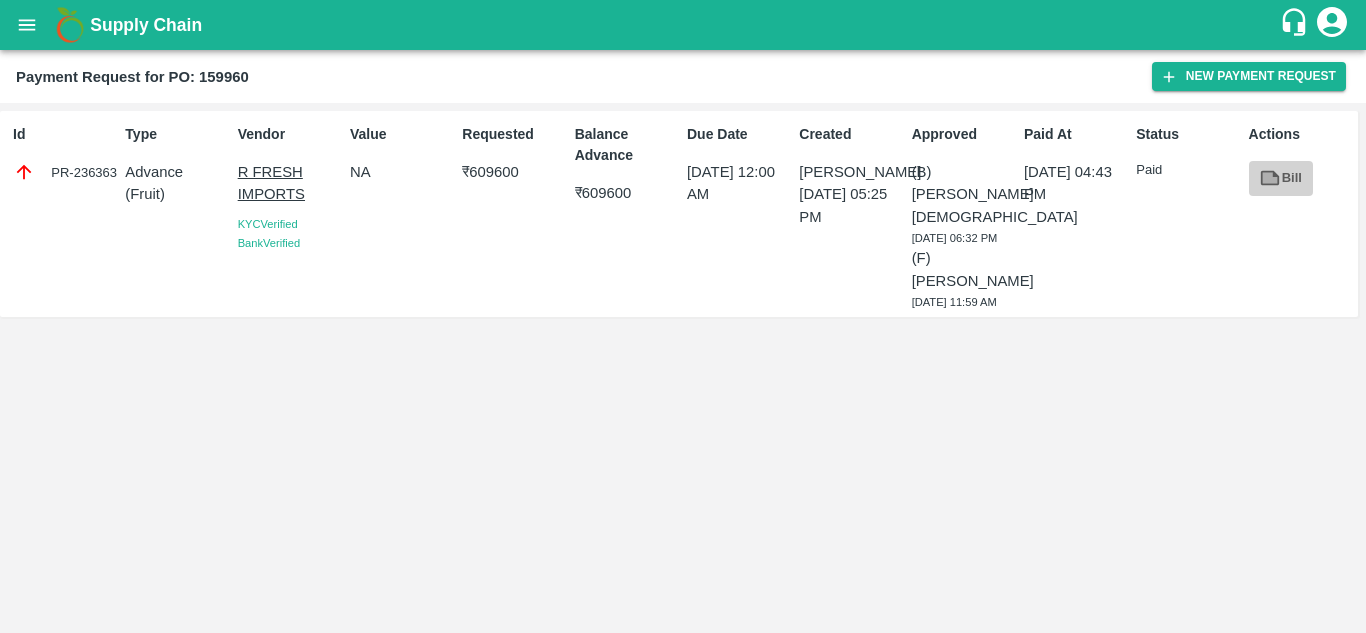 click on "Bill" at bounding box center [1281, 178] 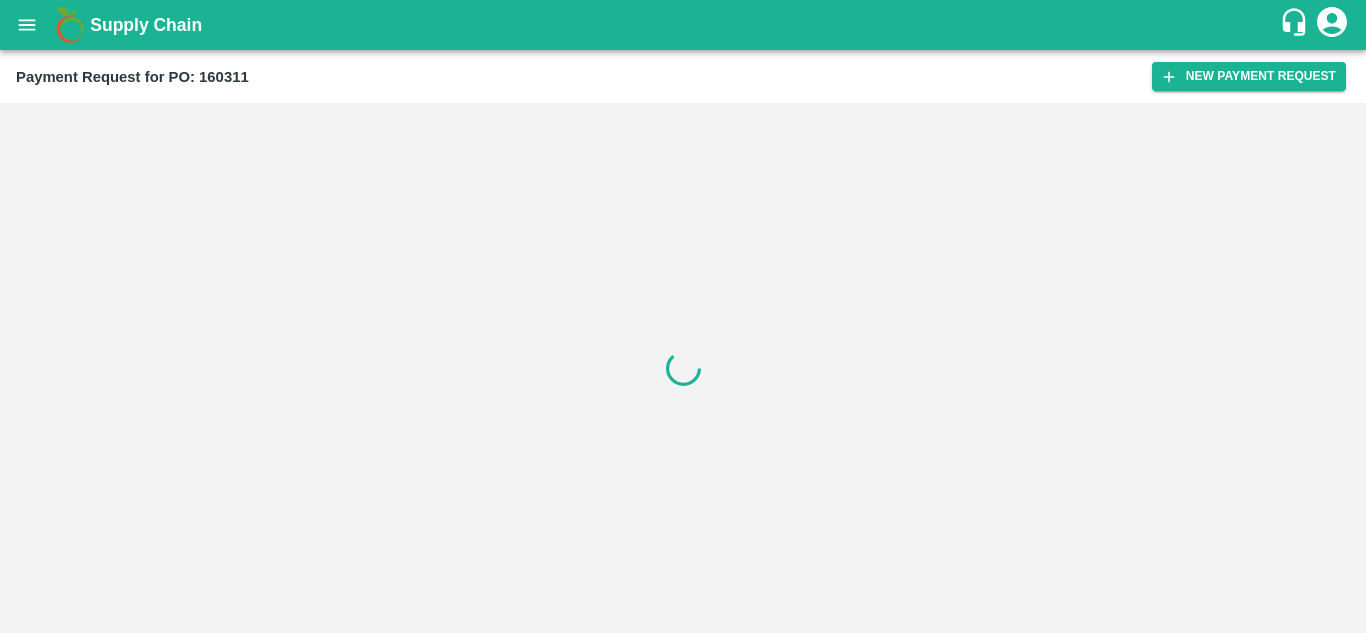 scroll, scrollTop: 0, scrollLeft: 0, axis: both 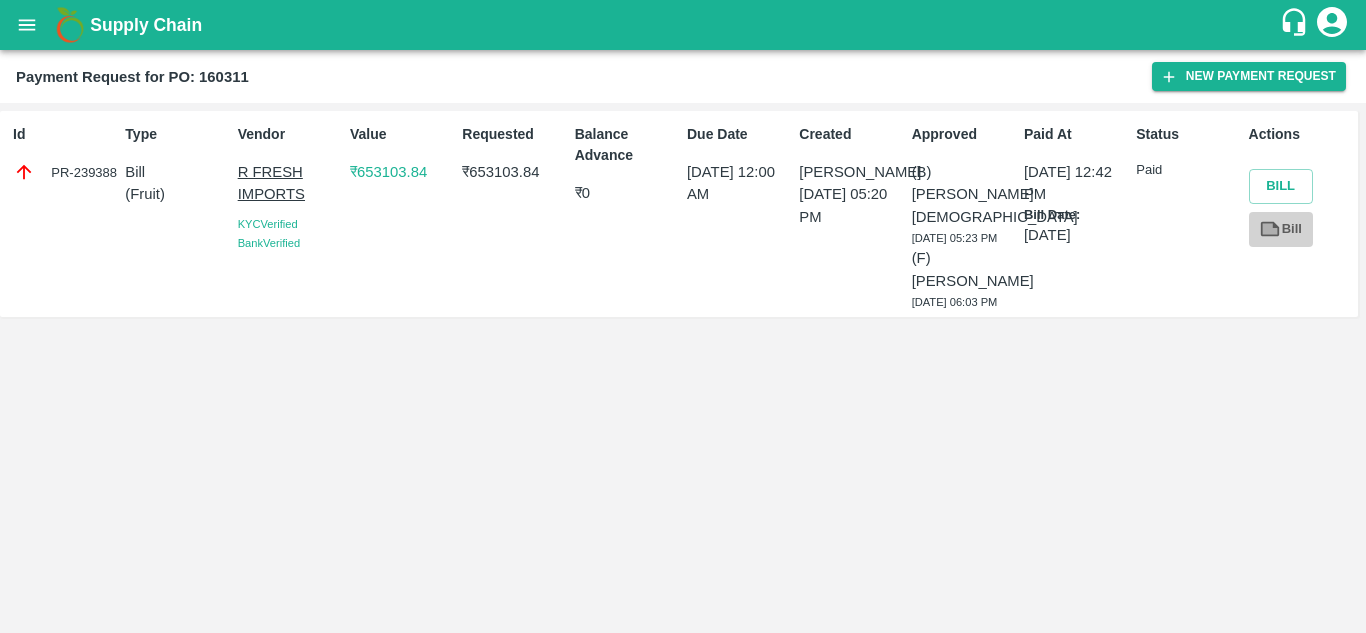 click on "Bill" at bounding box center [1281, 229] 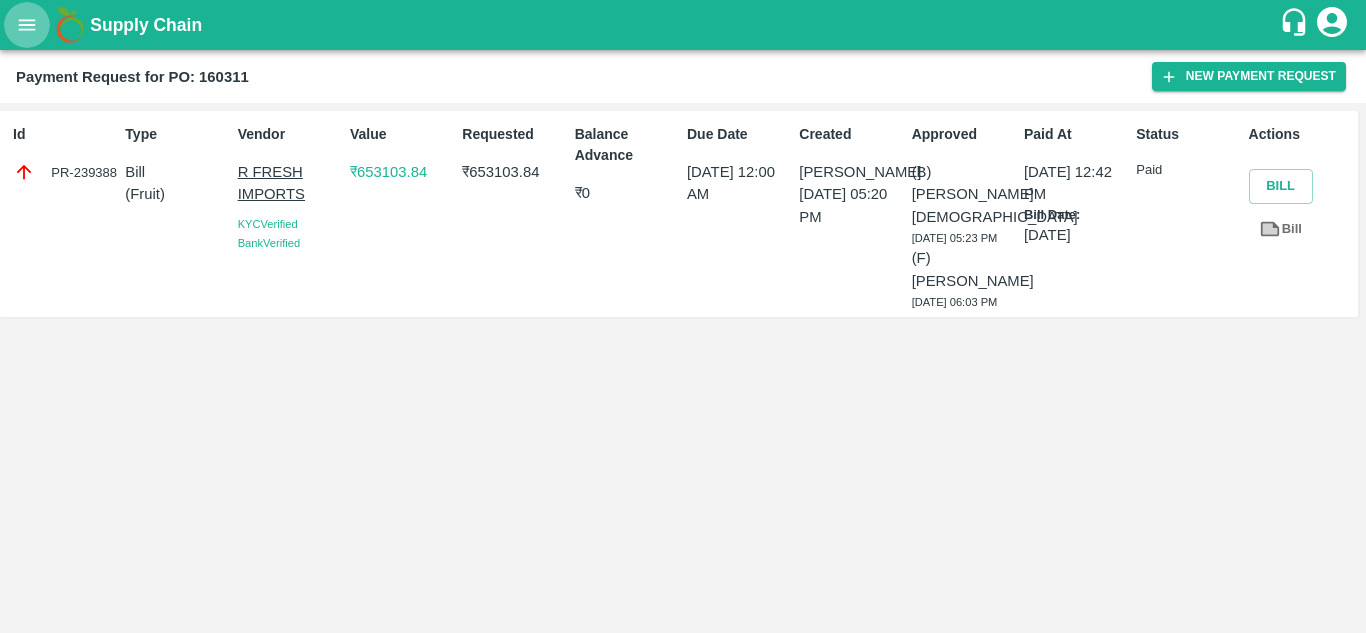 click 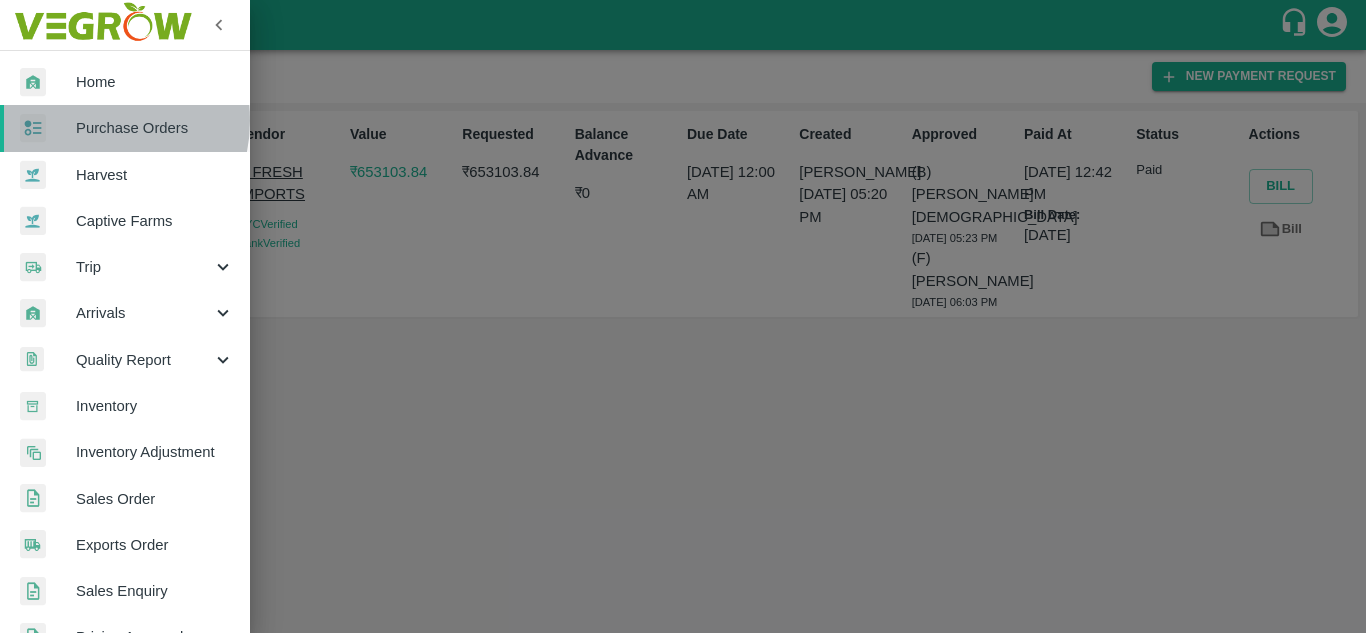 click on "Purchase Orders" at bounding box center (155, 128) 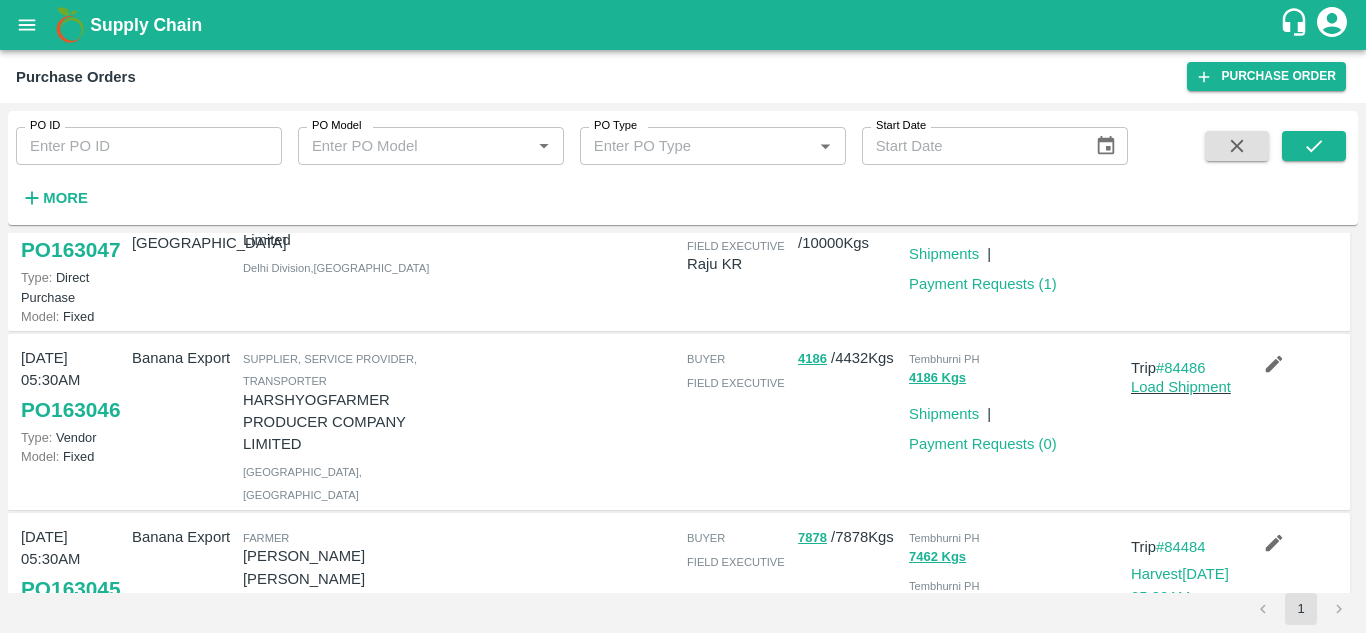 scroll, scrollTop: 0, scrollLeft: 0, axis: both 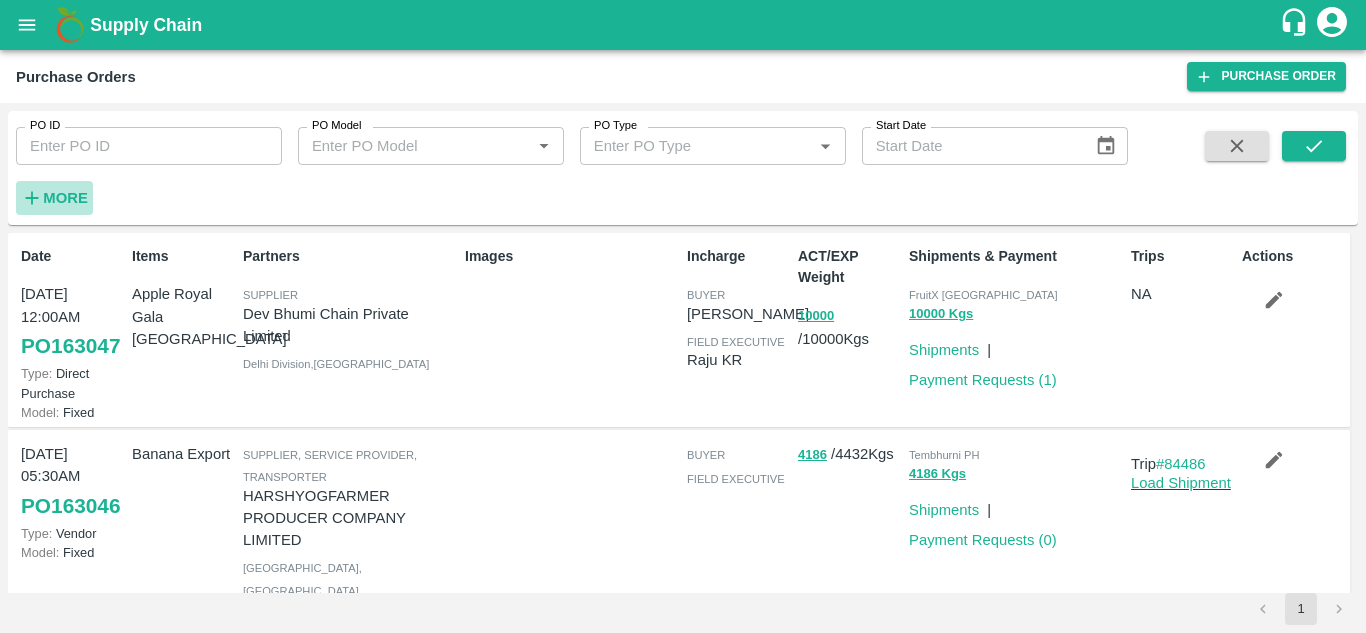 click on "More" at bounding box center [65, 198] 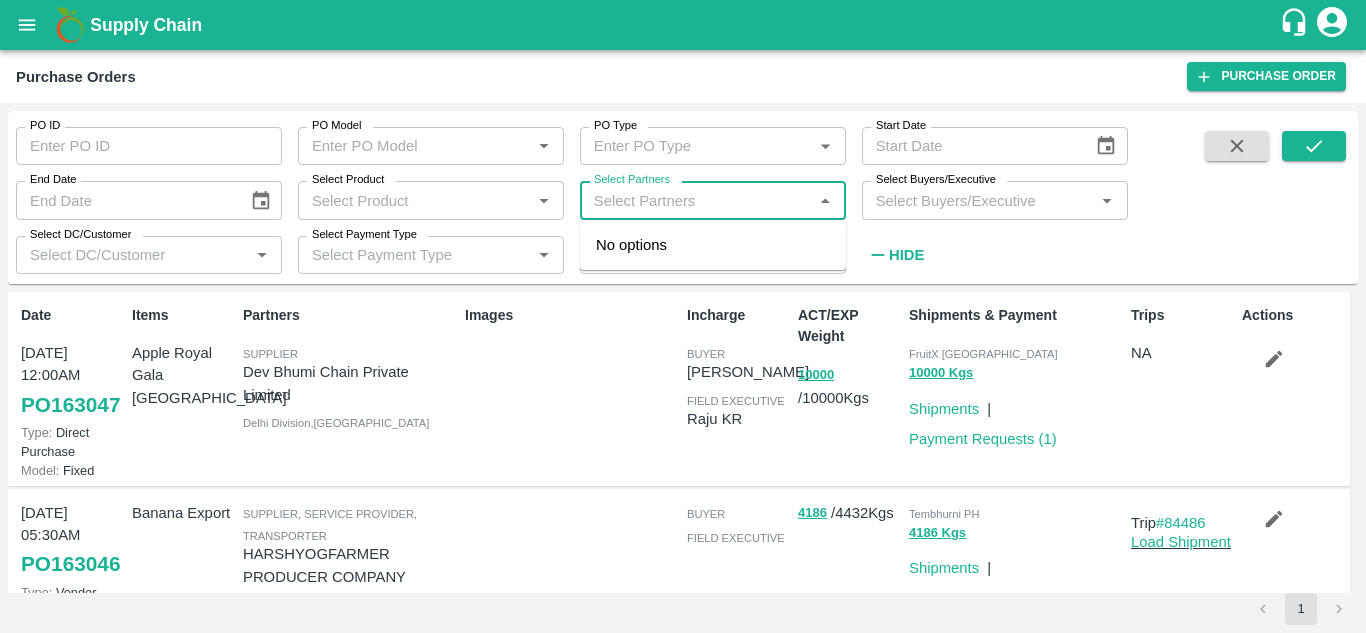 click on "Select Partners" at bounding box center [696, 200] 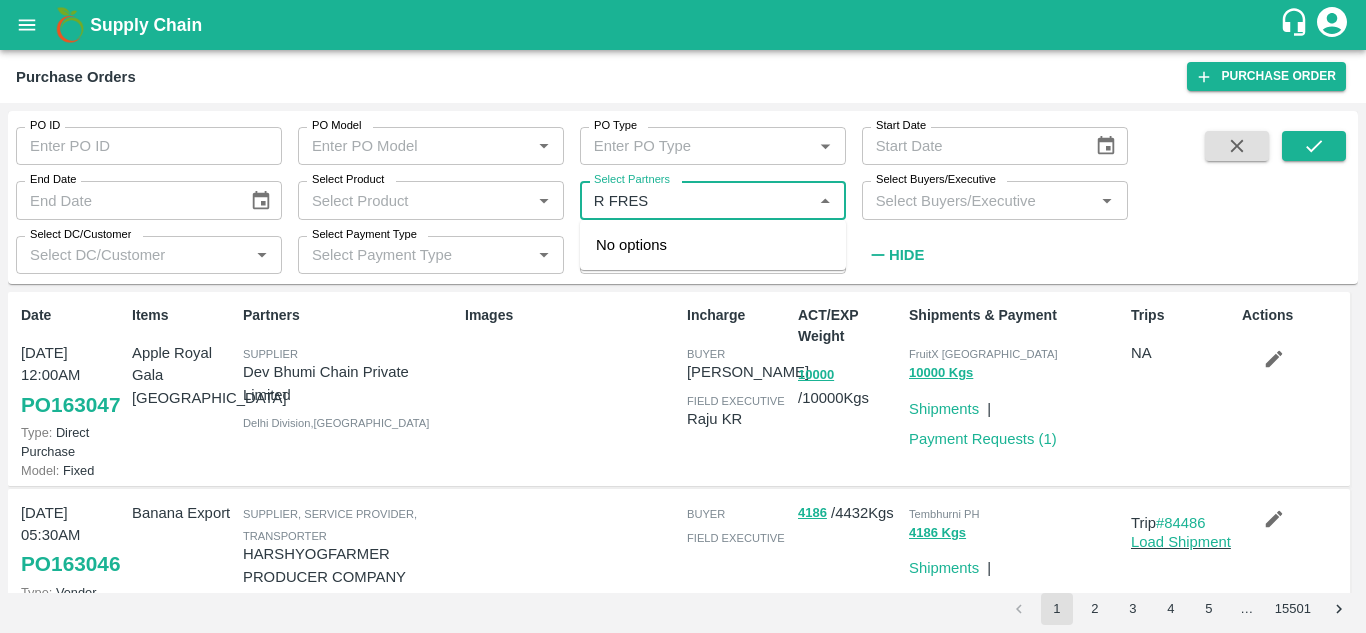type on "R FRESH" 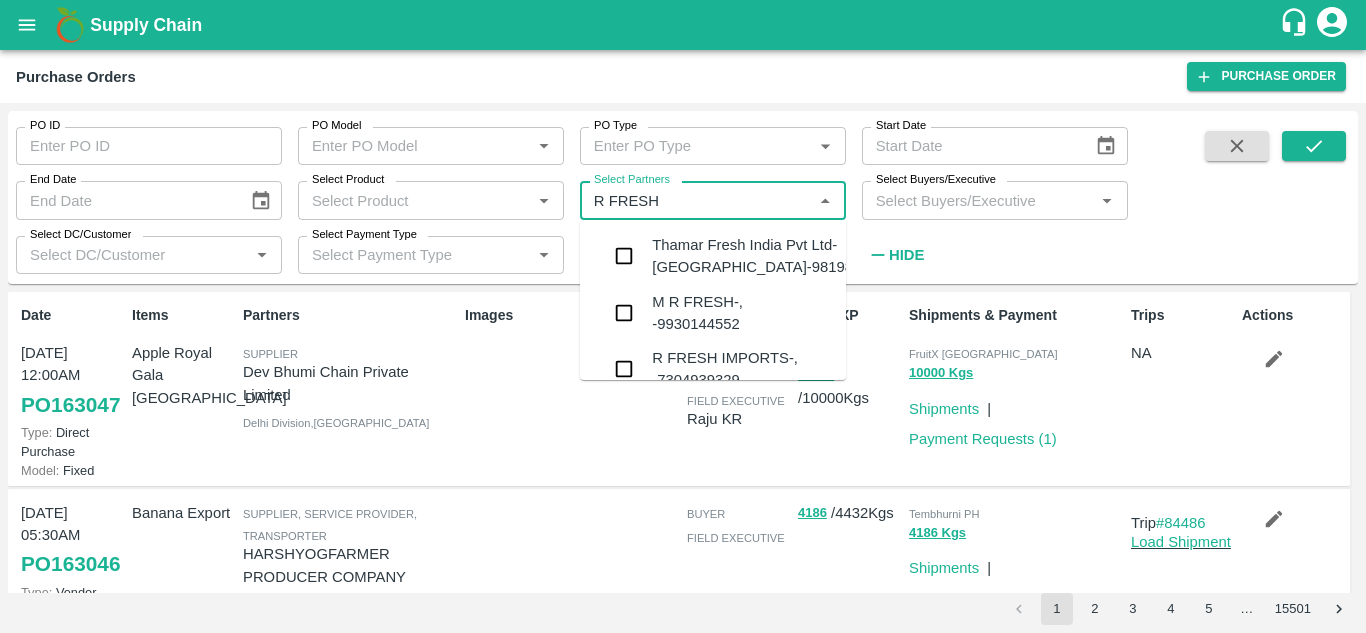 scroll, scrollTop: 48, scrollLeft: 0, axis: vertical 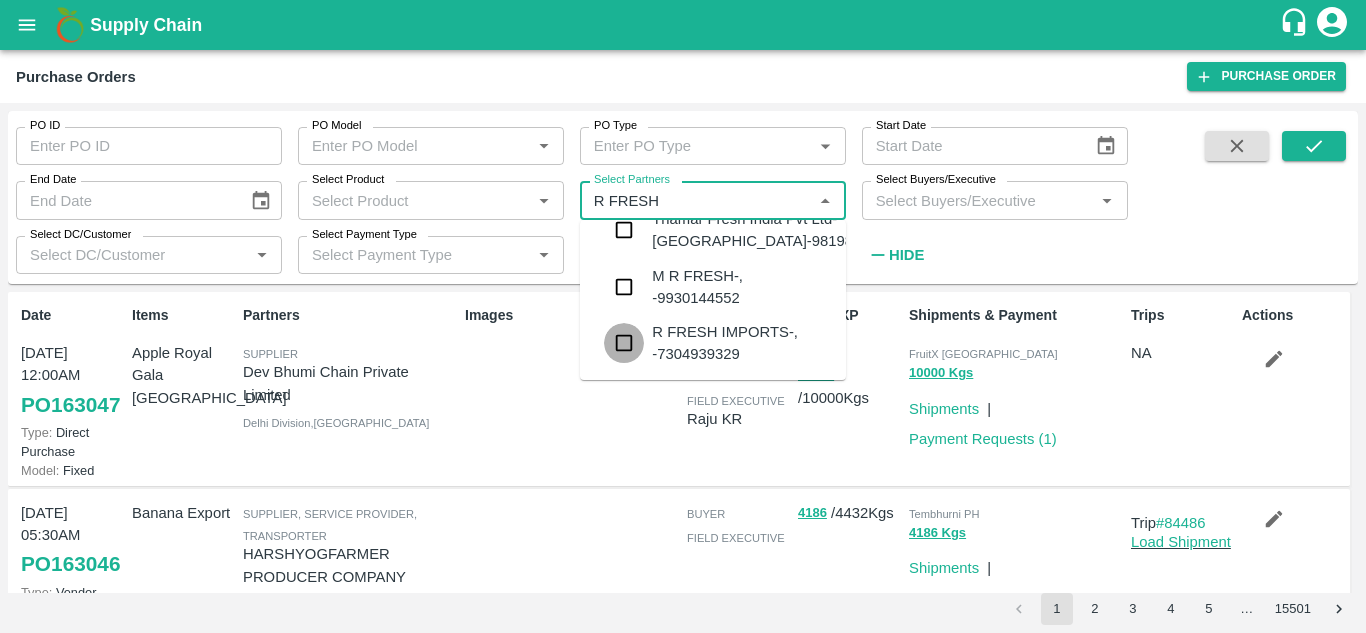 click at bounding box center (624, 343) 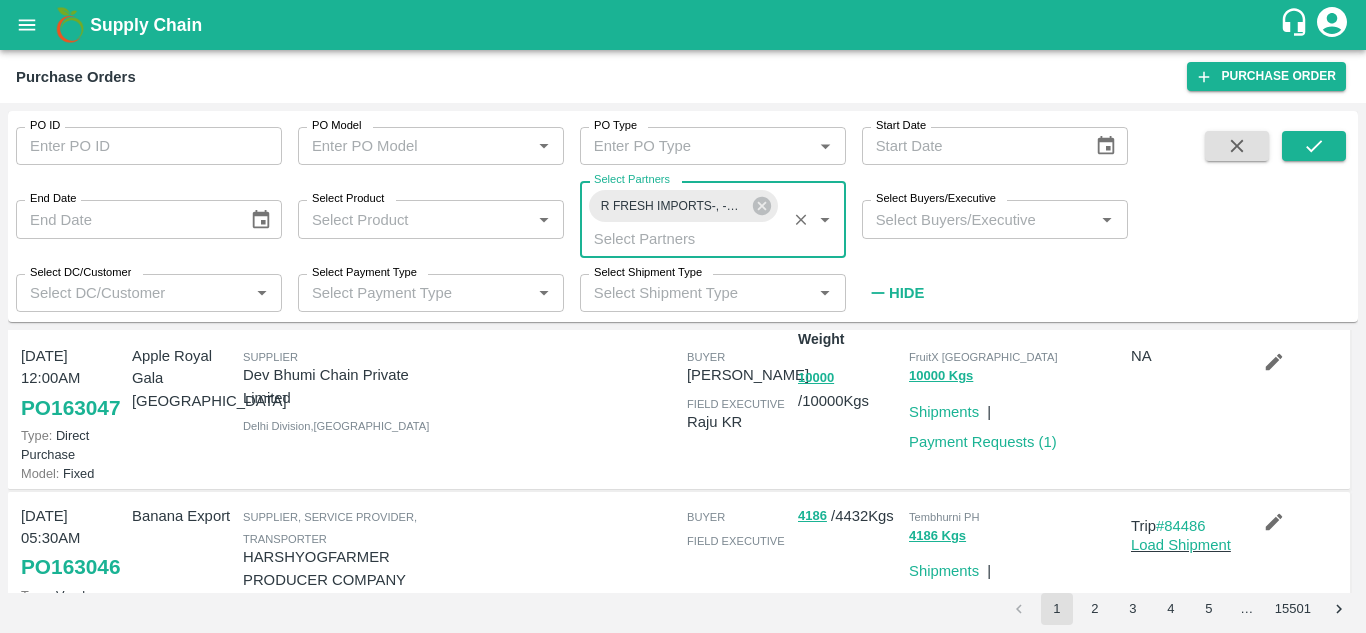 scroll, scrollTop: 2, scrollLeft: 0, axis: vertical 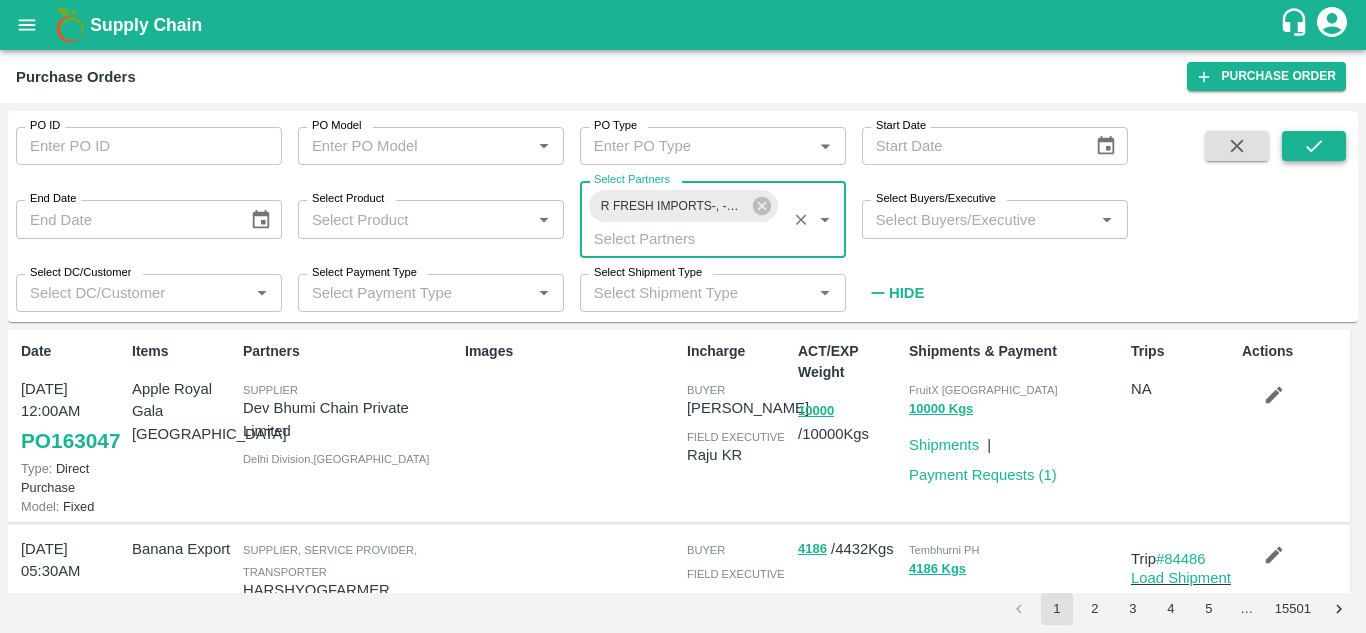 click at bounding box center [1314, 146] 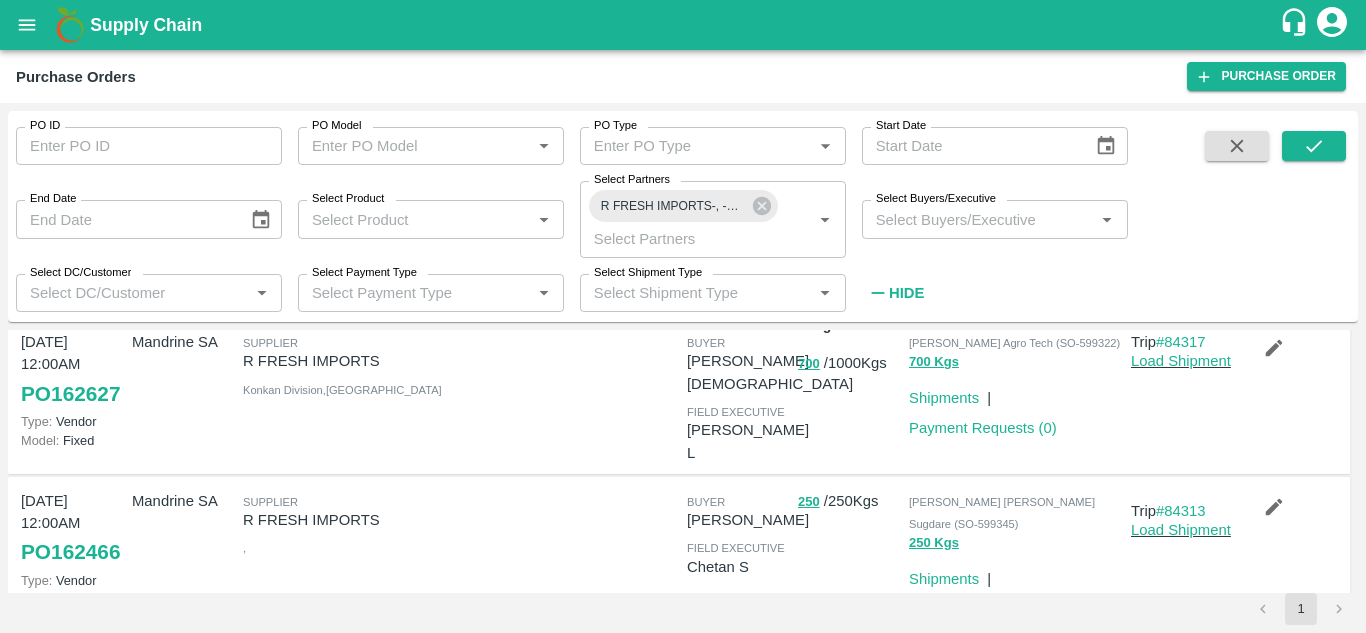 scroll, scrollTop: 0, scrollLeft: 0, axis: both 